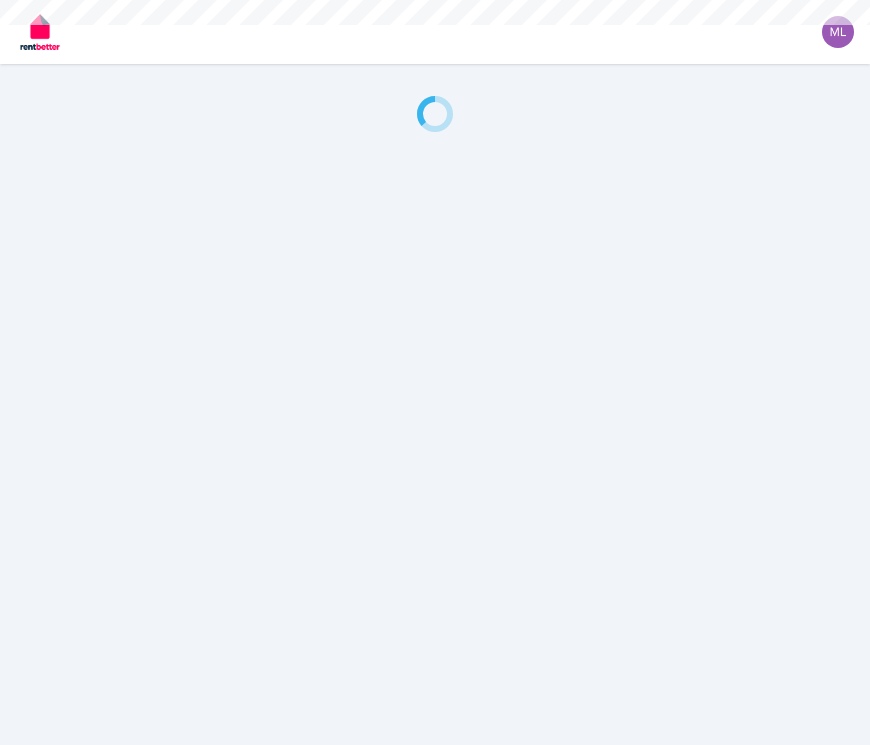 scroll, scrollTop: 0, scrollLeft: 0, axis: both 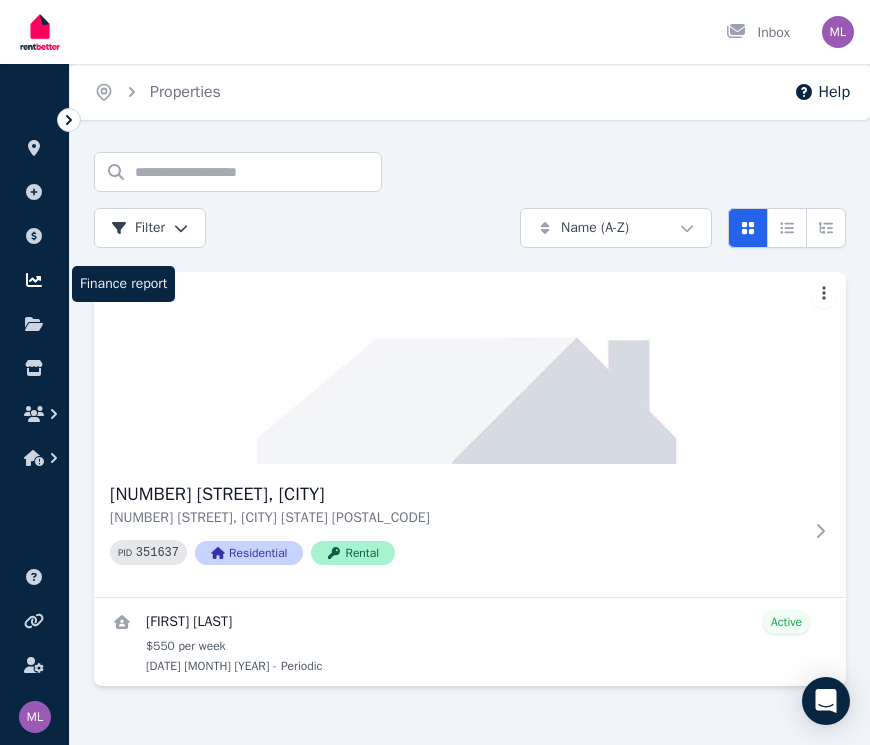 click 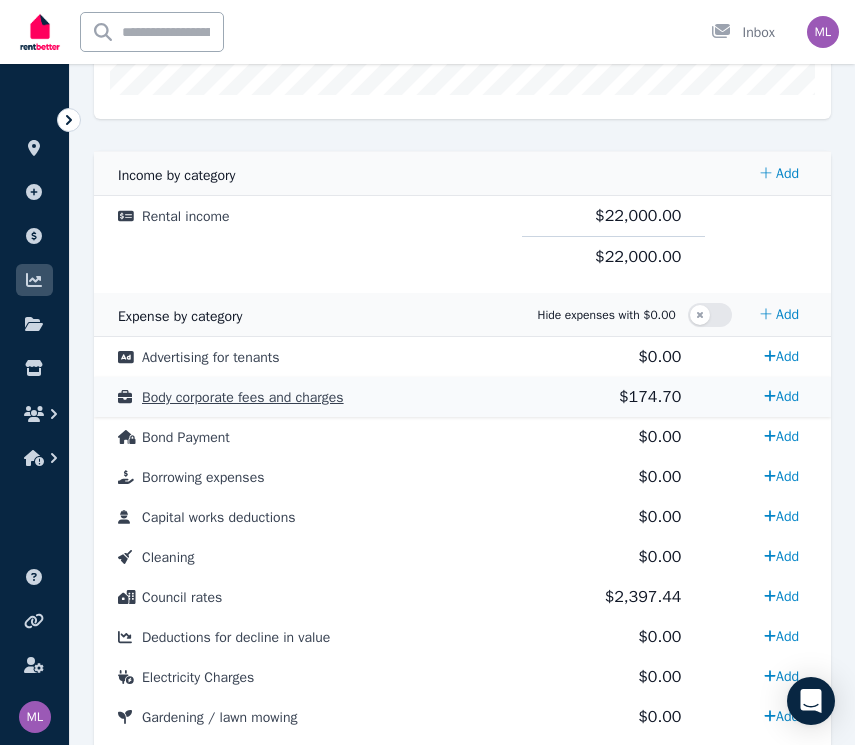 scroll, scrollTop: 908, scrollLeft: 0, axis: vertical 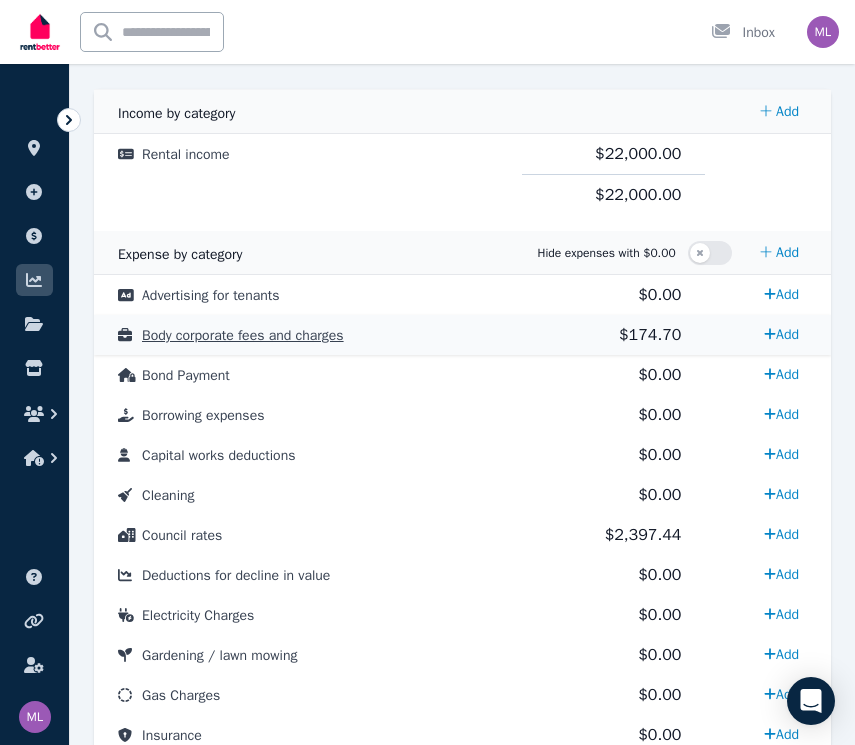 click on "Body corporate fees and charges" at bounding box center [243, 335] 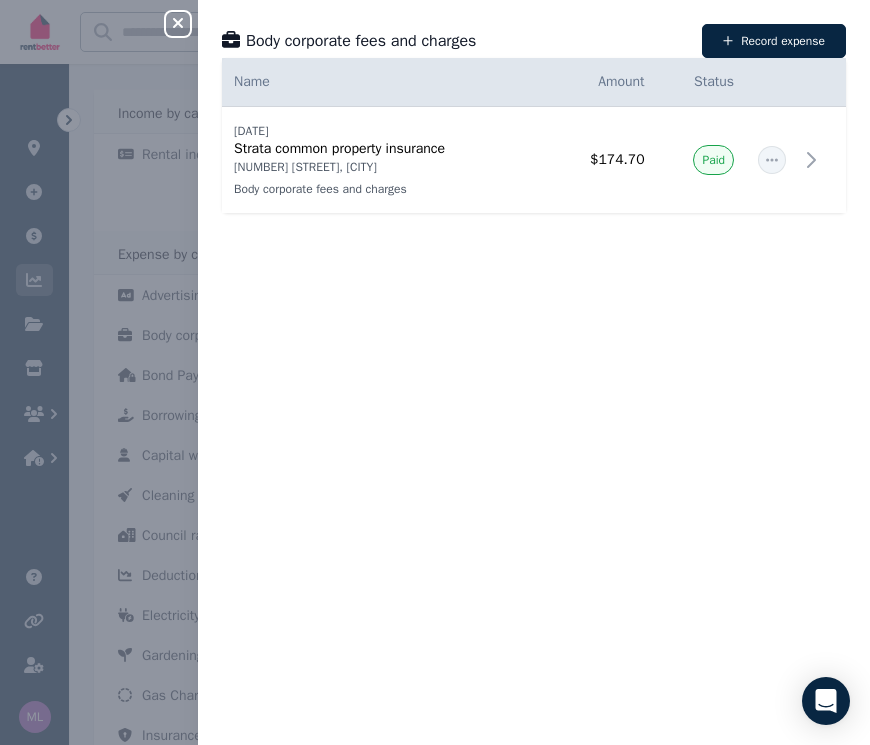 click 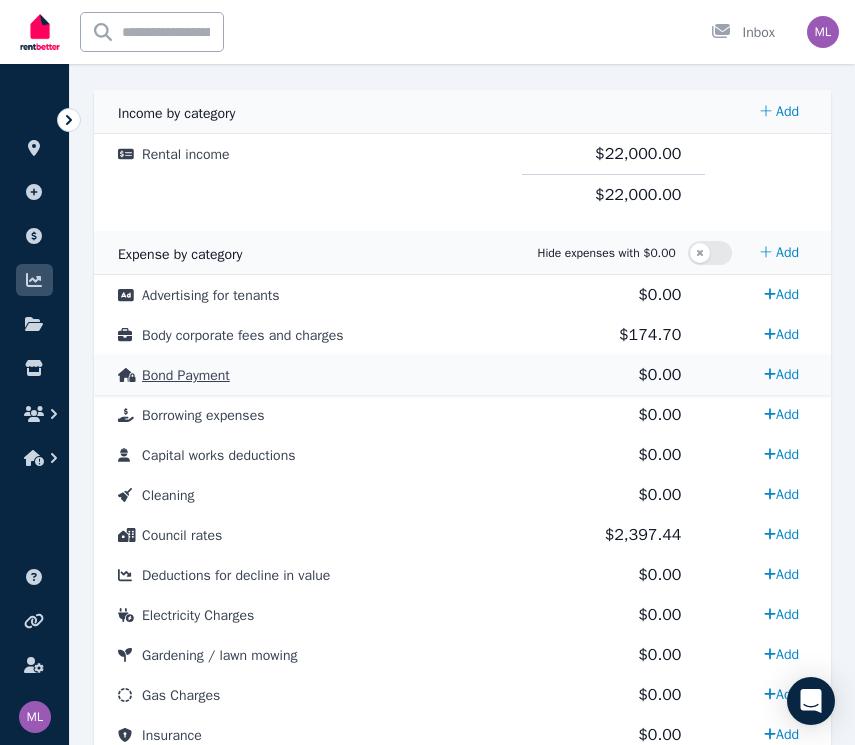 click 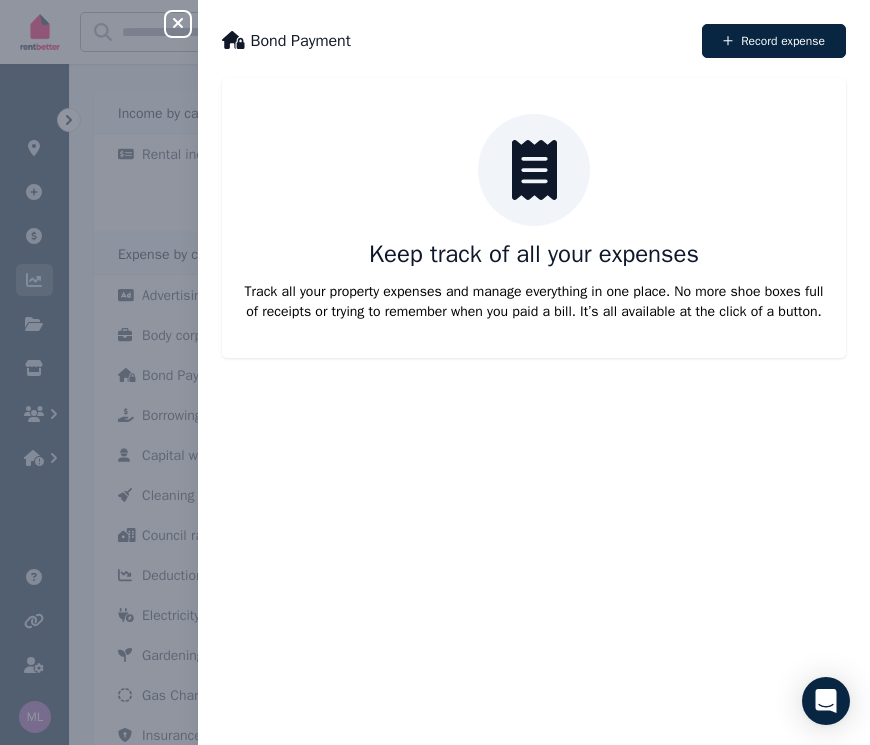 click 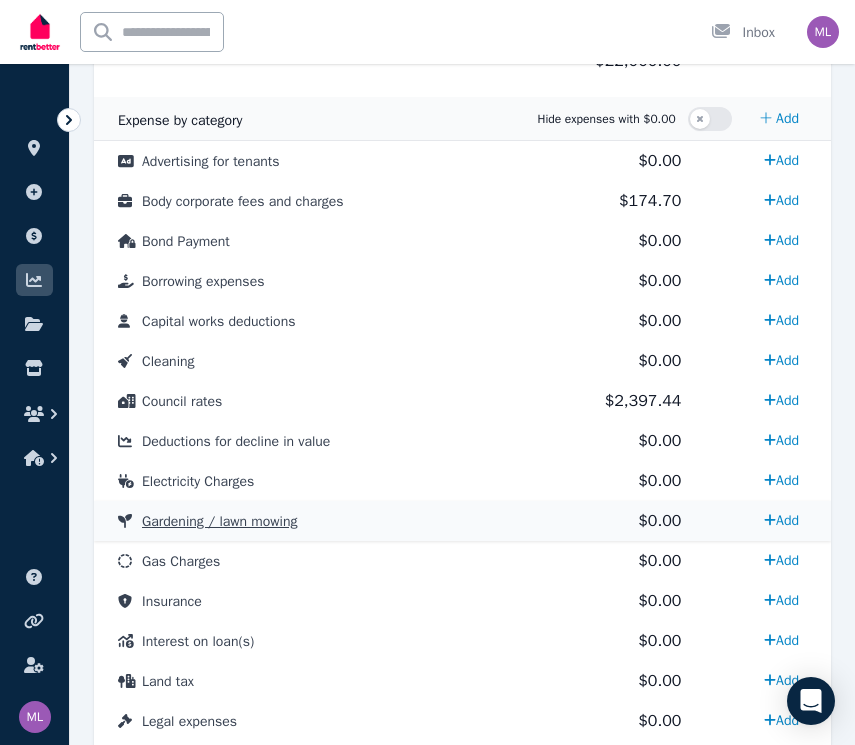 scroll, scrollTop: 1083, scrollLeft: 0, axis: vertical 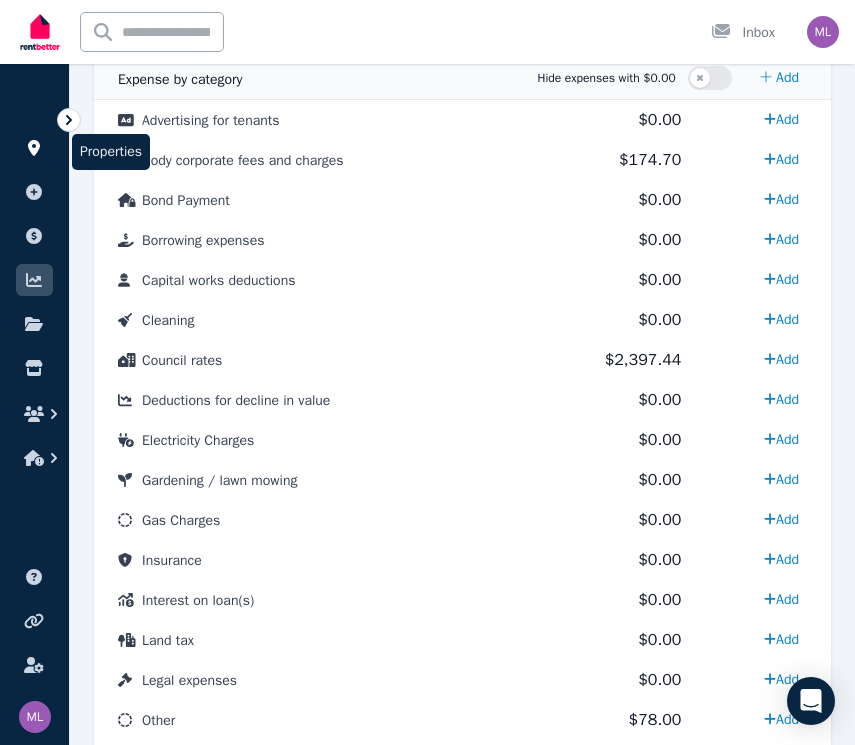 click 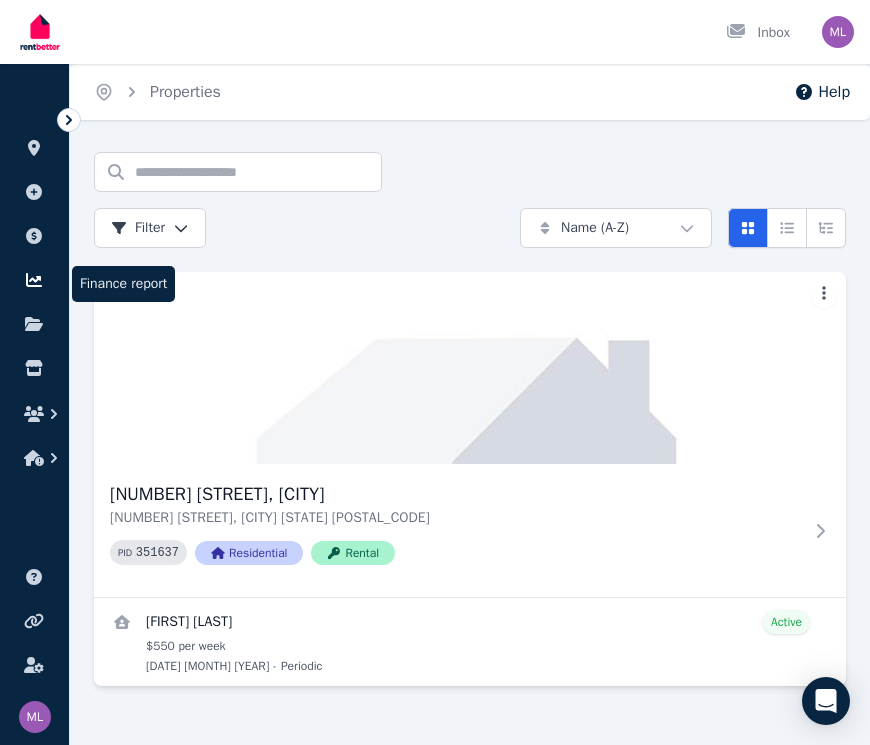 click at bounding box center (34, 280) 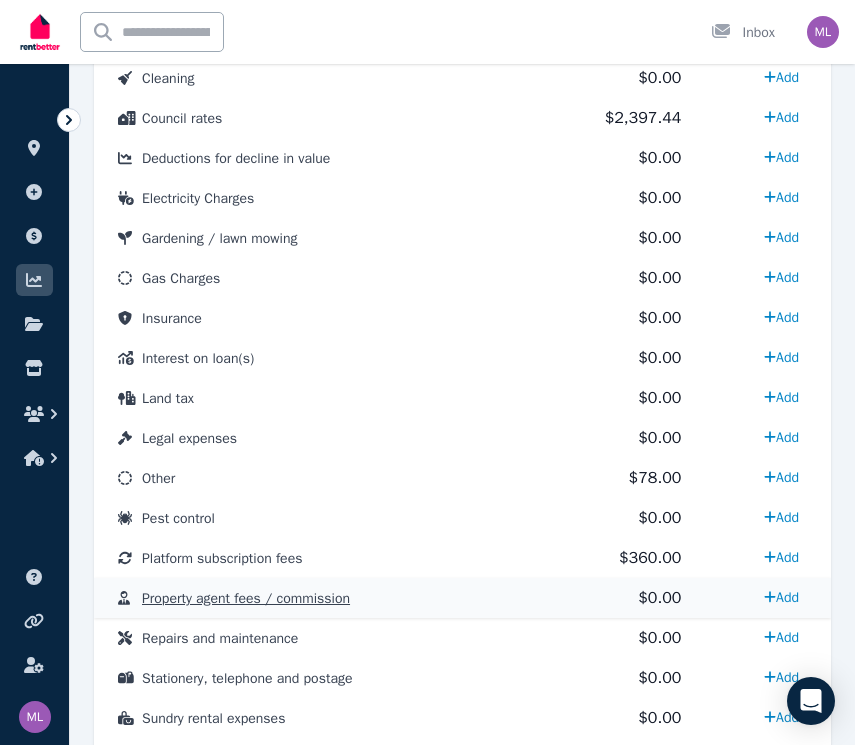 scroll, scrollTop: 1381, scrollLeft: 0, axis: vertical 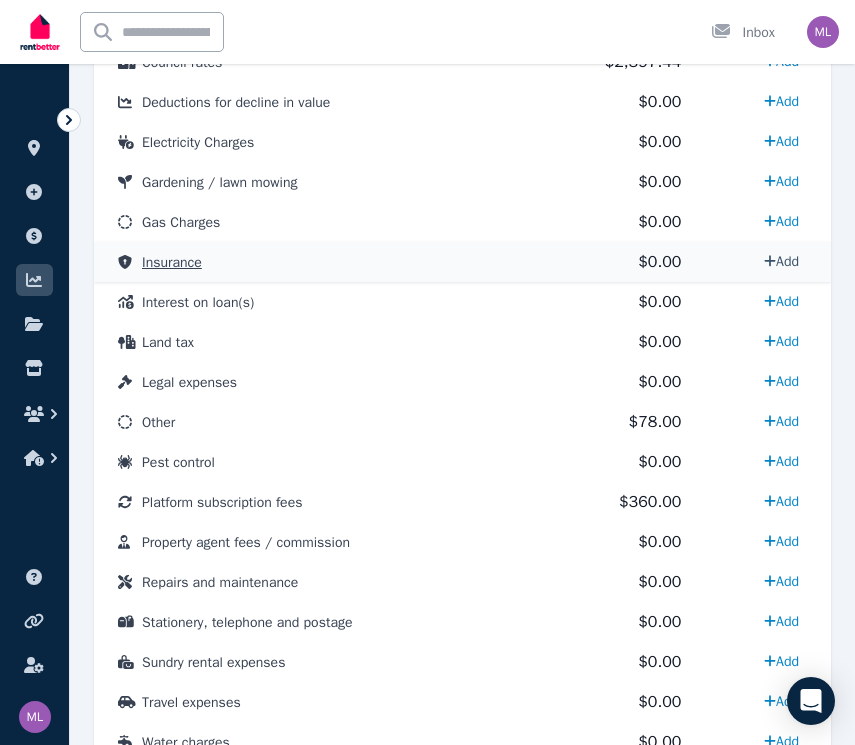 click on "Add" at bounding box center (781, 261) 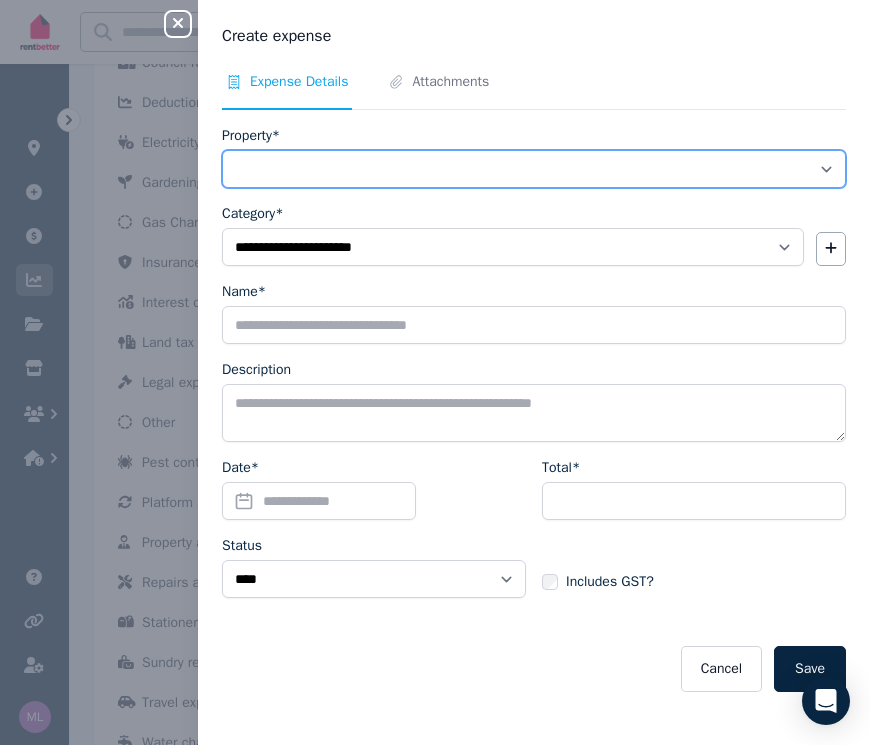 select on "**********" 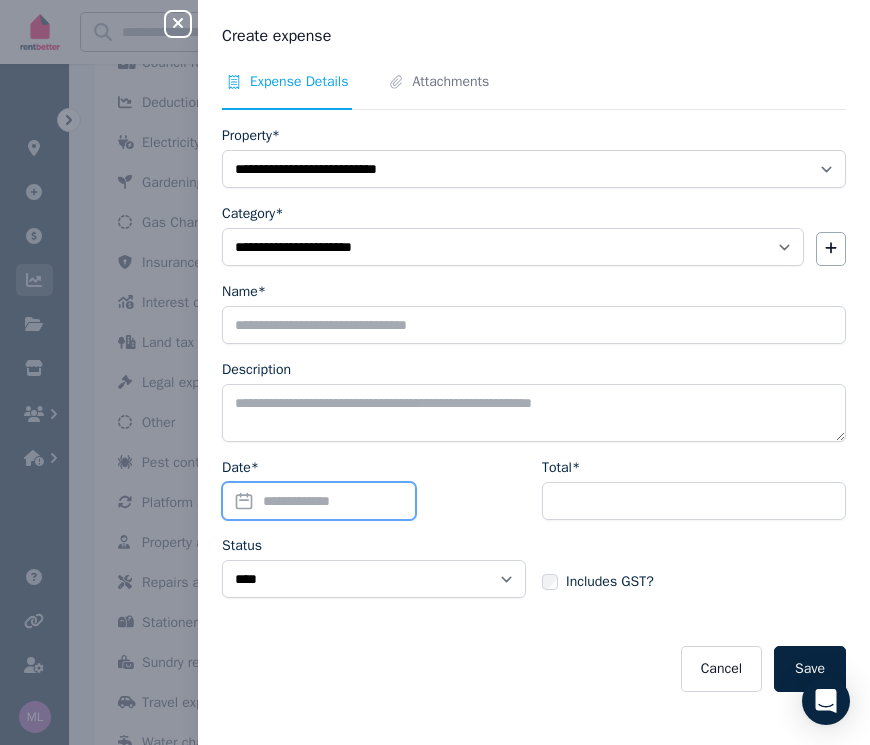click on "Date*" at bounding box center (319, 501) 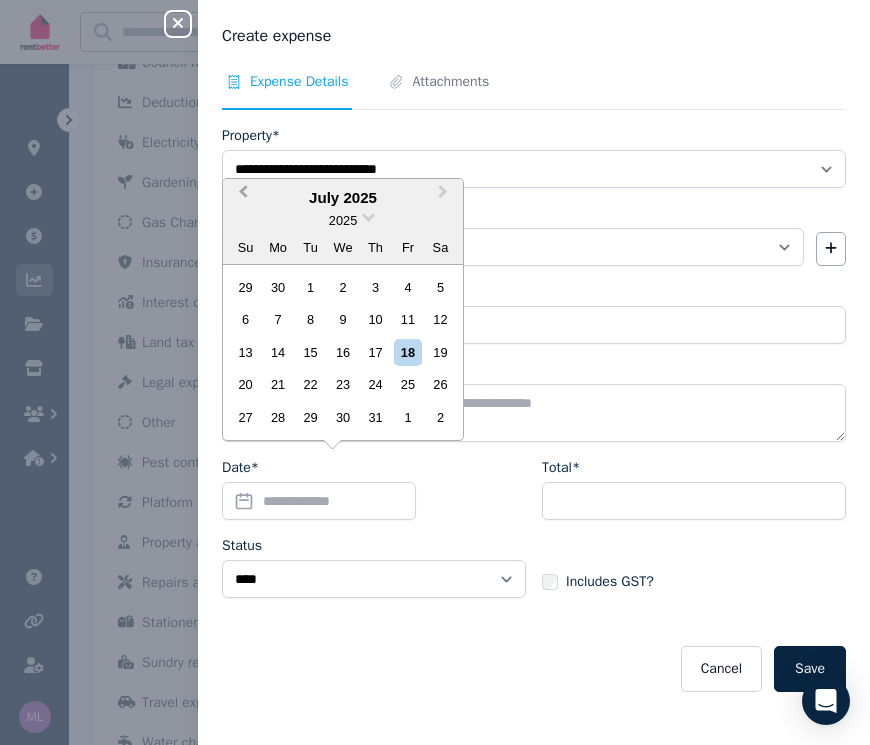 click on "Previous Month" at bounding box center (241, 197) 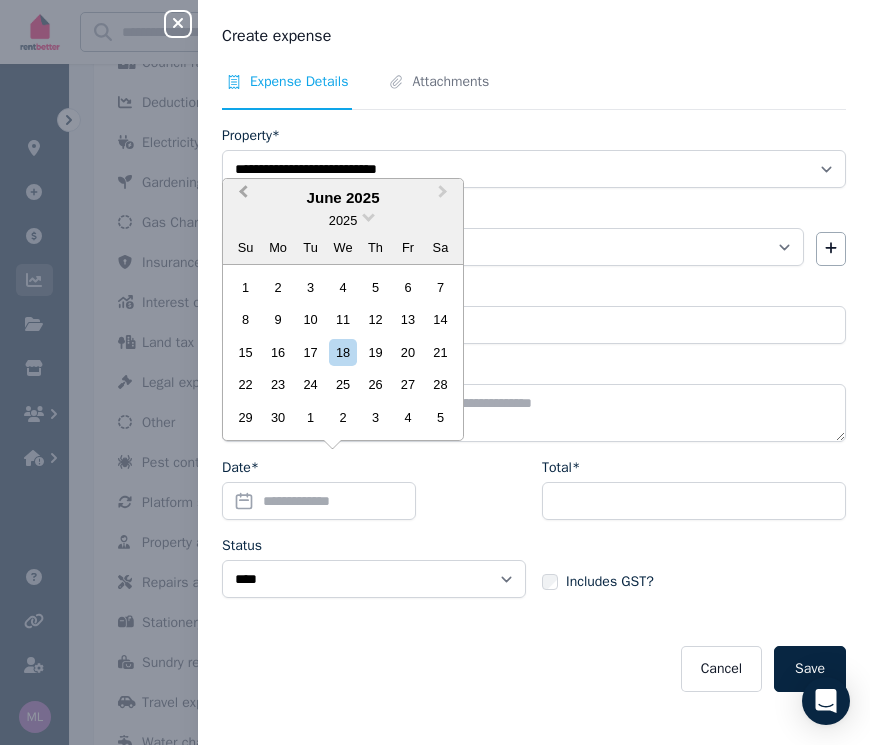 click on "Previous Month" at bounding box center [243, 196] 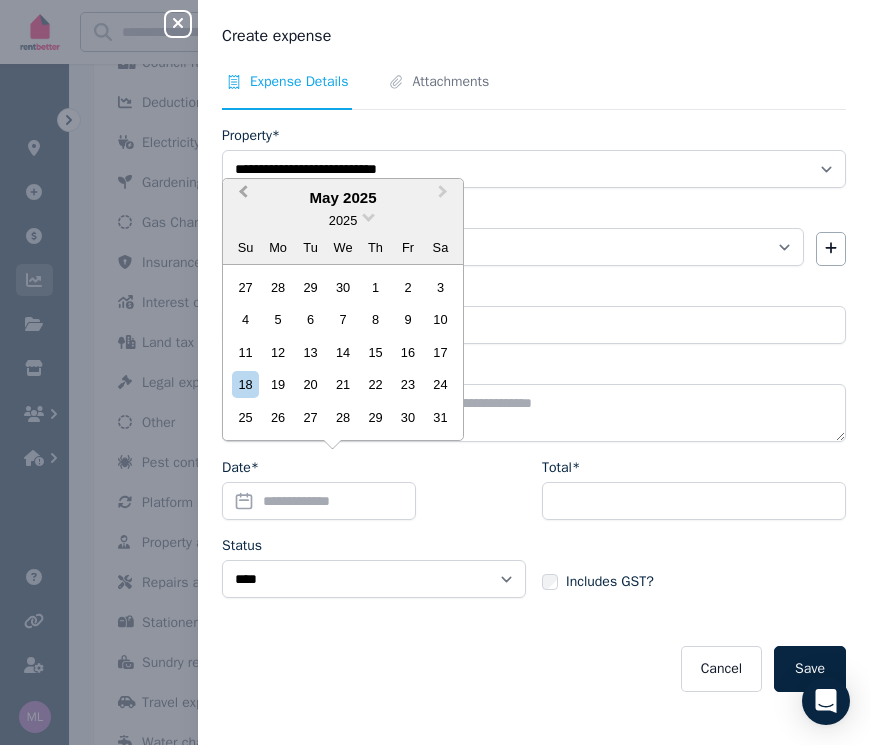 click on "Previous Month" at bounding box center (243, 196) 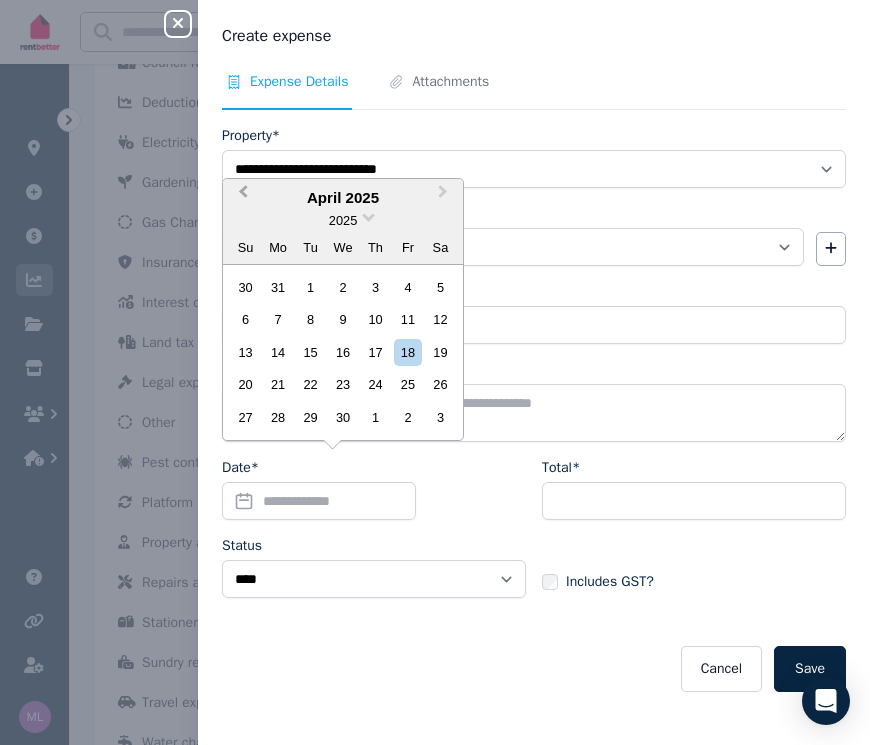 click on "Previous Month" at bounding box center (243, 196) 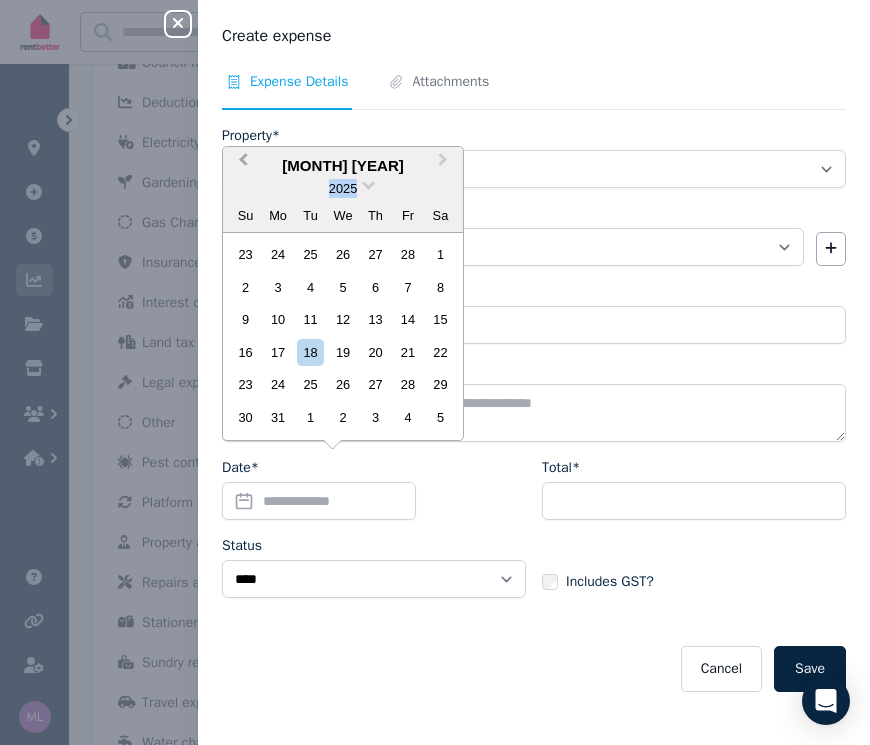 click on "2025" at bounding box center (343, 188) 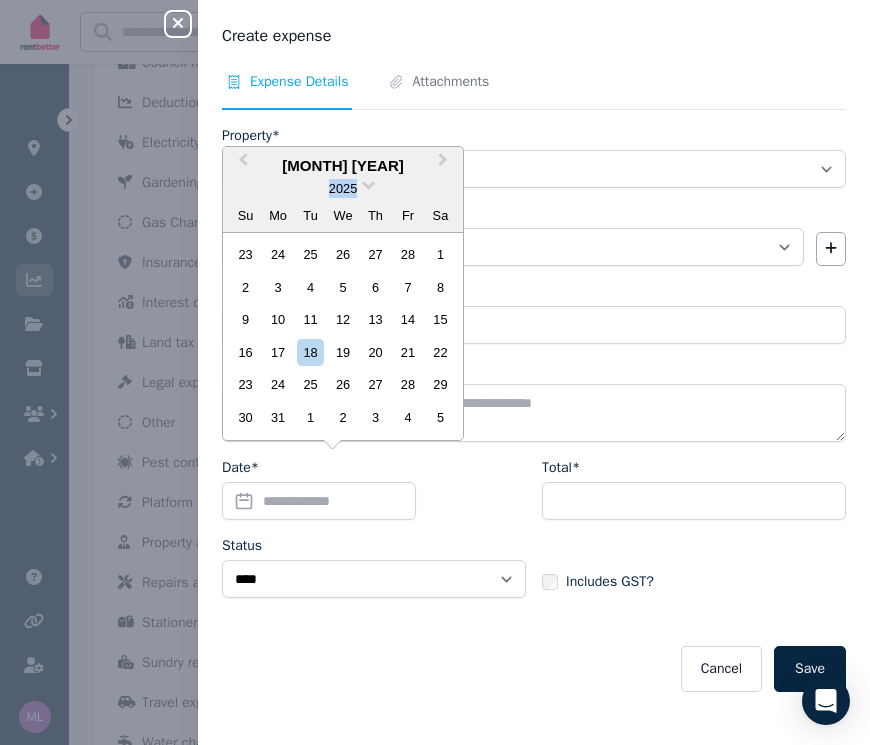 click on "Previous Month" at bounding box center (241, 165) 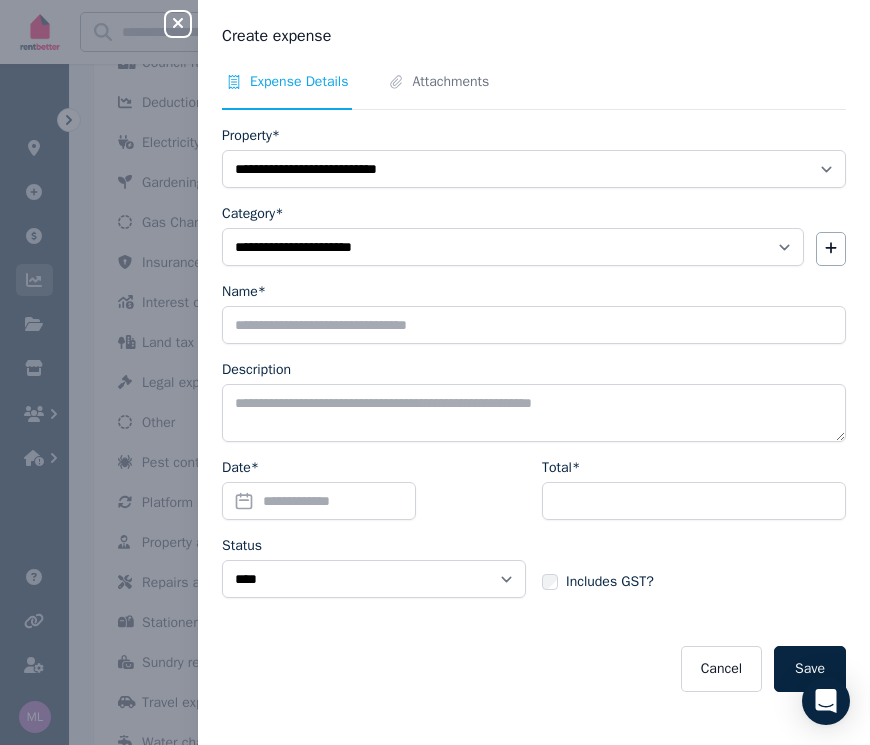 click 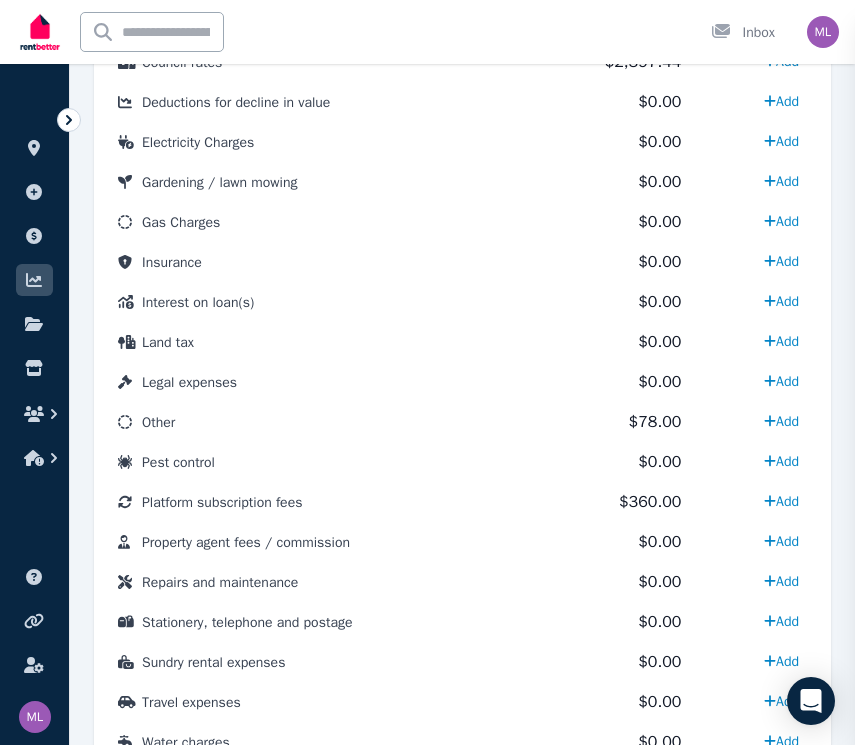 select on "**********" 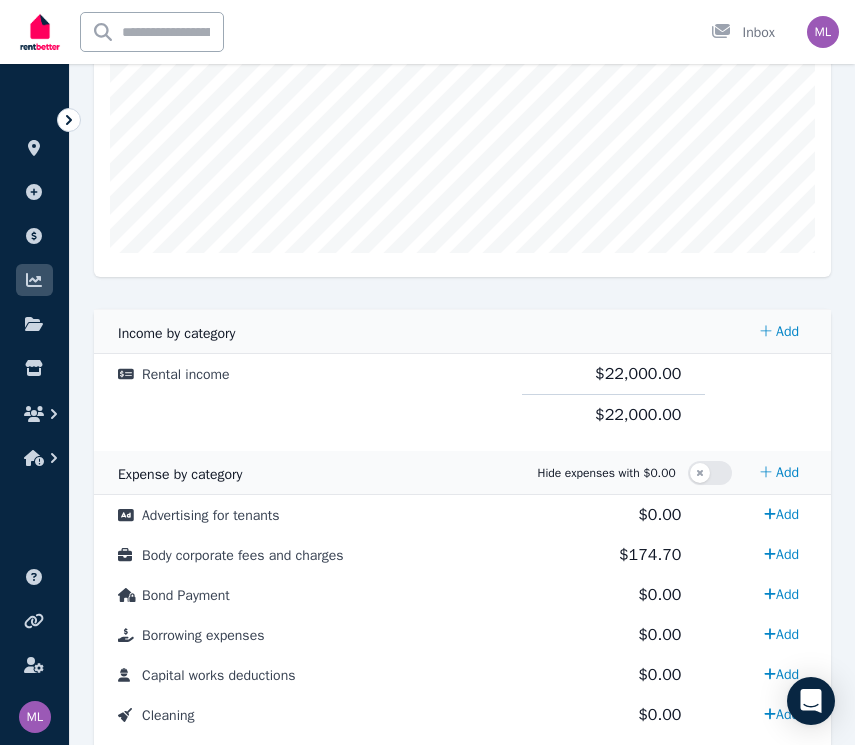 scroll, scrollTop: 0, scrollLeft: 0, axis: both 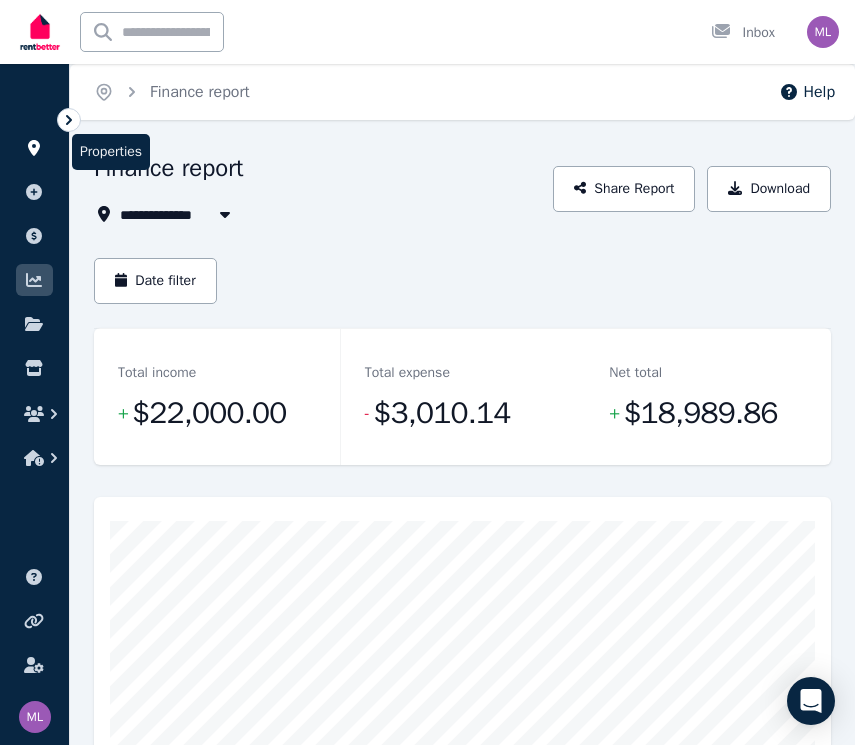 click 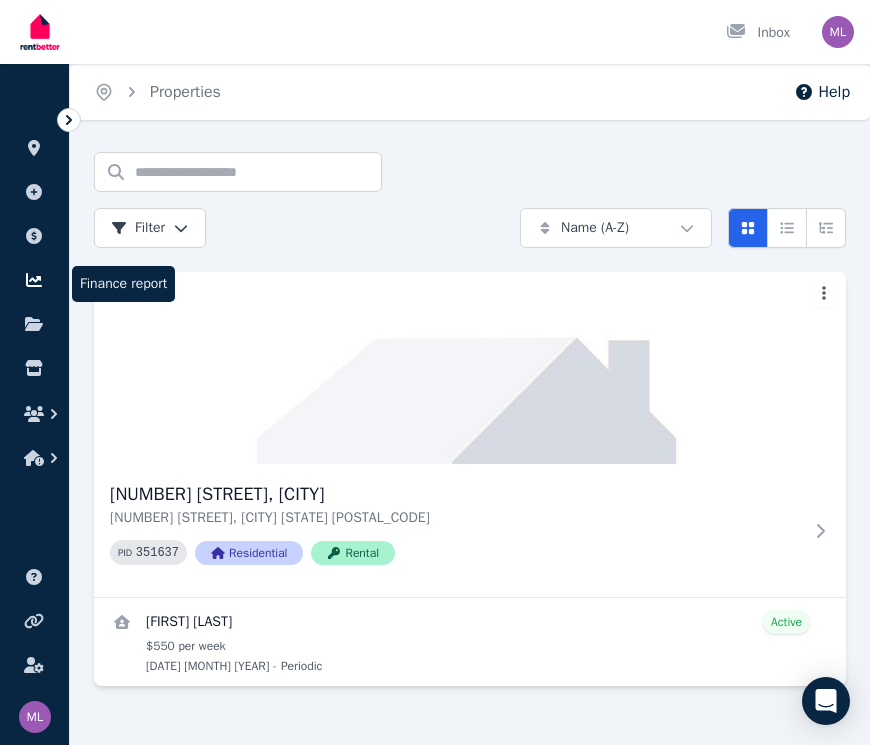click 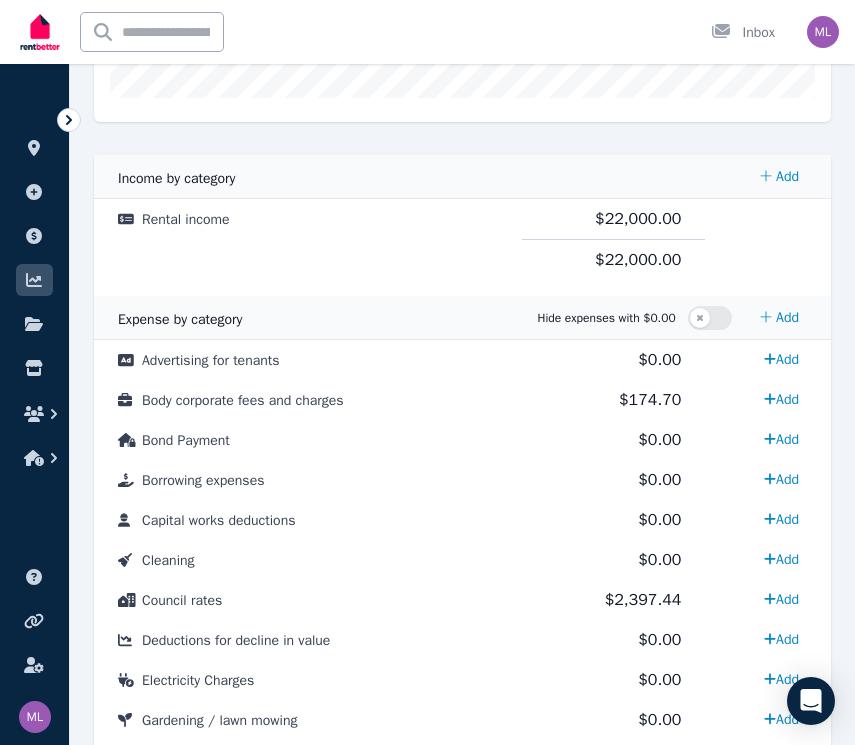 scroll, scrollTop: 1507, scrollLeft: 0, axis: vertical 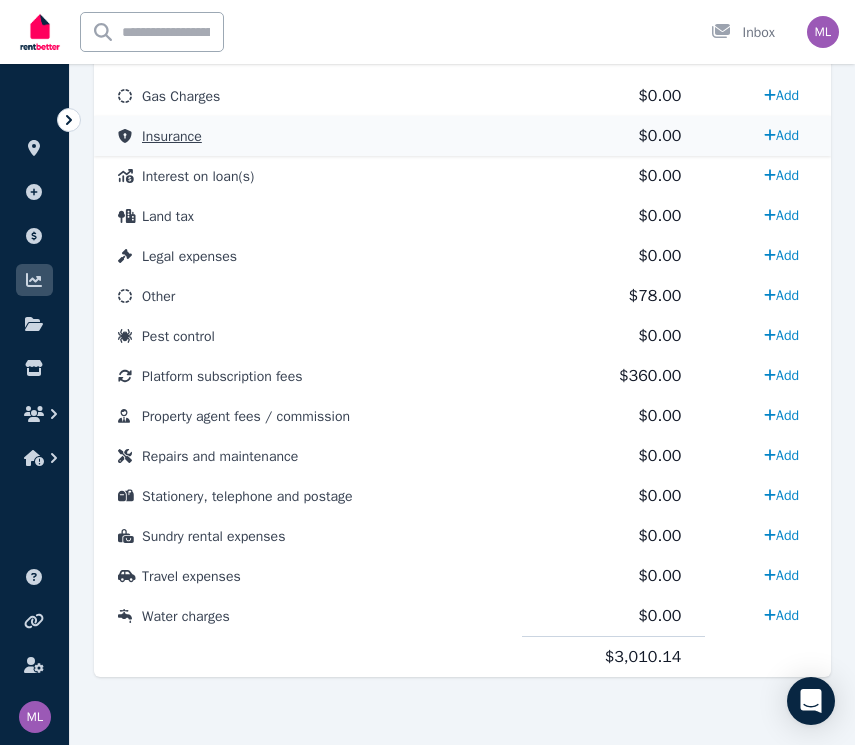 click on "Insurance" at bounding box center [172, 136] 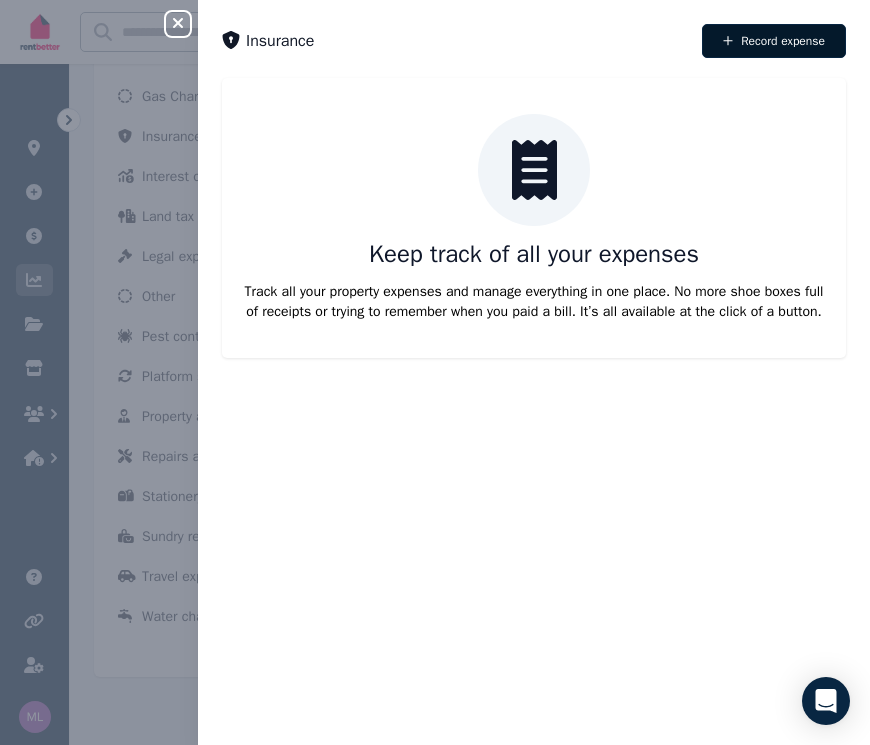 click on "Record expense" at bounding box center [774, 41] 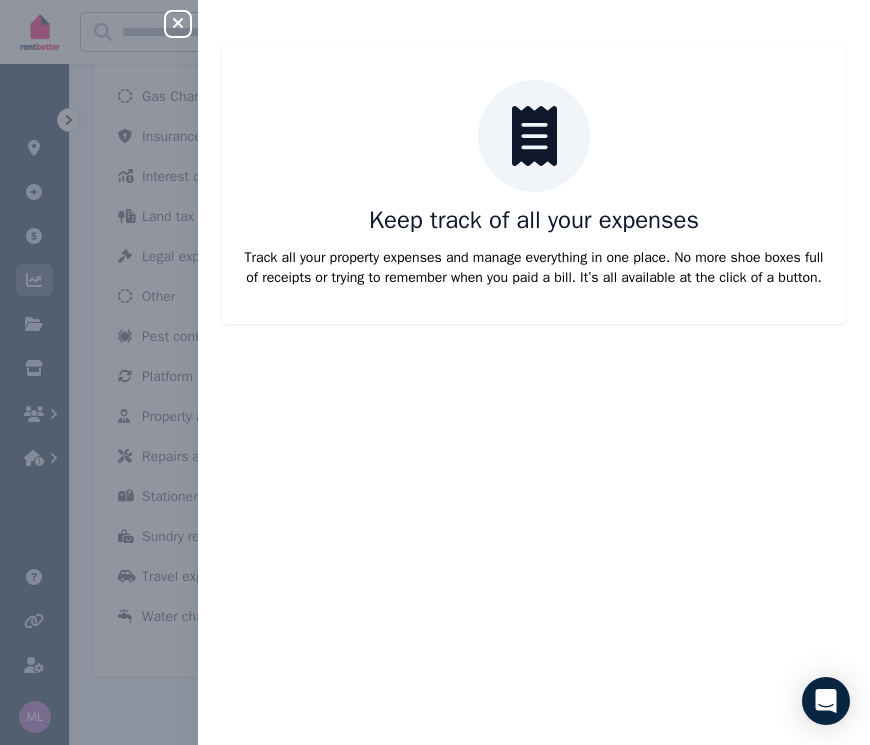select on "**********" 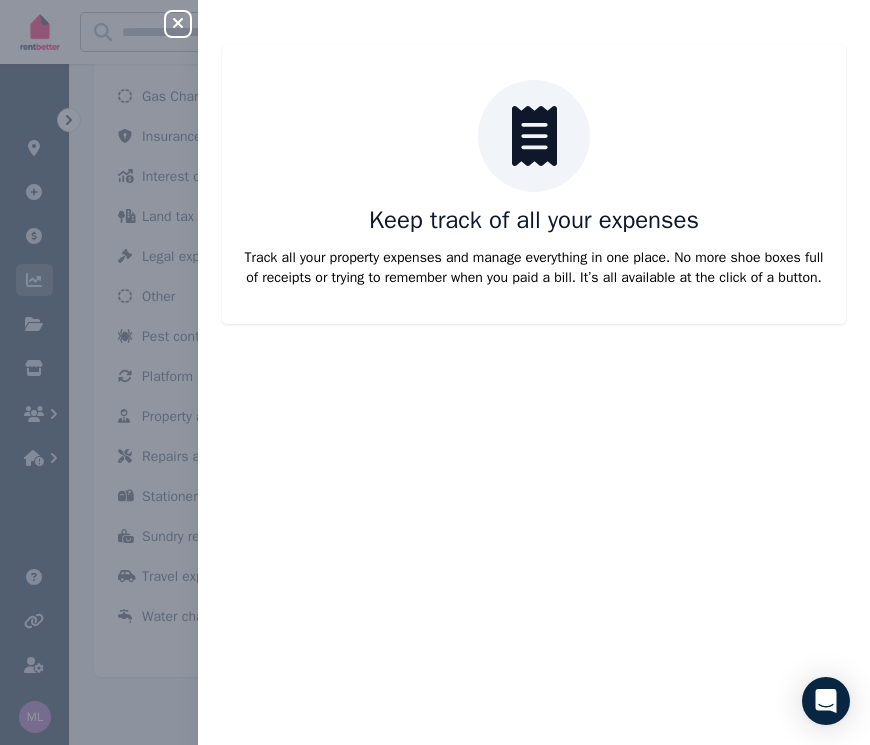 select on "**********" 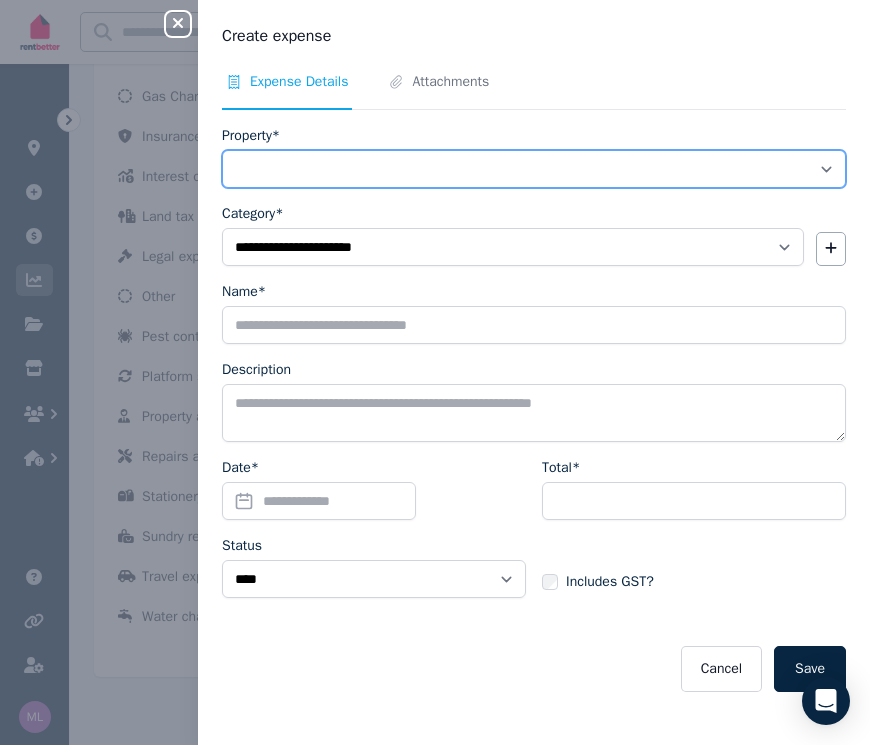select on "**********" 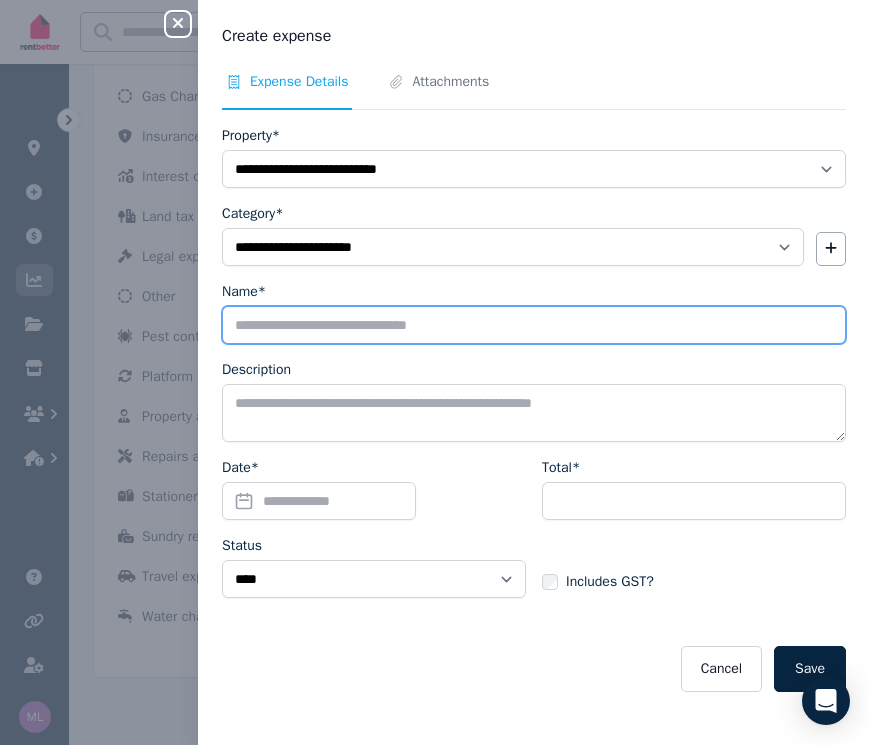 click on "Name*" at bounding box center [534, 325] 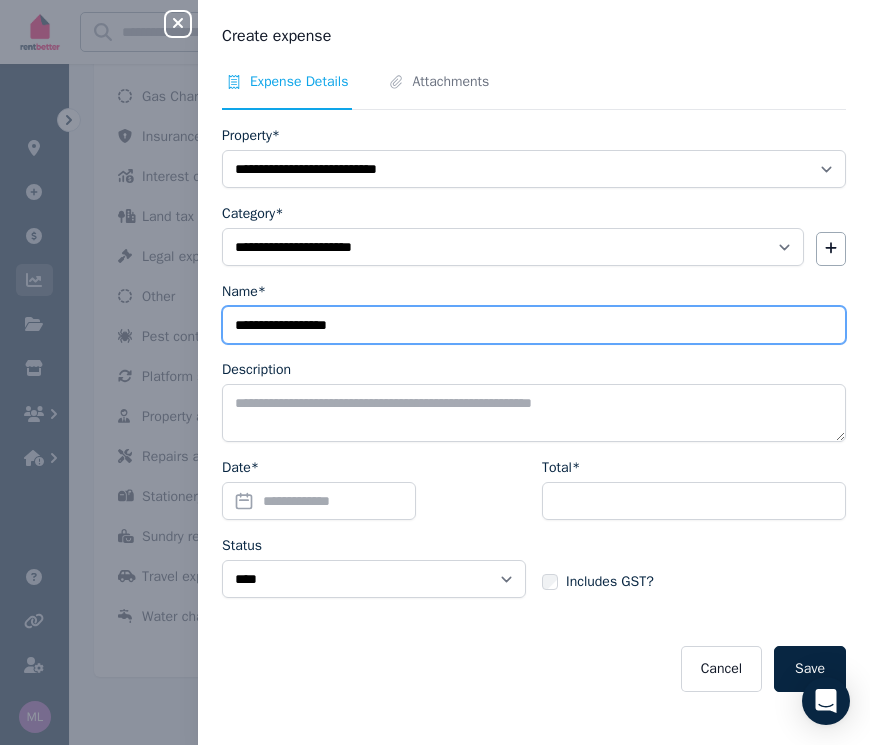 type on "**********" 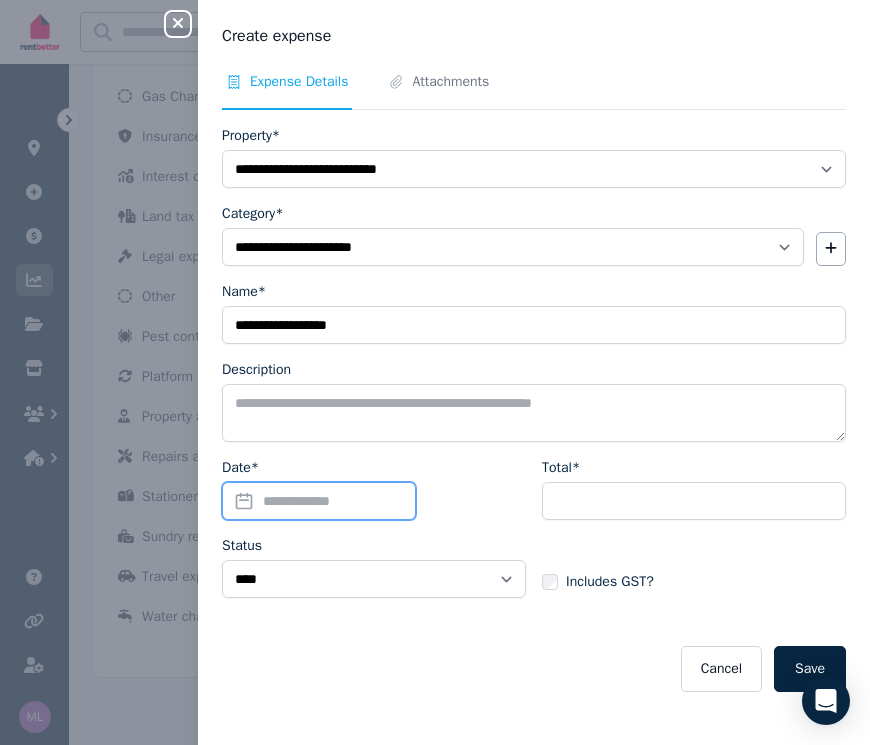 click on "Date*" at bounding box center (319, 501) 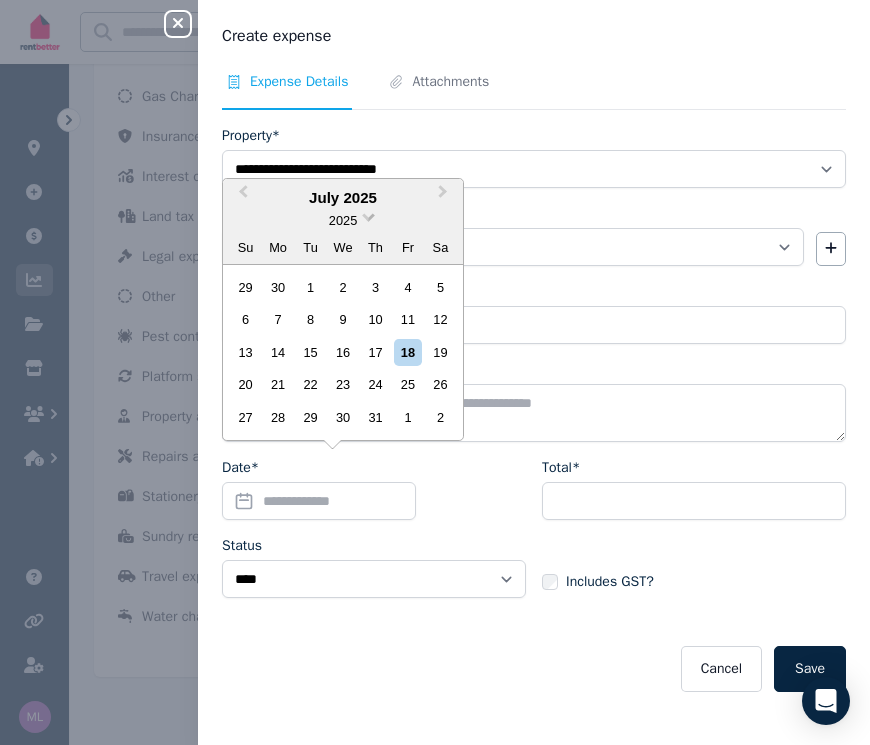 click at bounding box center [368, 215] 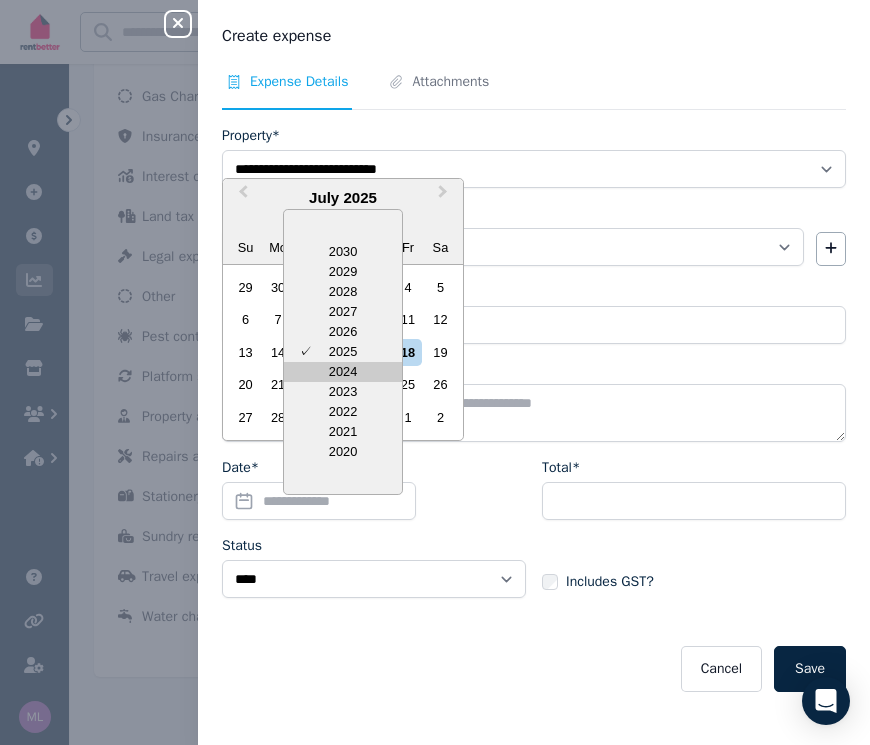 click on "2024" at bounding box center [343, 372] 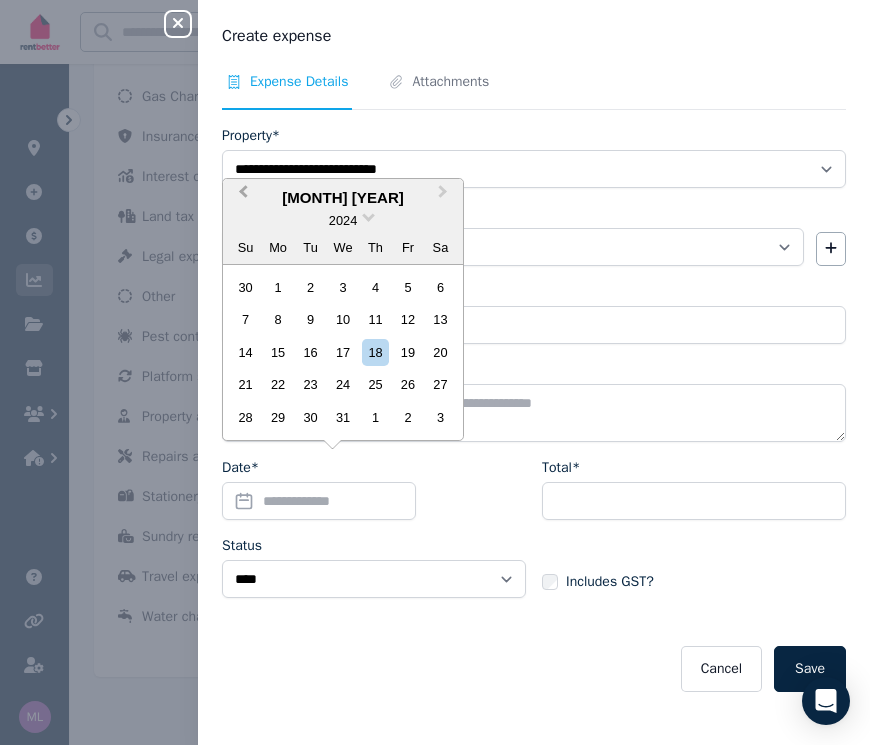 click on "Previous Month" at bounding box center (243, 196) 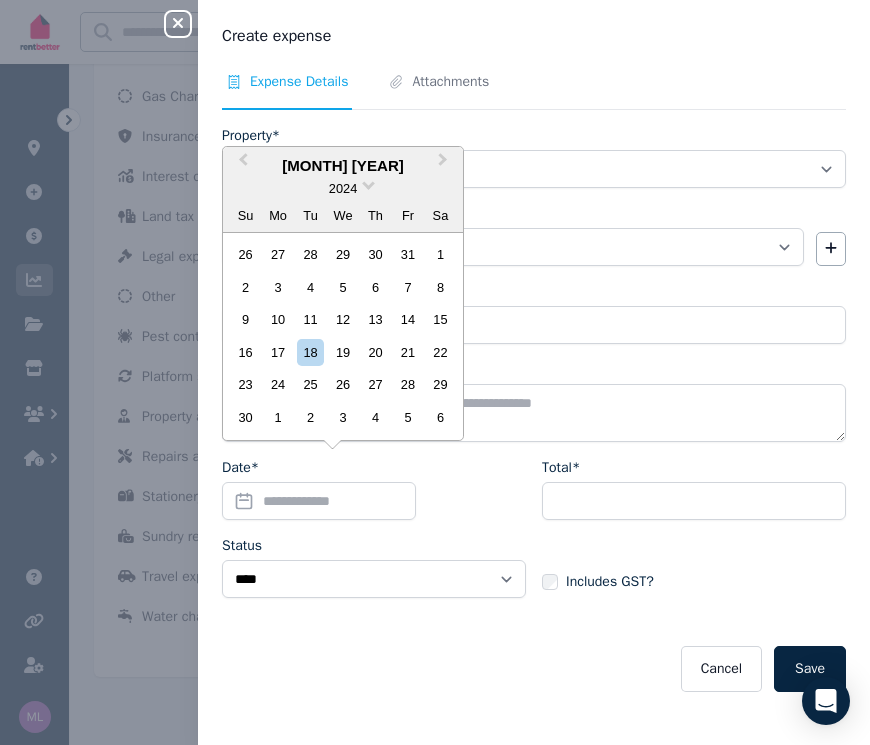 click on "Previous Month" at bounding box center [241, 165] 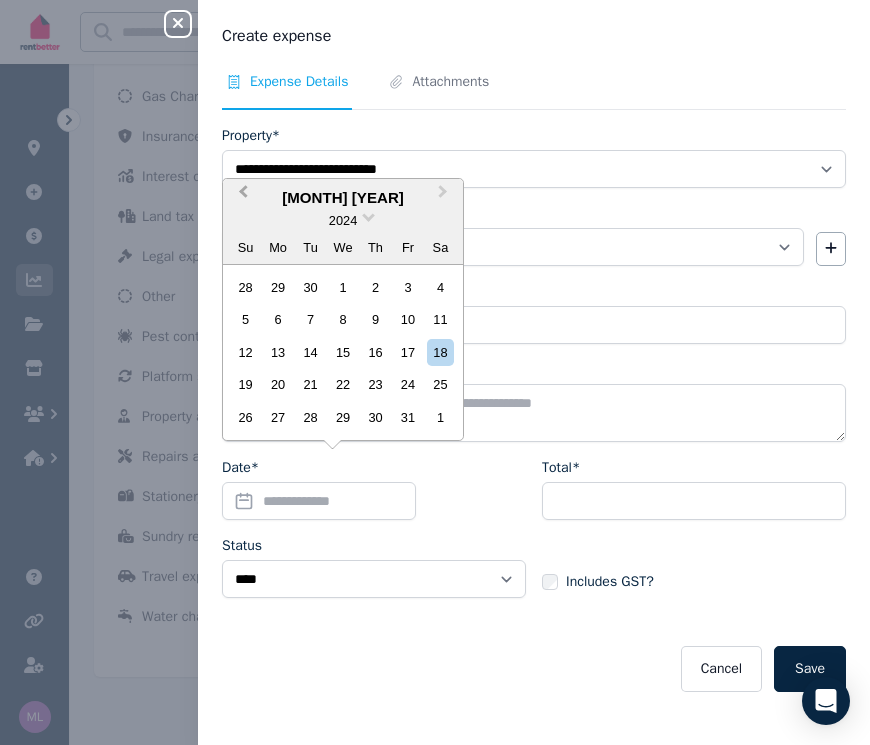 click on "Previous Month" at bounding box center [243, 196] 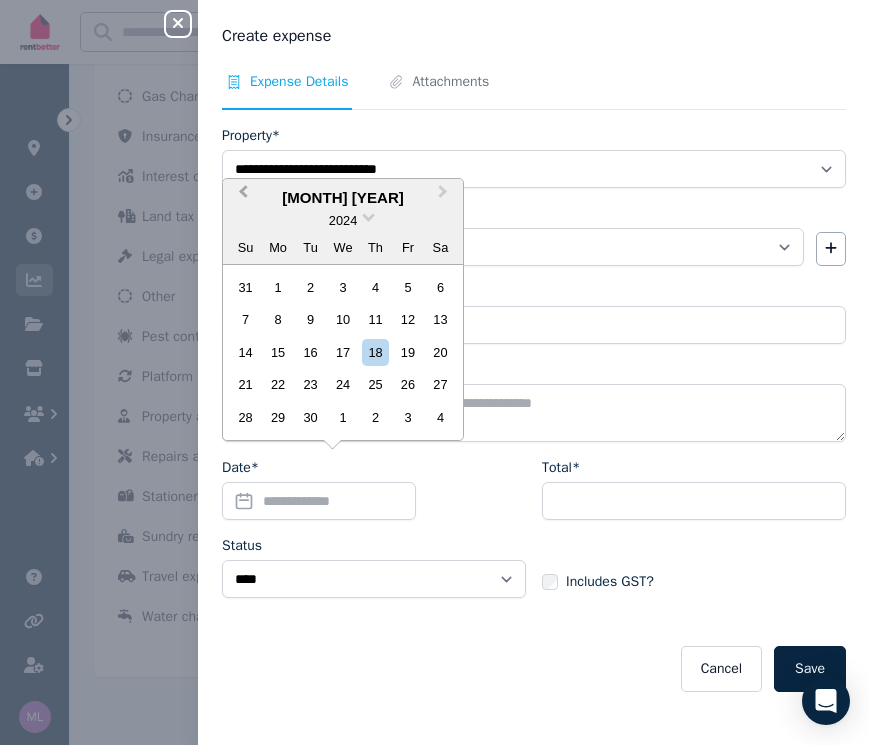 click on "Previous Month" at bounding box center [243, 196] 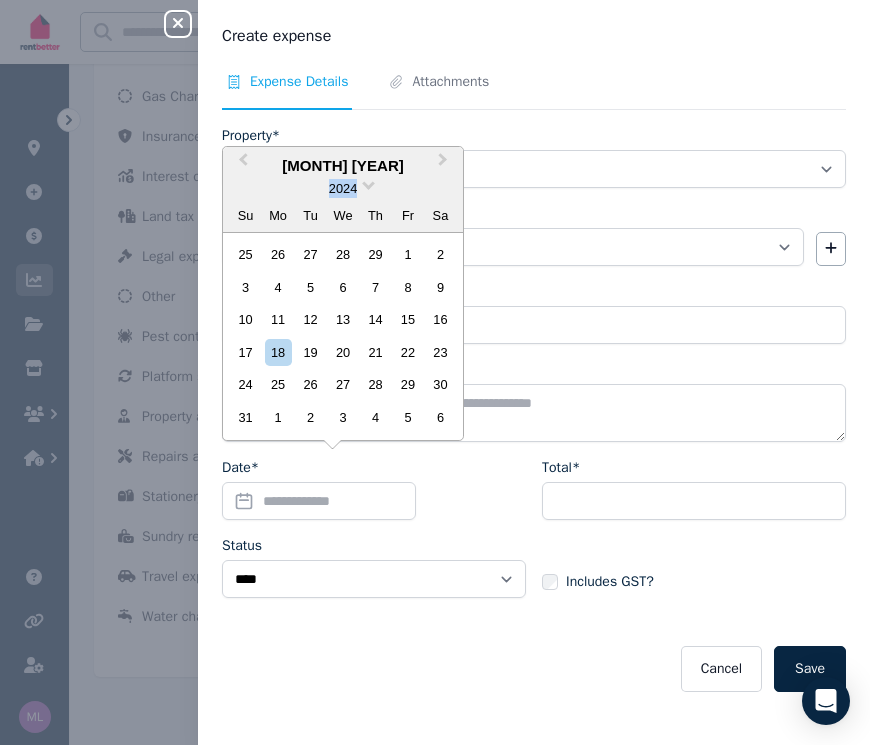 click on "2024" at bounding box center (343, 188) 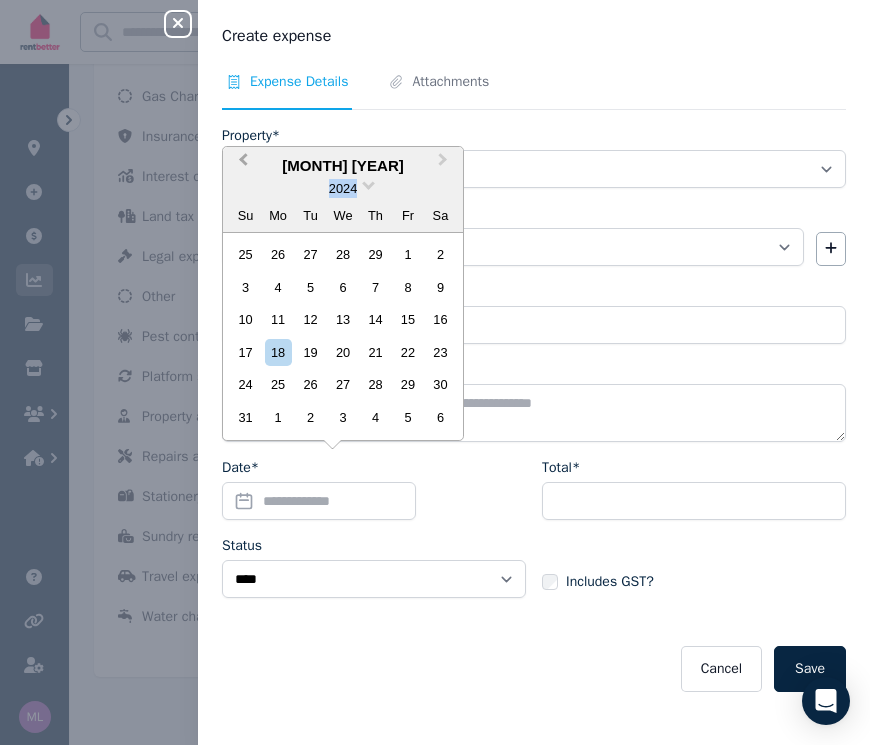 click on "Previous Month" at bounding box center [241, 165] 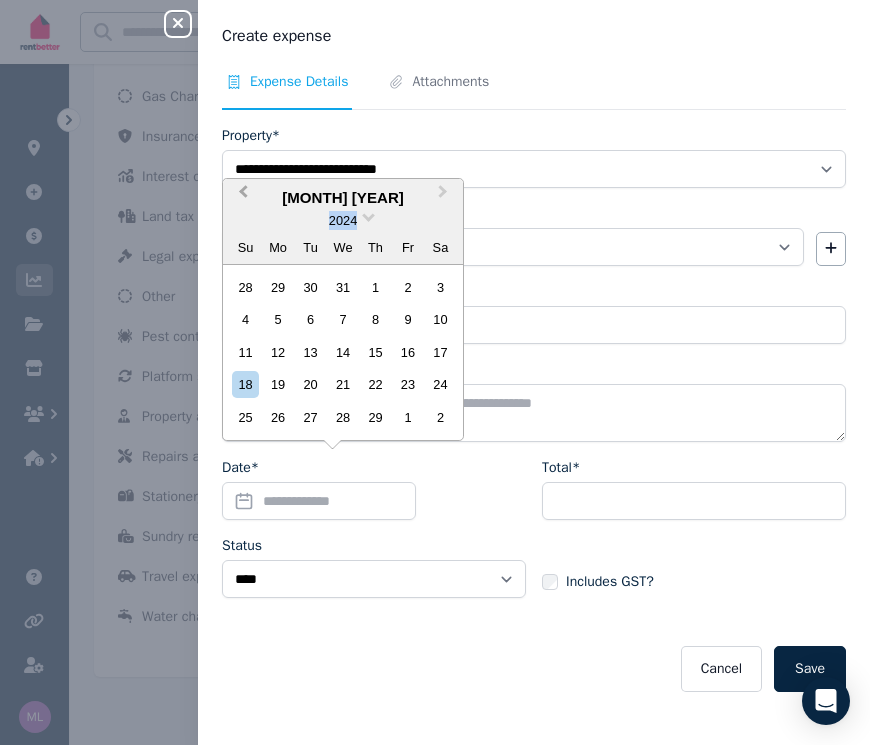 click on "Previous Month" at bounding box center (241, 197) 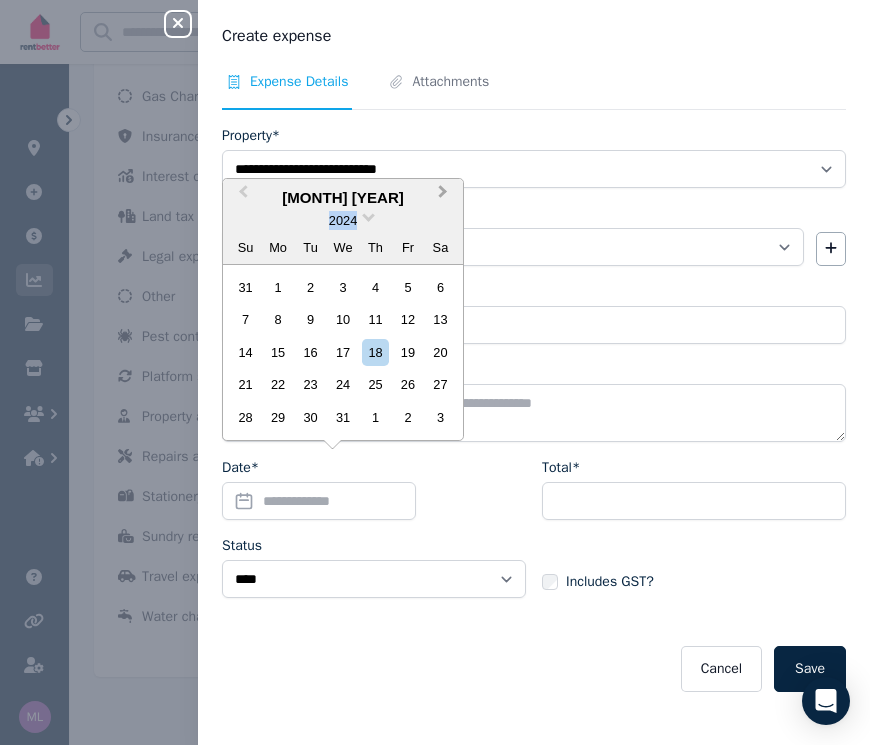 click on "Next Month" at bounding box center [443, 196] 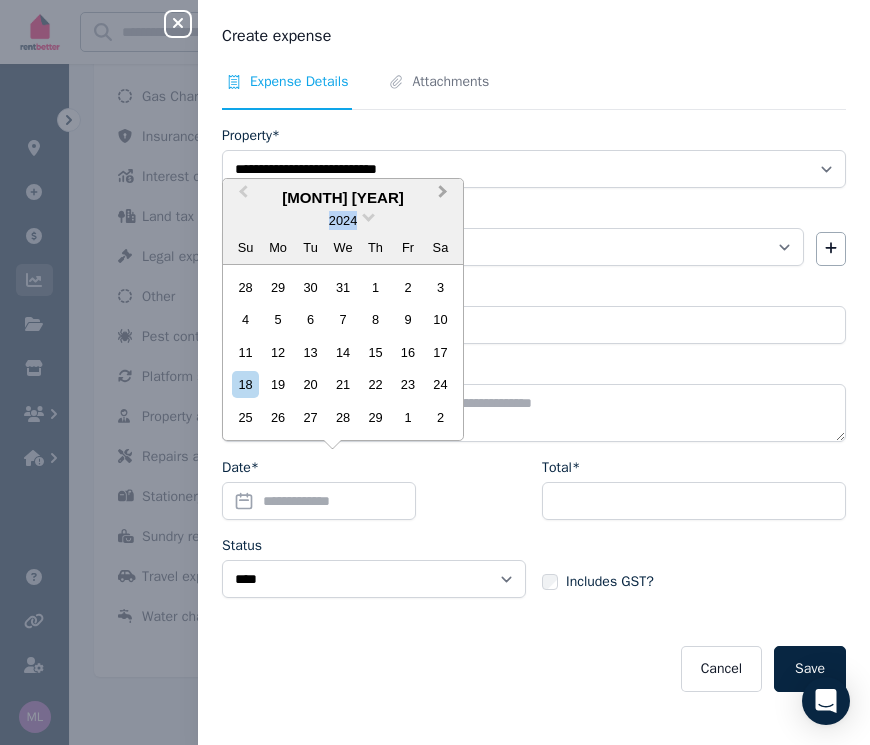 click on "Next Month" at bounding box center (443, 196) 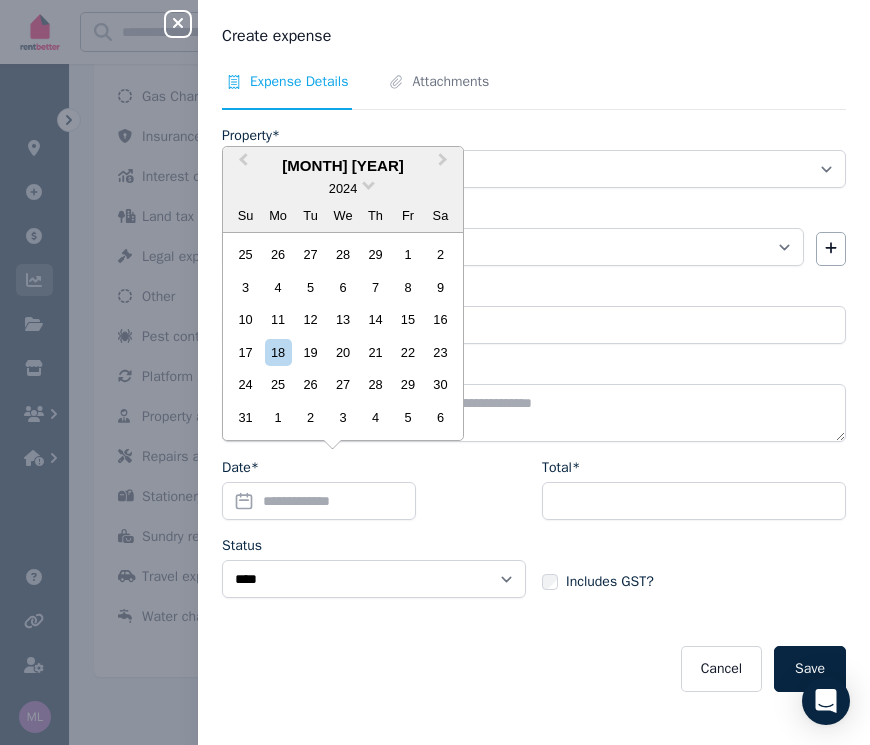click on "2024" at bounding box center (343, 188) 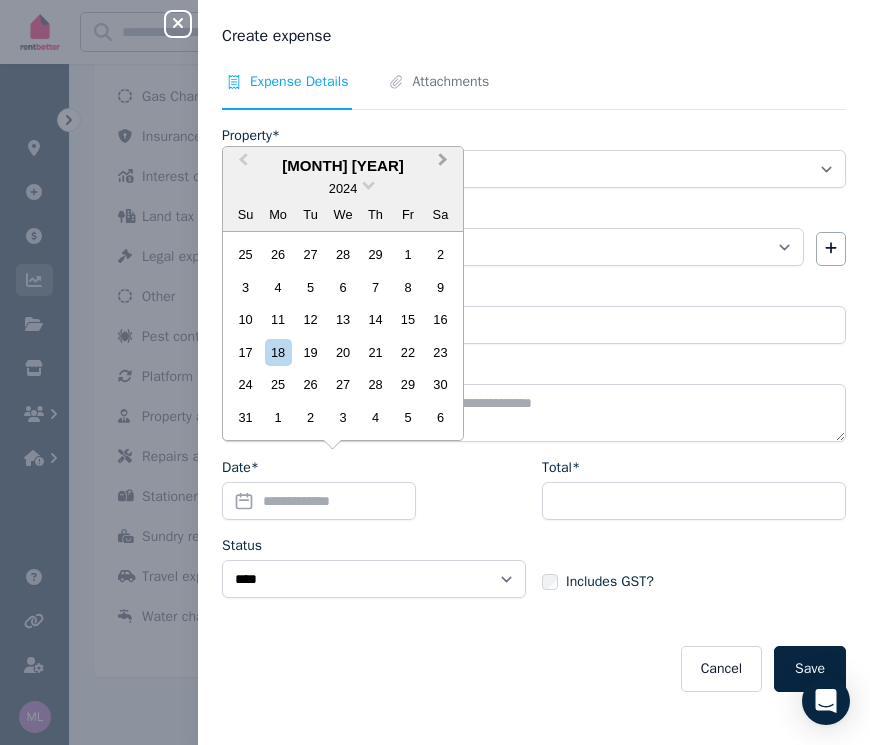 click on "Next Month" at bounding box center [443, 164] 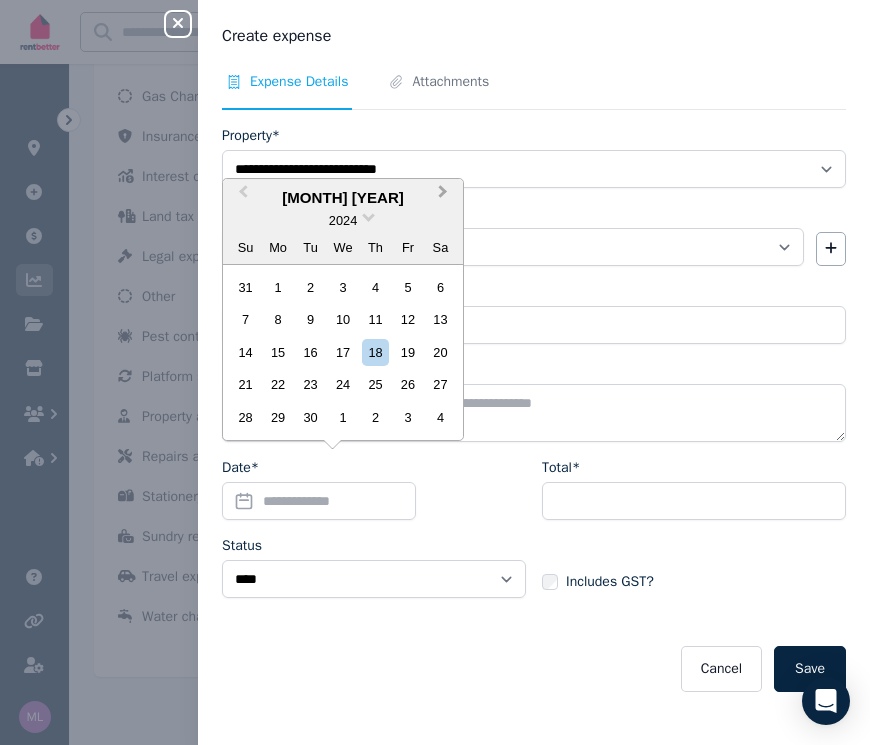 click on "Next Month" at bounding box center [443, 196] 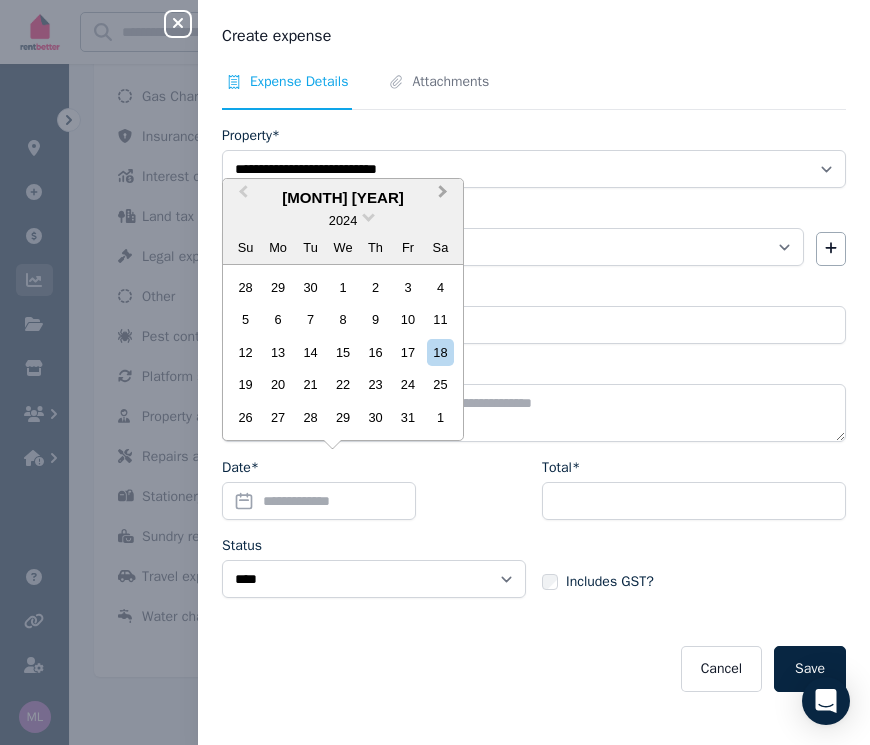 click on "Next Month" at bounding box center (443, 196) 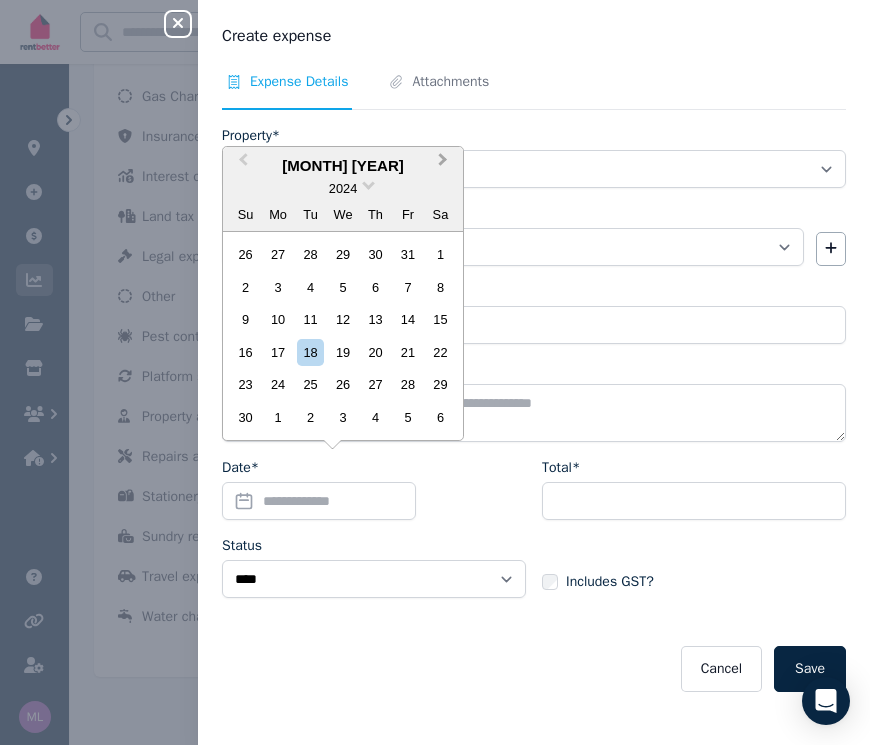 click on "Next Month" at bounding box center (443, 164) 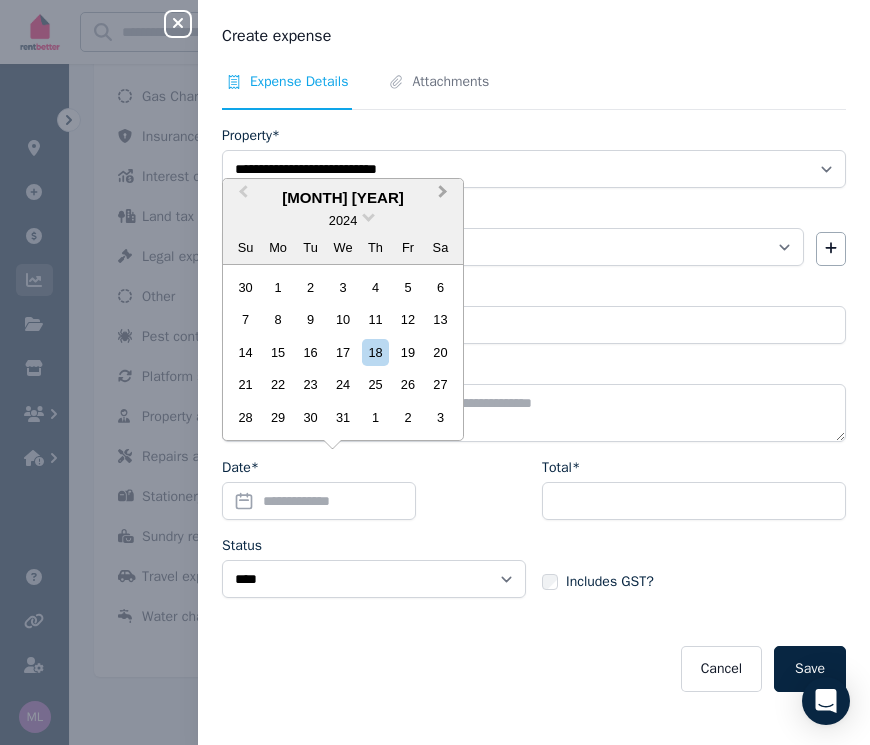 click on "Next Month" at bounding box center (443, 196) 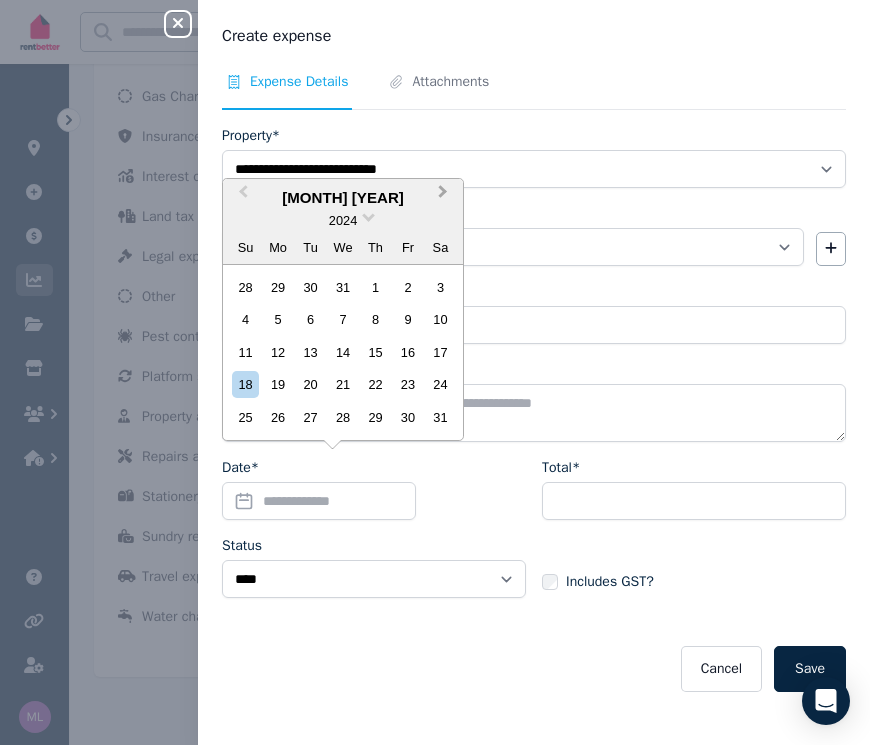 click on "Next Month" at bounding box center [443, 196] 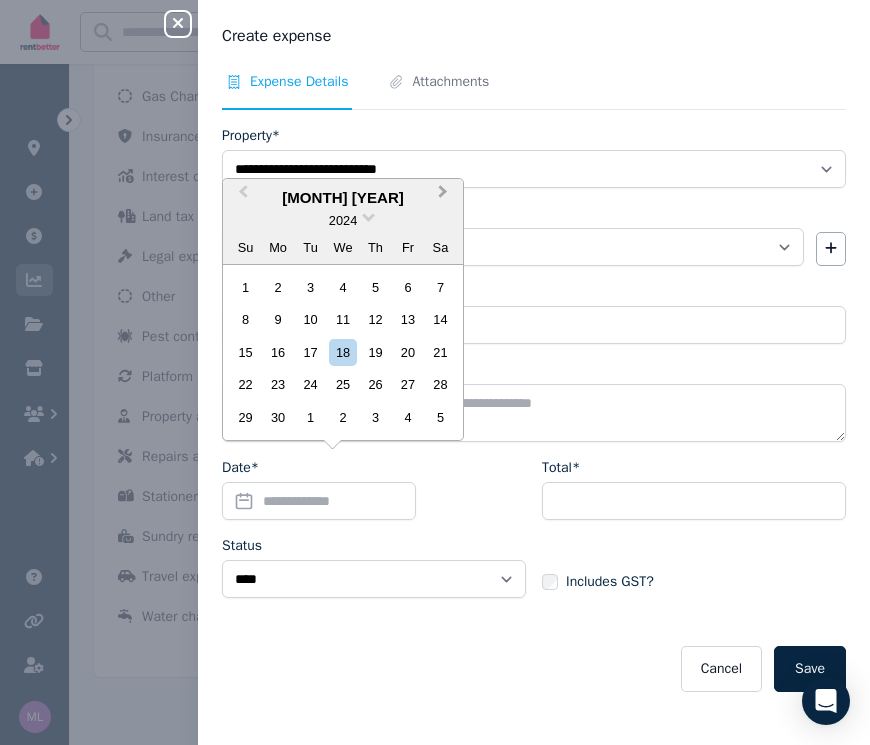click on "Next Month" at bounding box center [443, 196] 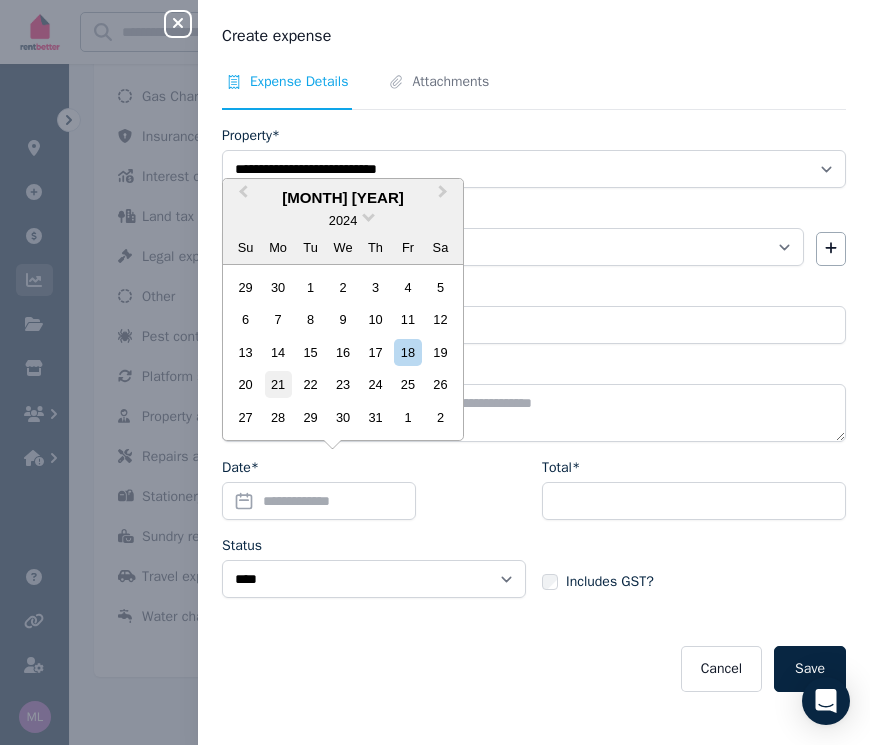 click on "21" at bounding box center (278, 384) 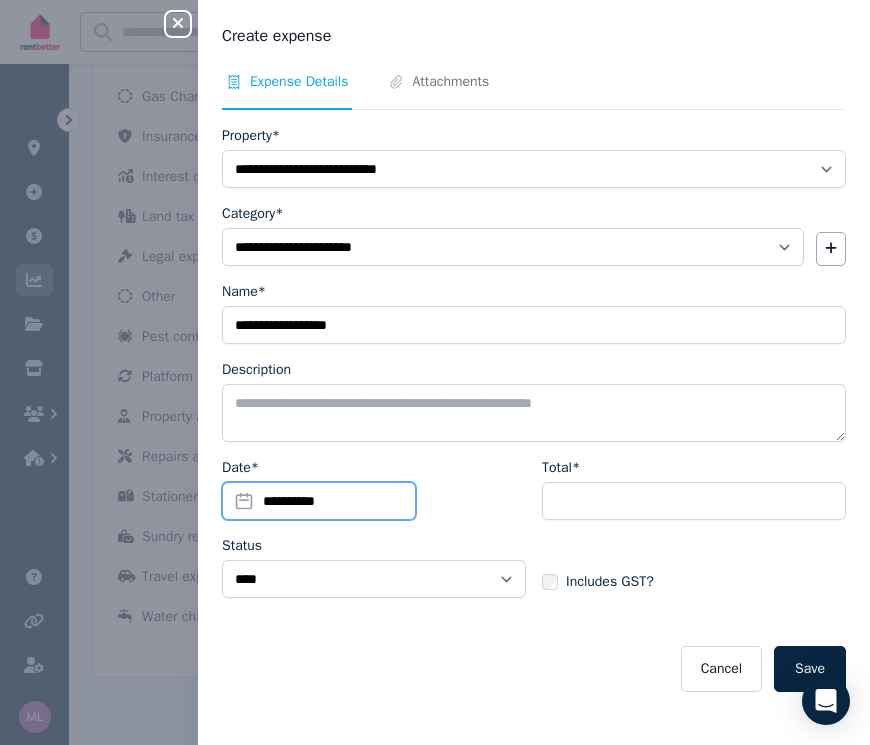 click on "**********" at bounding box center [319, 501] 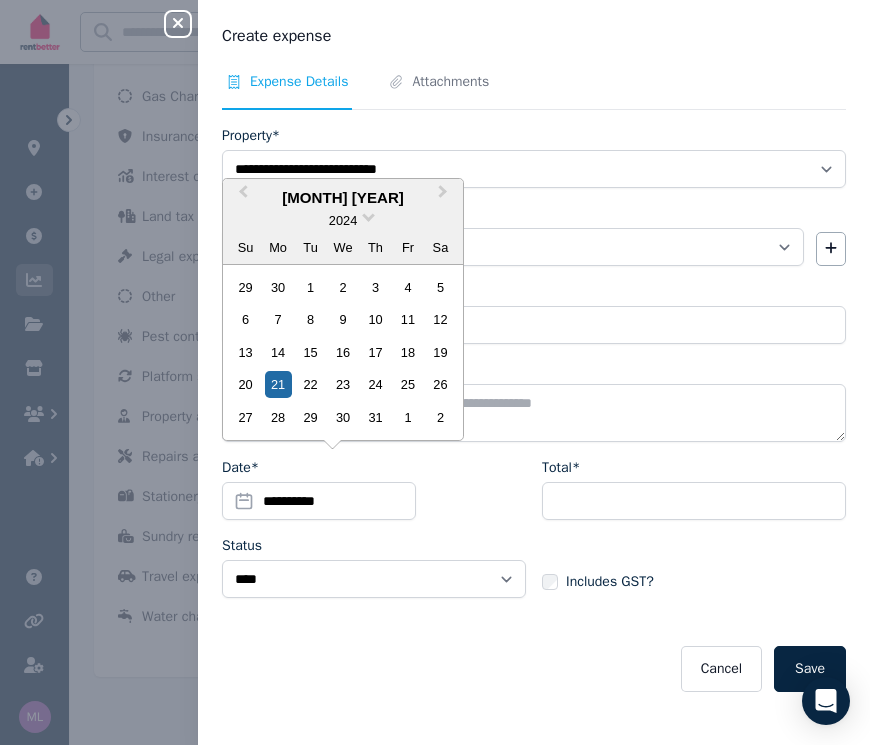 click on "Status" at bounding box center [374, 546] 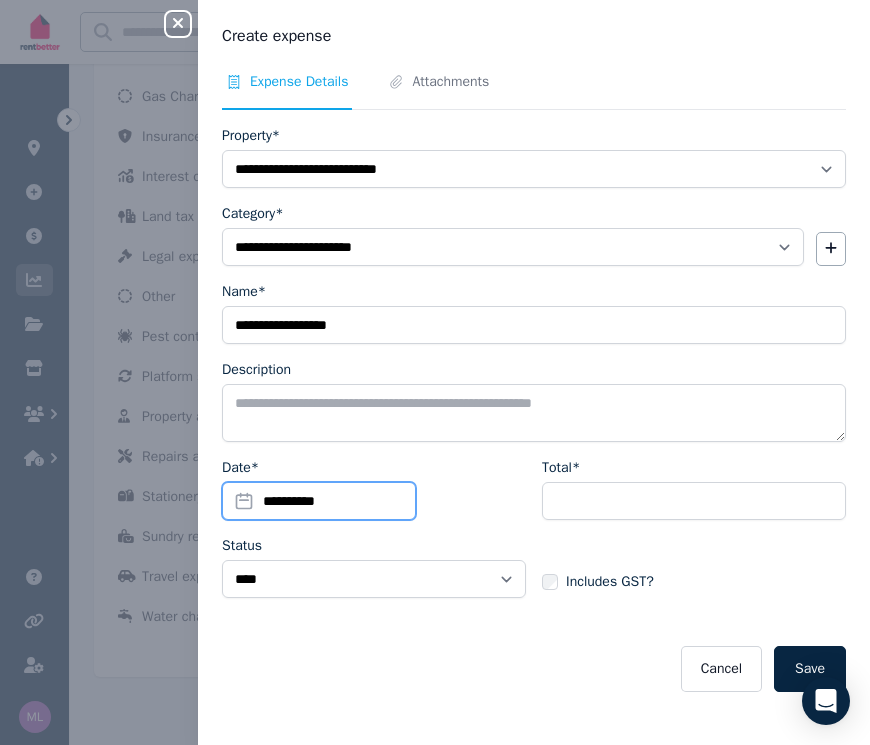click on "**********" at bounding box center (319, 501) 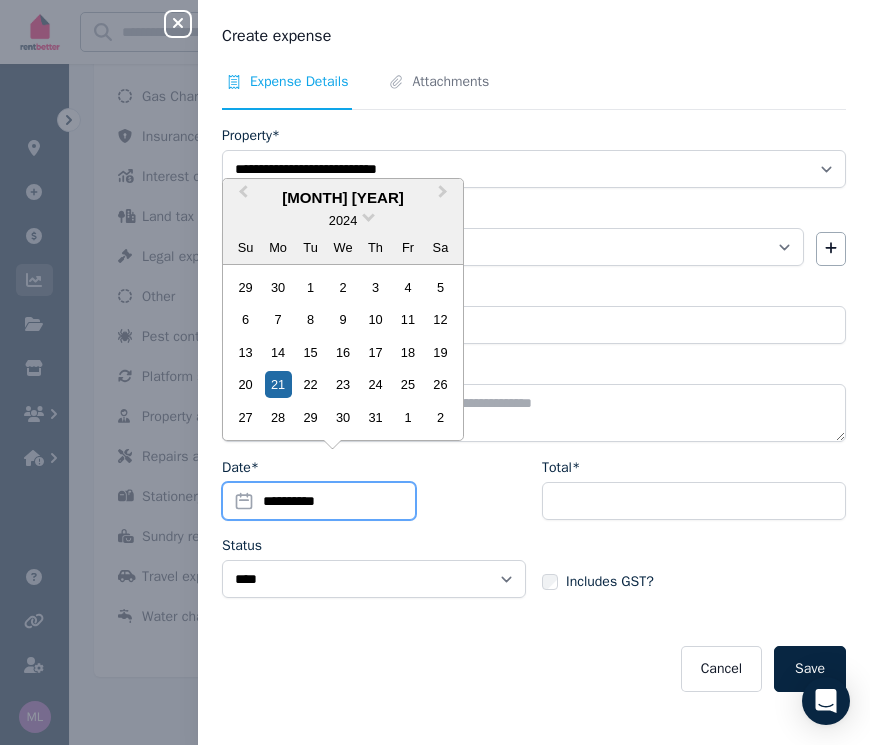 click on "**********" at bounding box center (319, 501) 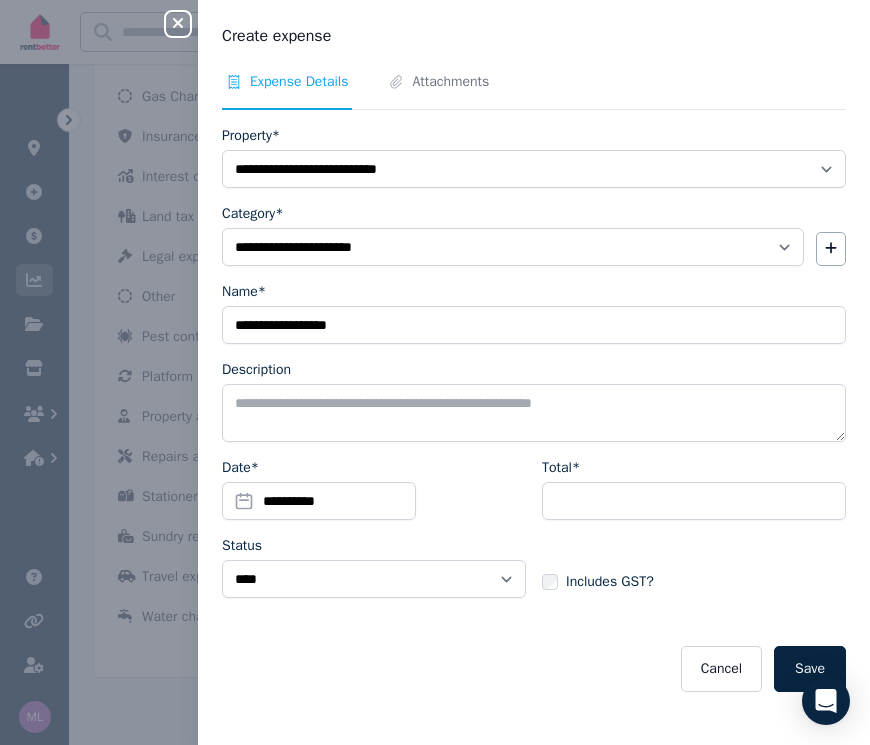 click on "Status" at bounding box center [374, 546] 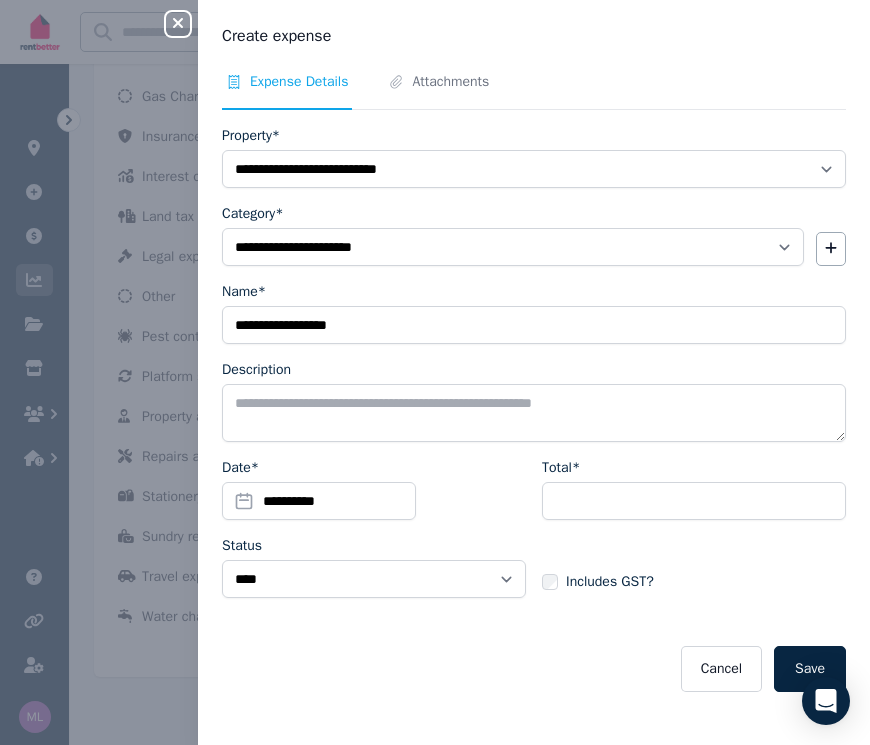 select 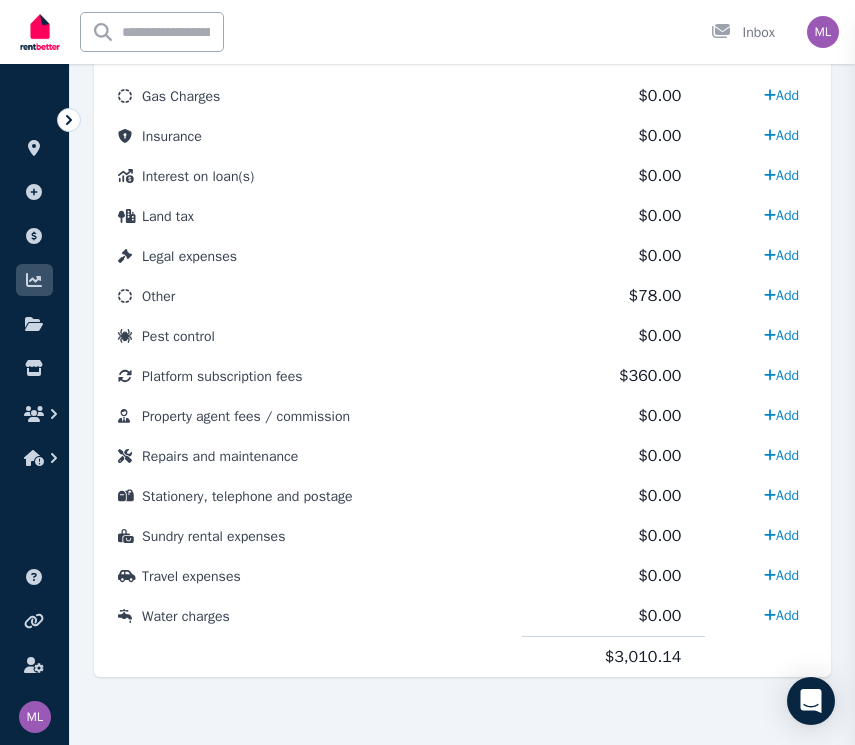 select on "**********" 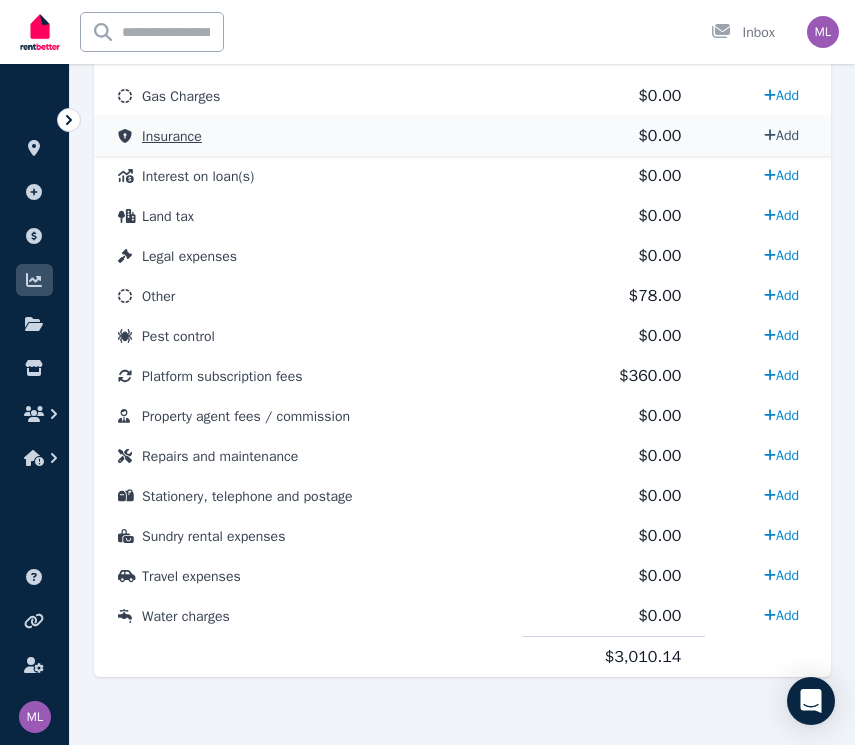 click on "Add" at bounding box center [781, 135] 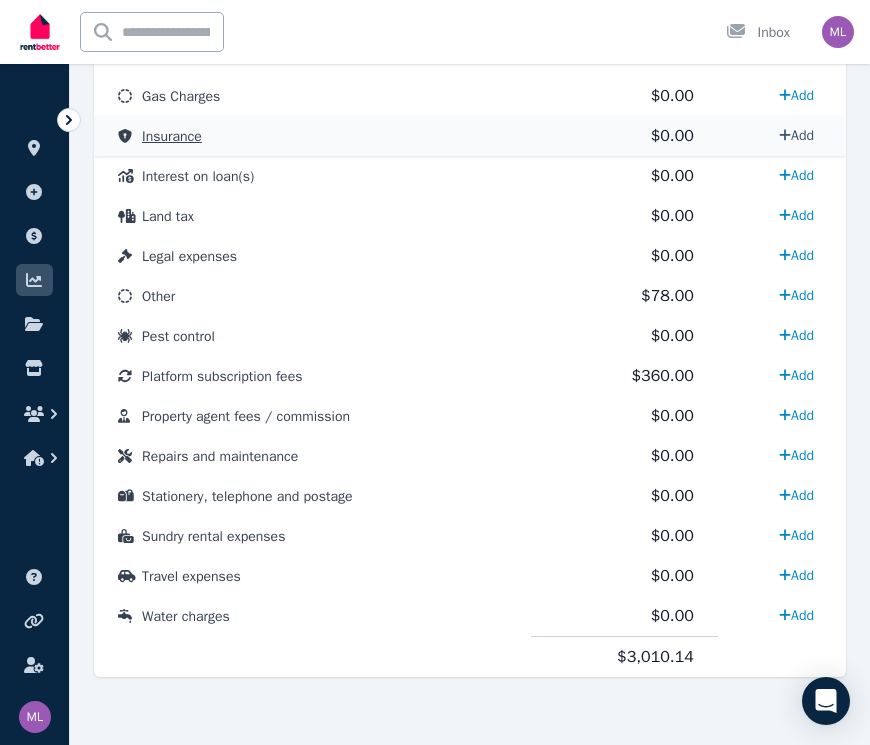 select on "**********" 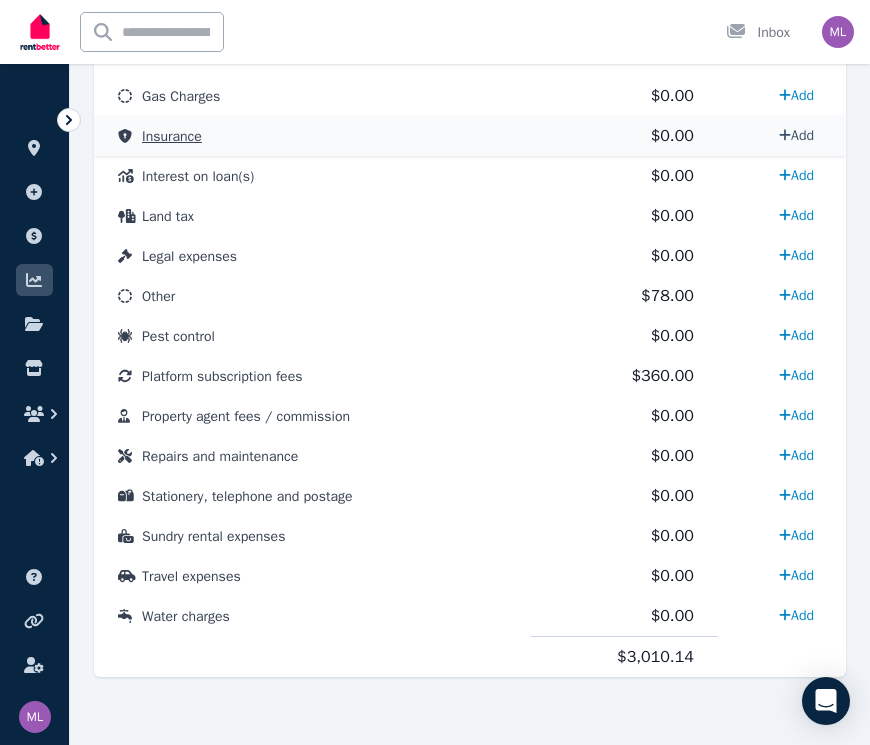 select on "**********" 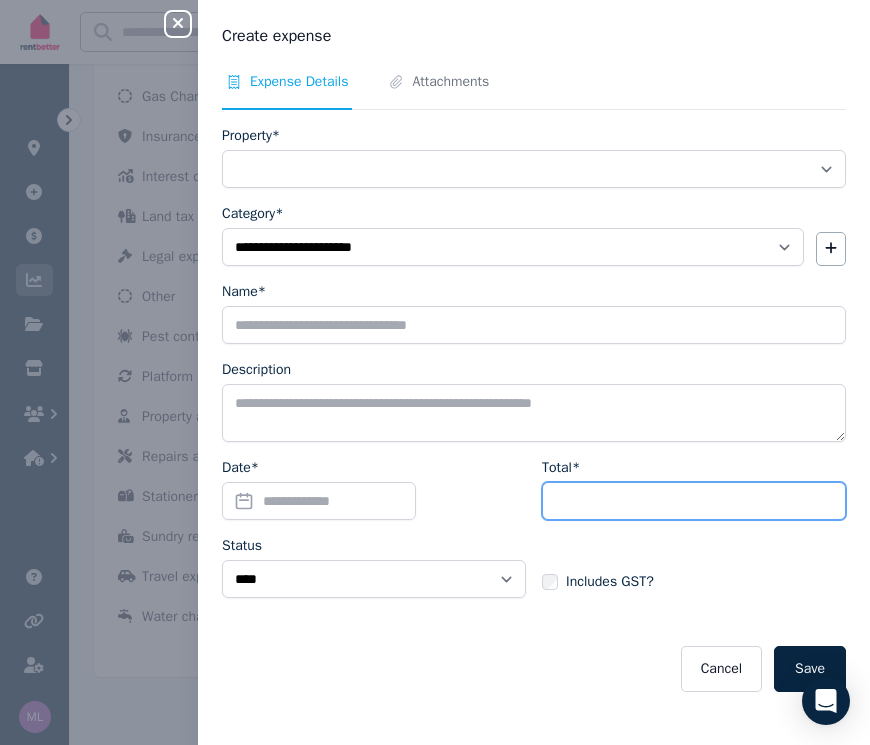 click on "Total*" at bounding box center [694, 501] 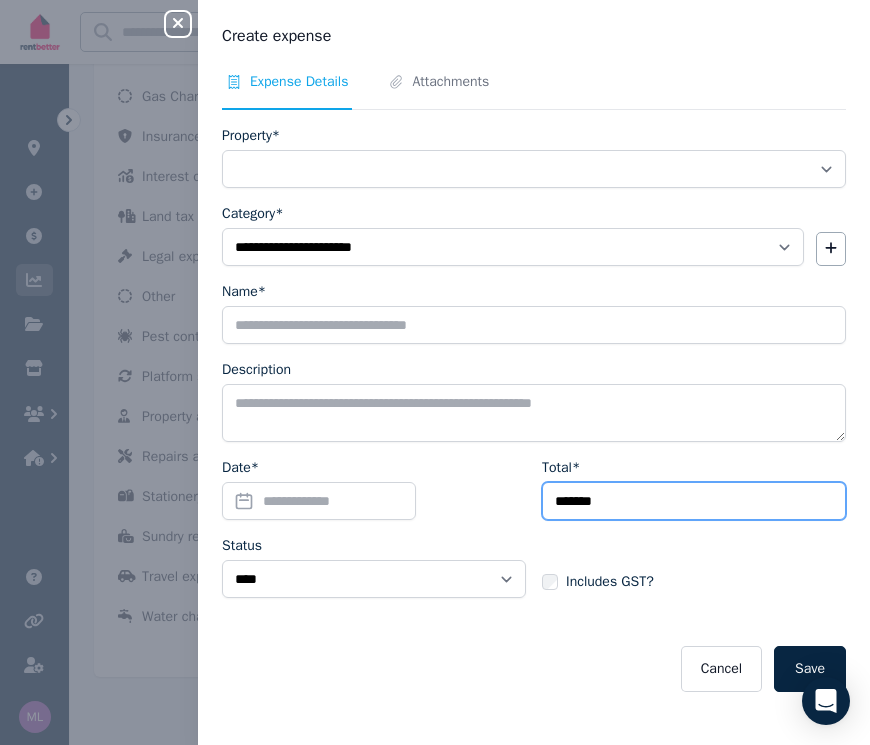 type on "*******" 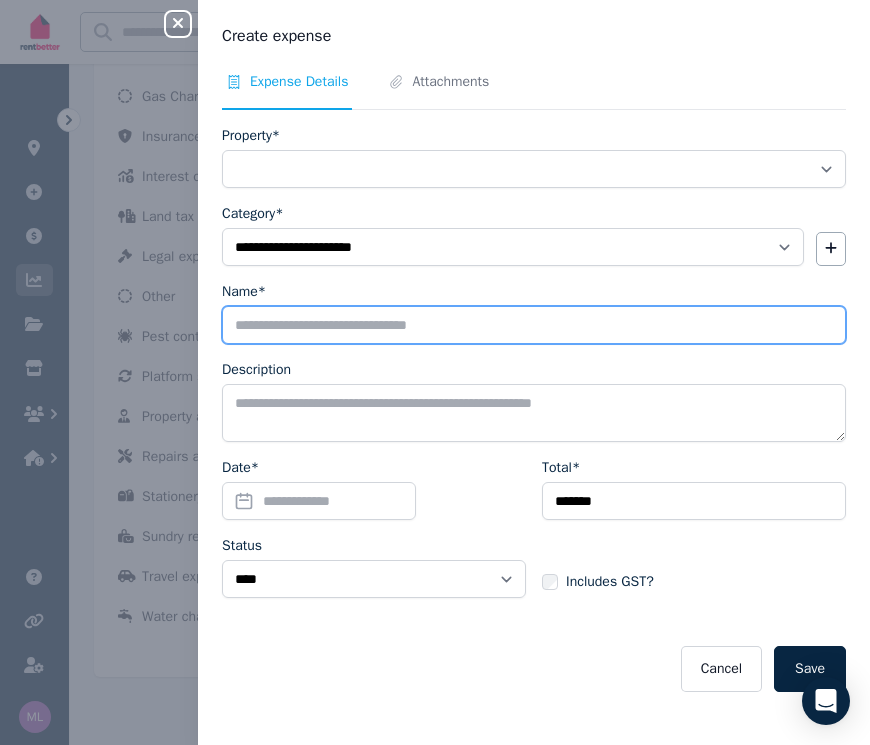 click on "Name*" at bounding box center (534, 325) 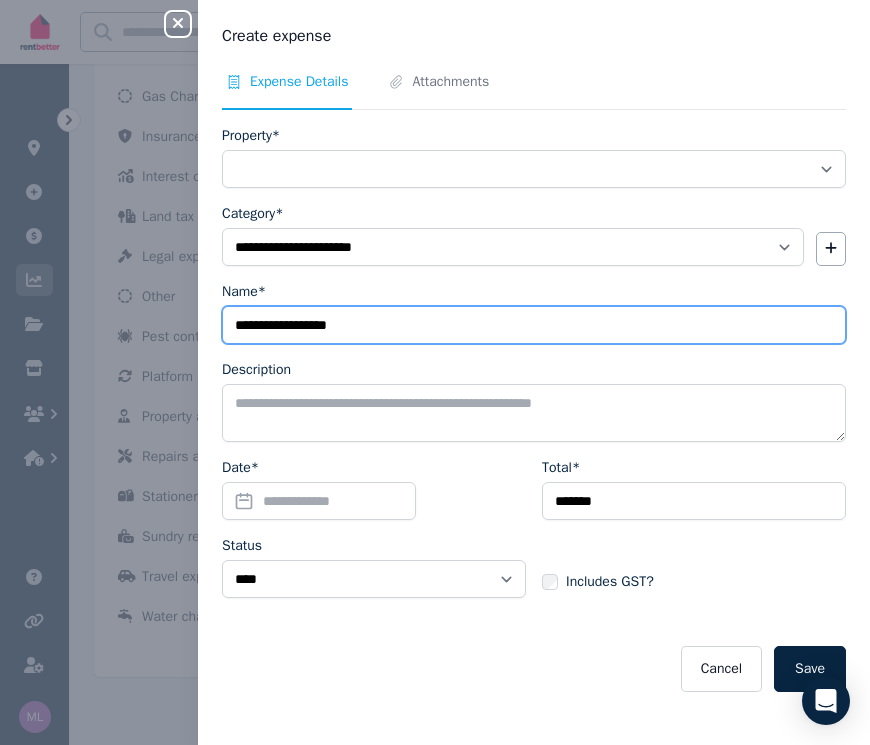type on "**********" 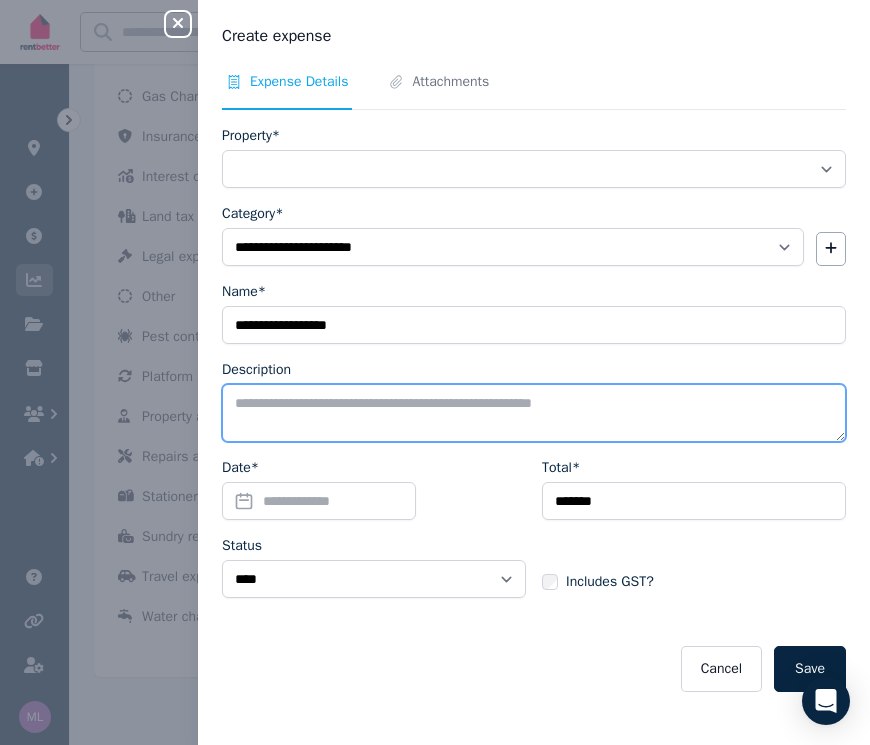 click on "Description" at bounding box center [534, 413] 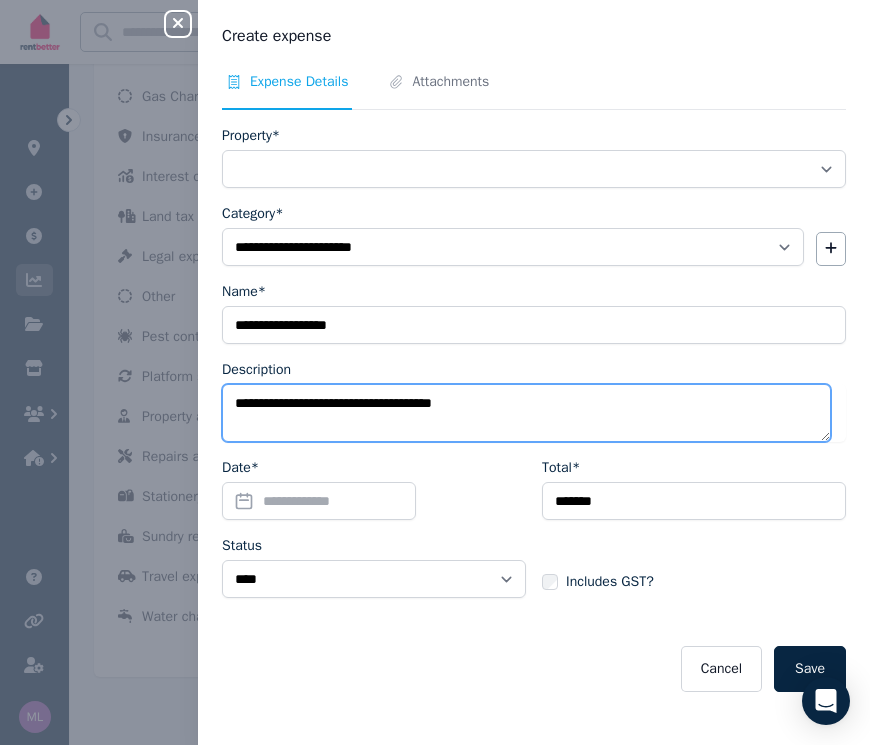 type on "**********" 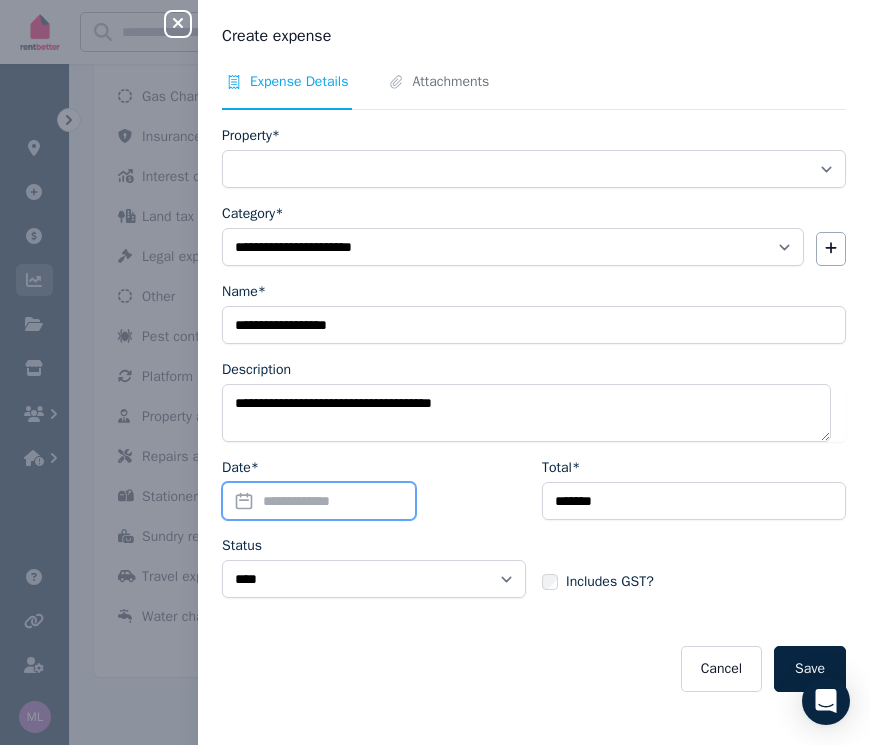 click on "Date*" at bounding box center (319, 501) 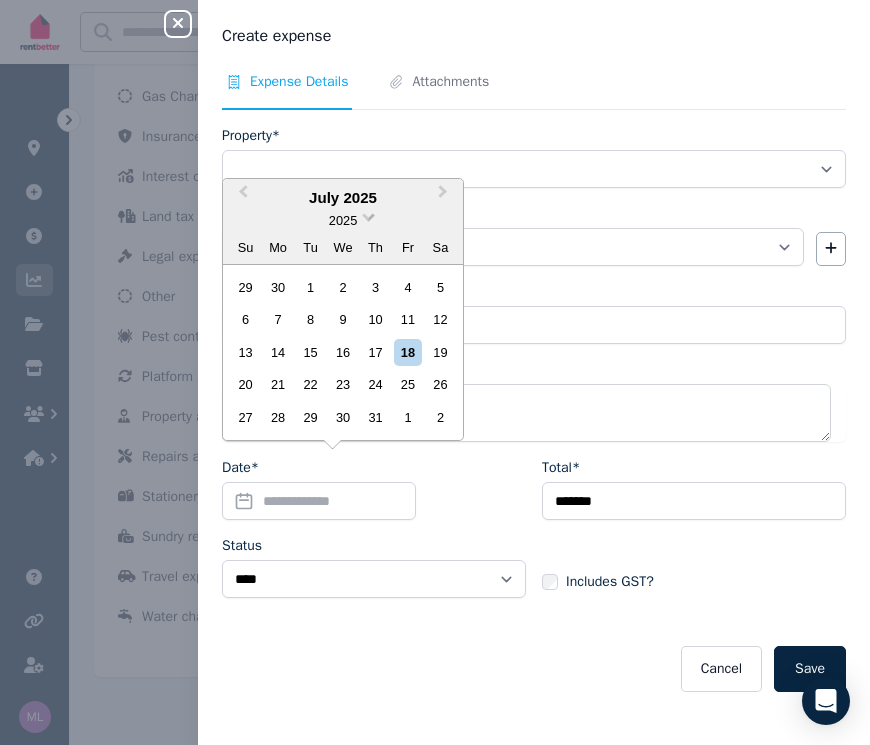 click at bounding box center (368, 215) 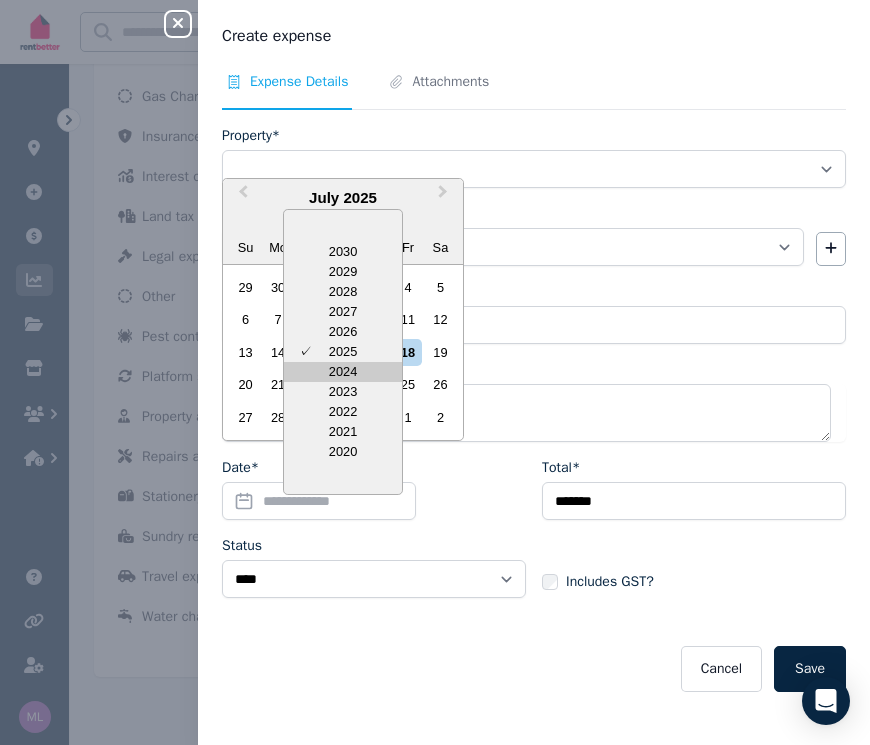 click on "2024" at bounding box center [343, 372] 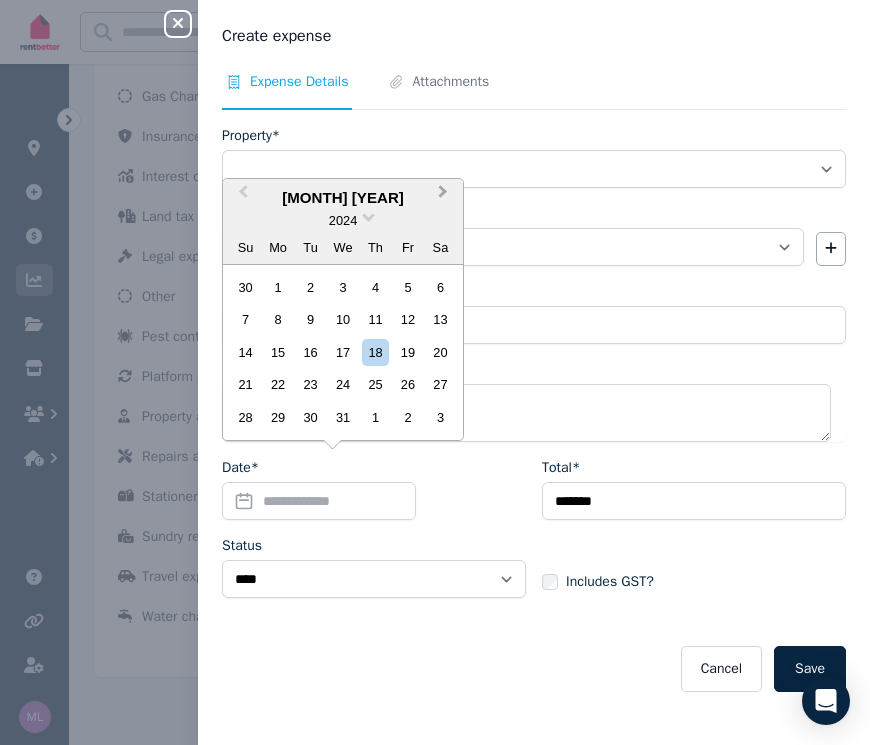 click on "Next Month" at bounding box center [445, 197] 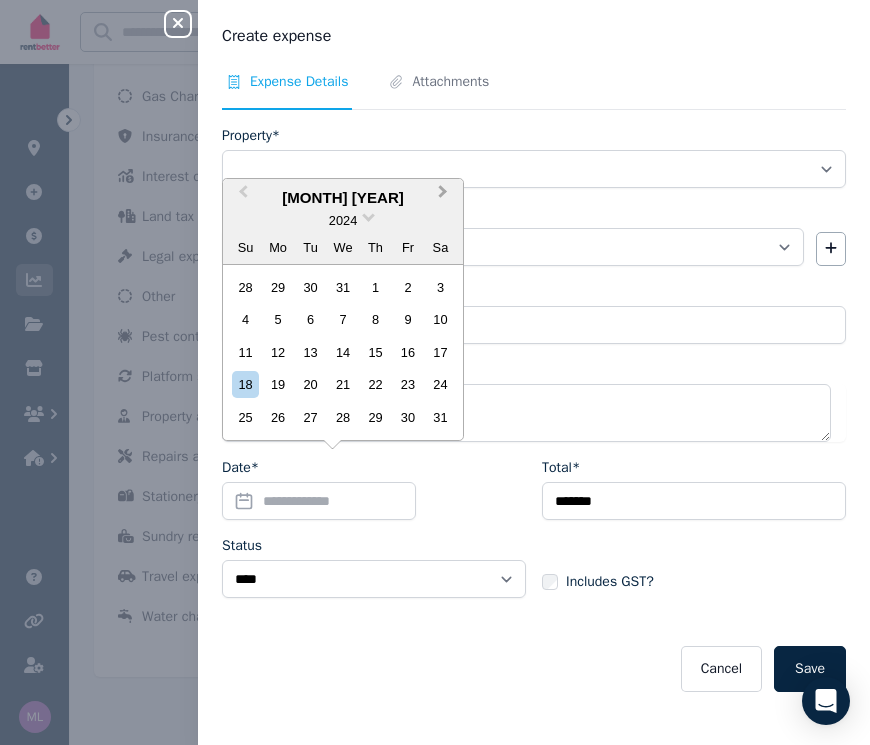 click on "Next Month" at bounding box center [445, 197] 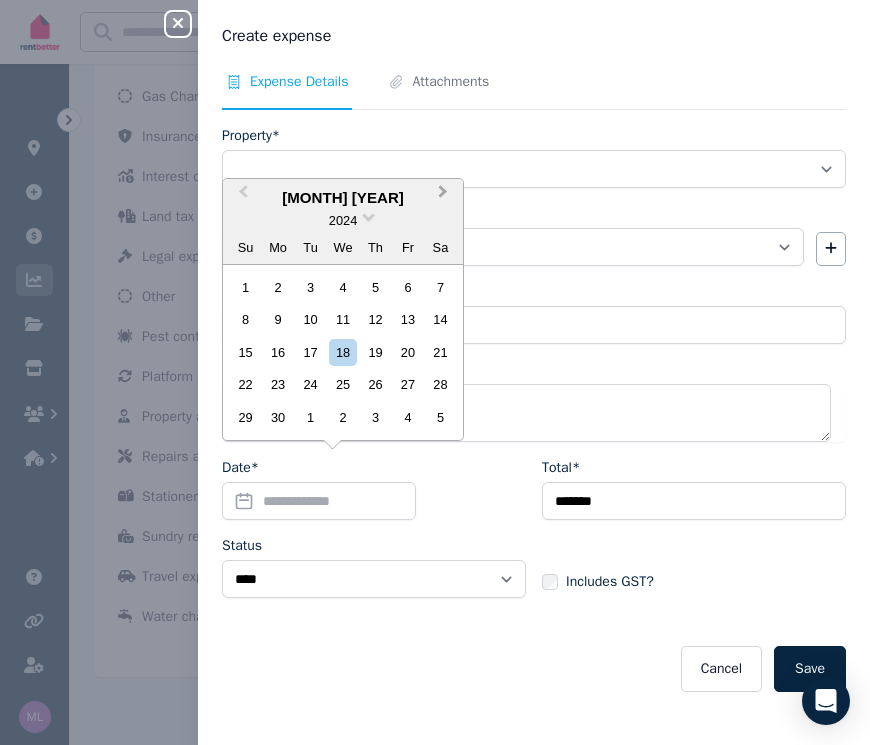 click on "Next Month" at bounding box center (445, 197) 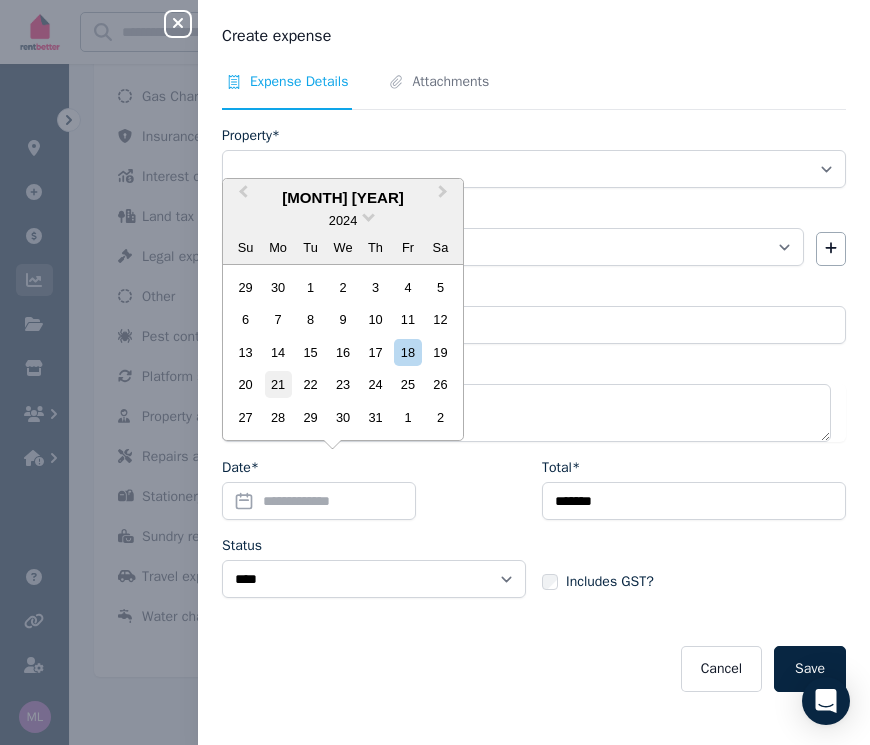 click on "21" at bounding box center (278, 384) 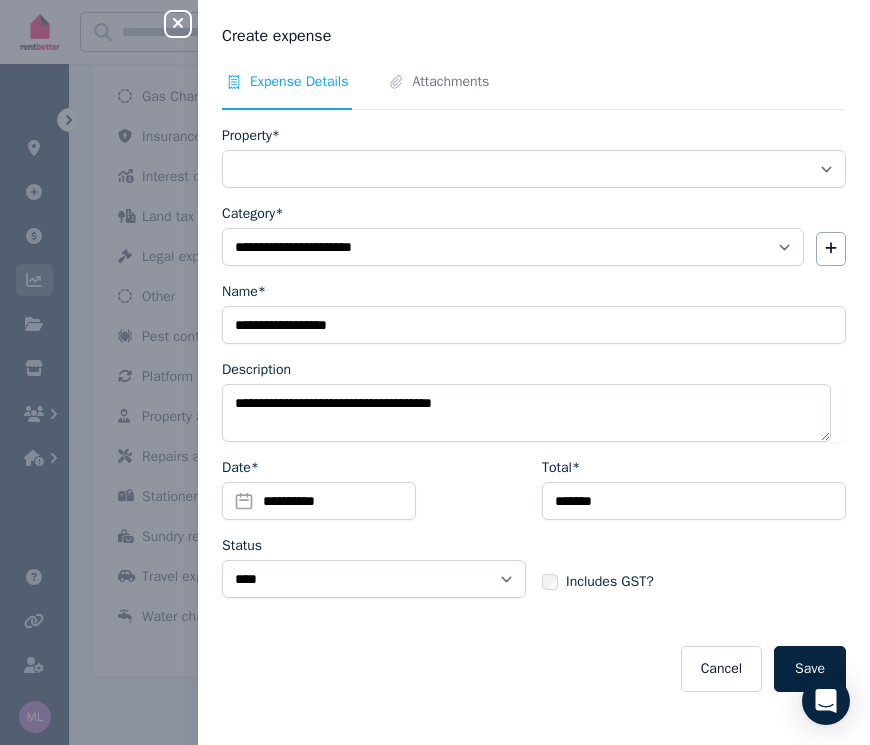 click on "Save" at bounding box center (810, 669) 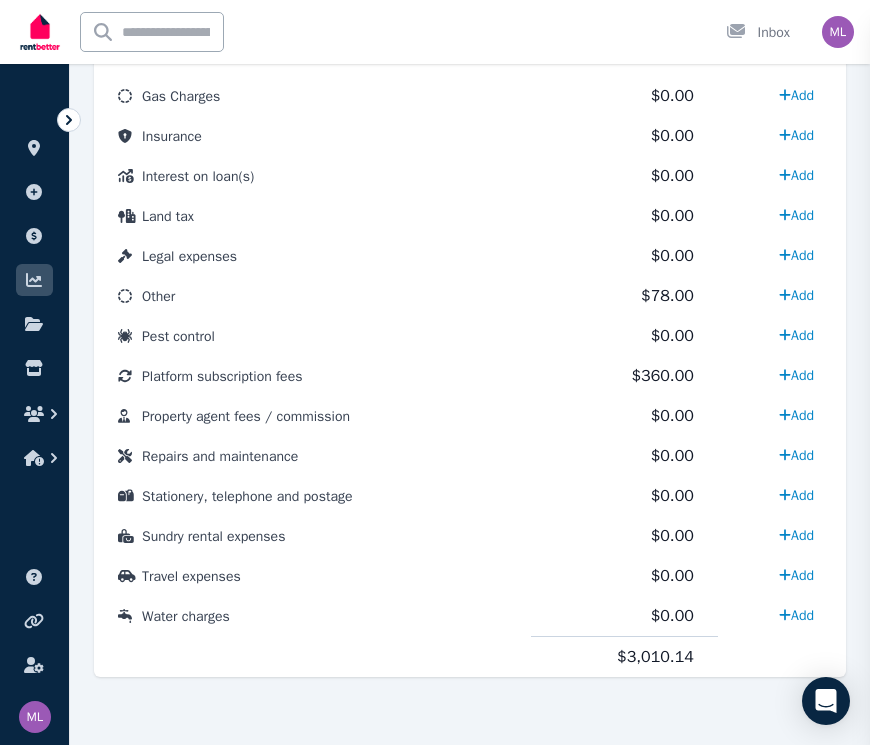 select 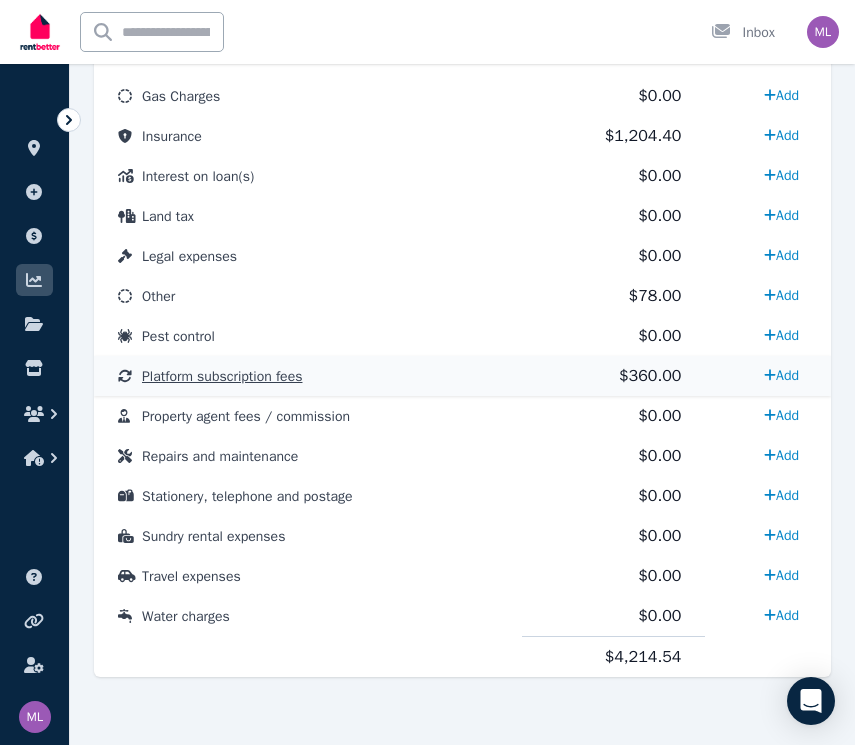 click on "Platform subscription fees" at bounding box center [222, 376] 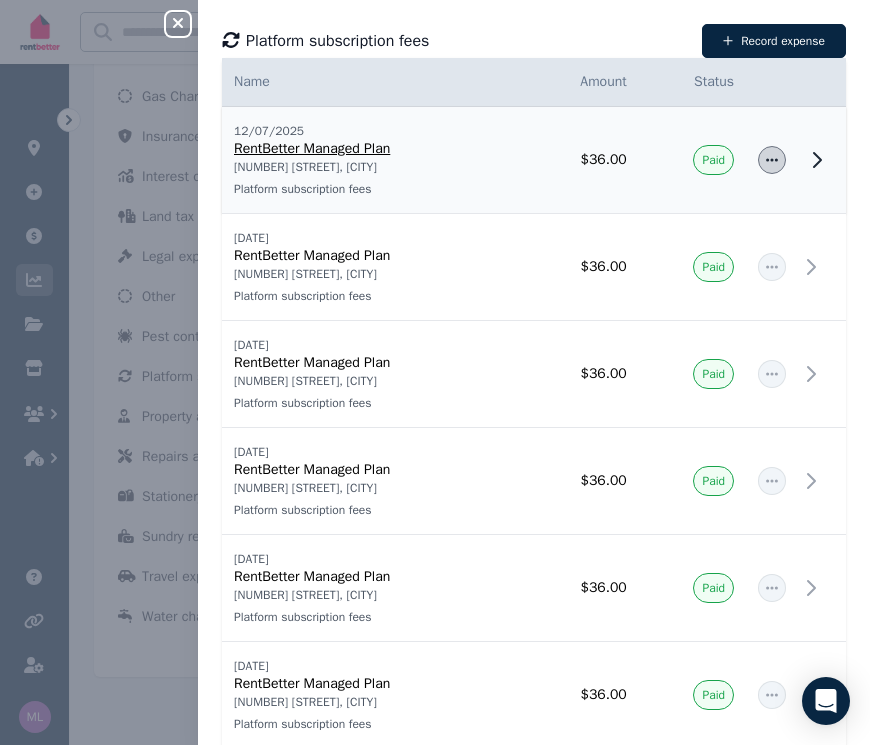 click 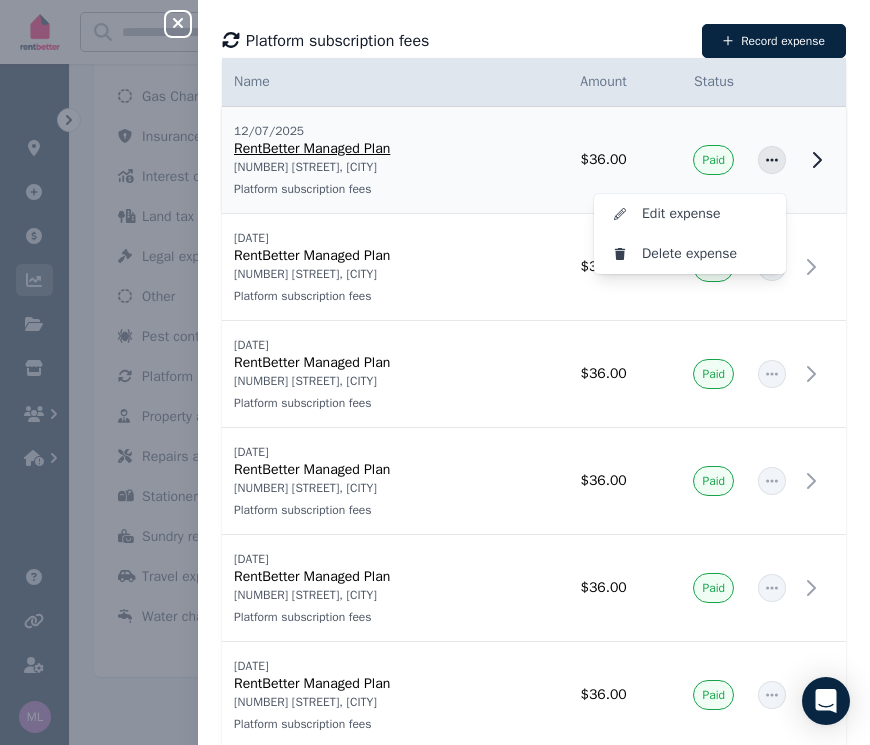 click on "[DATE] RentBetter Managed Plan [NUMBER] [STREET], [CITY] Platform subscription fees" at bounding box center [372, 160] 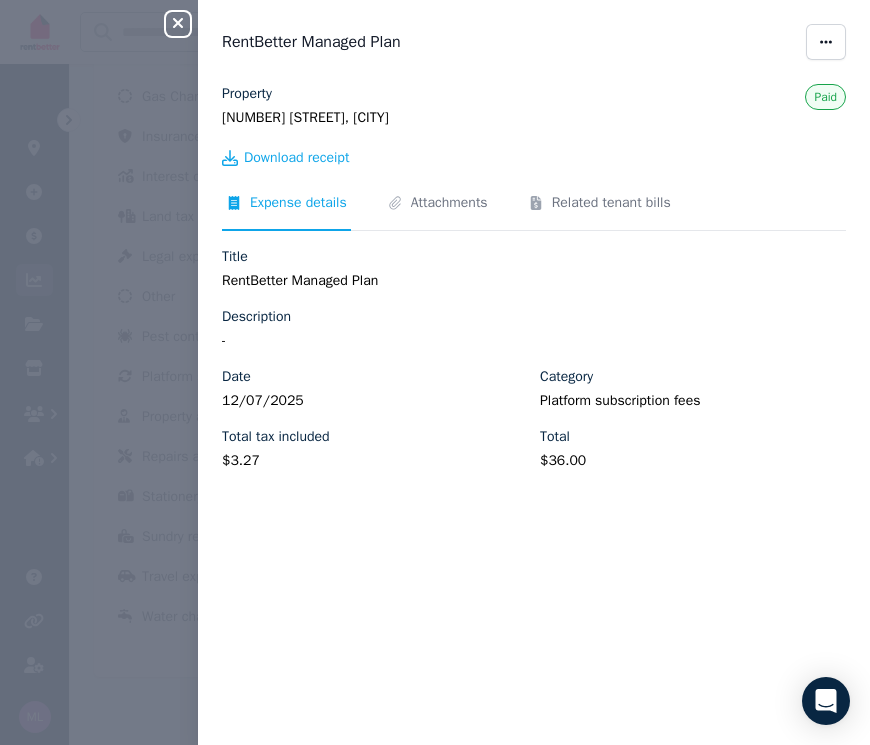 click 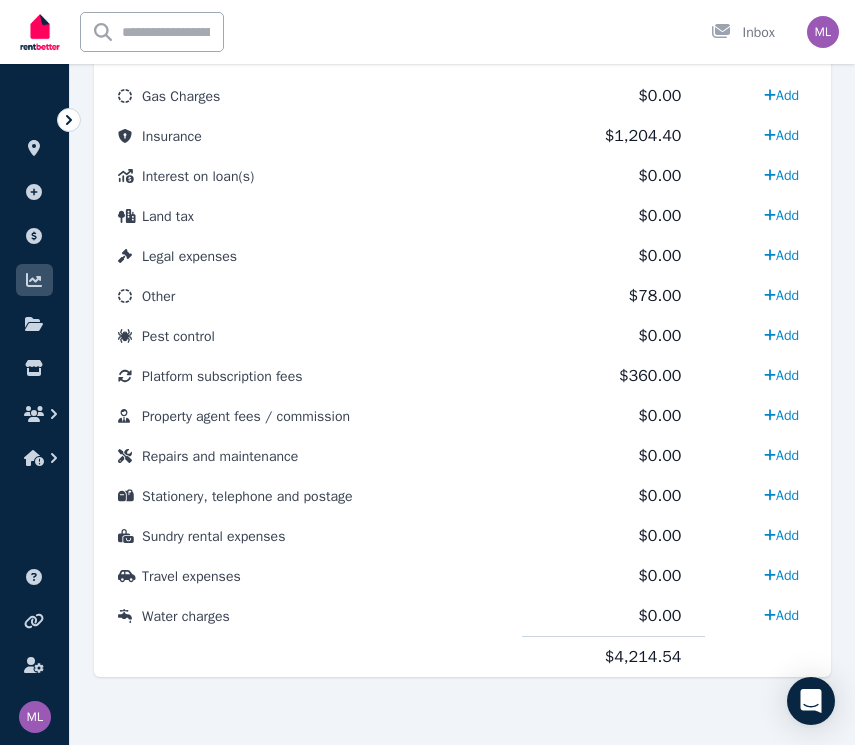 scroll, scrollTop: 1503, scrollLeft: 0, axis: vertical 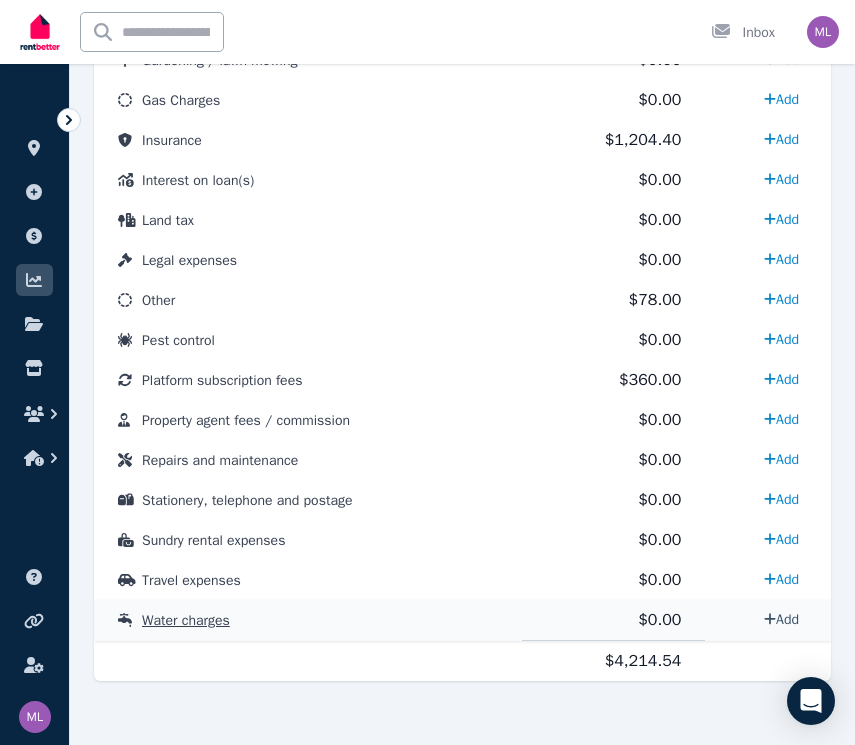 click on "Add" at bounding box center [781, 619] 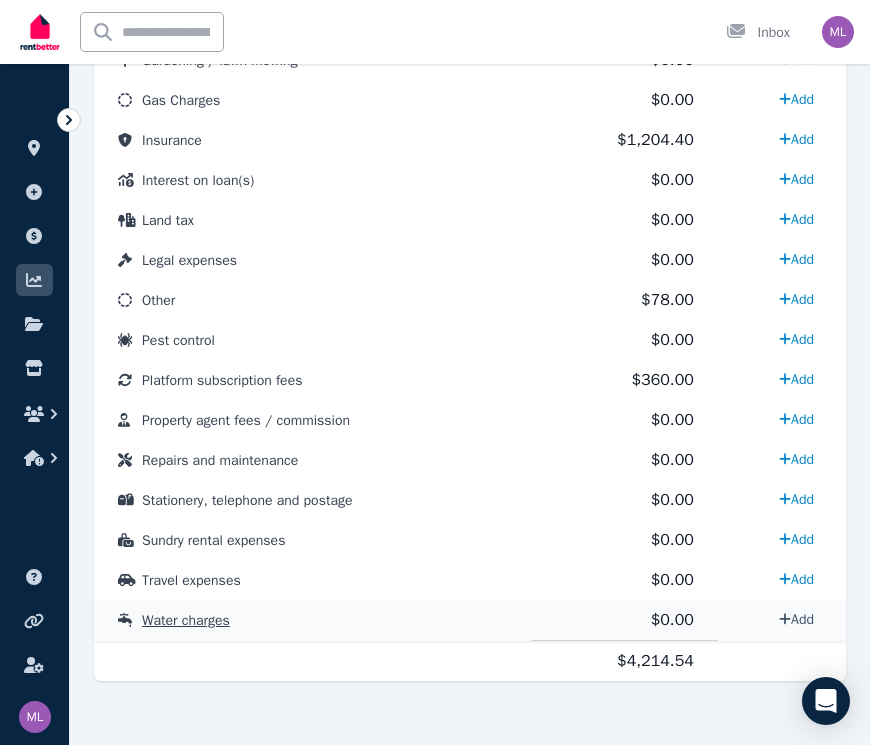 select on "**********" 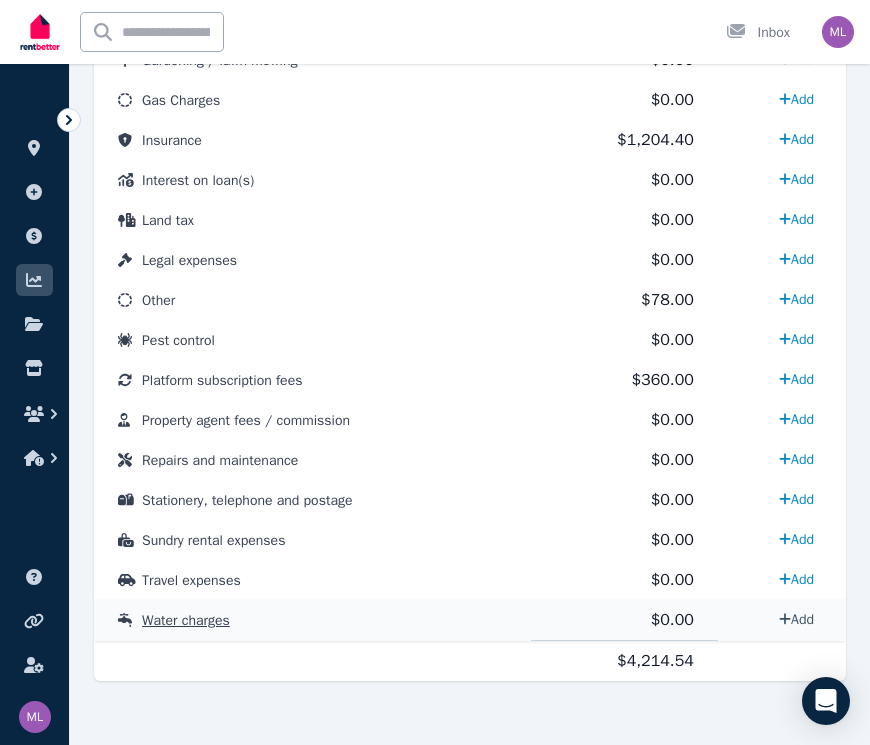 select on "**********" 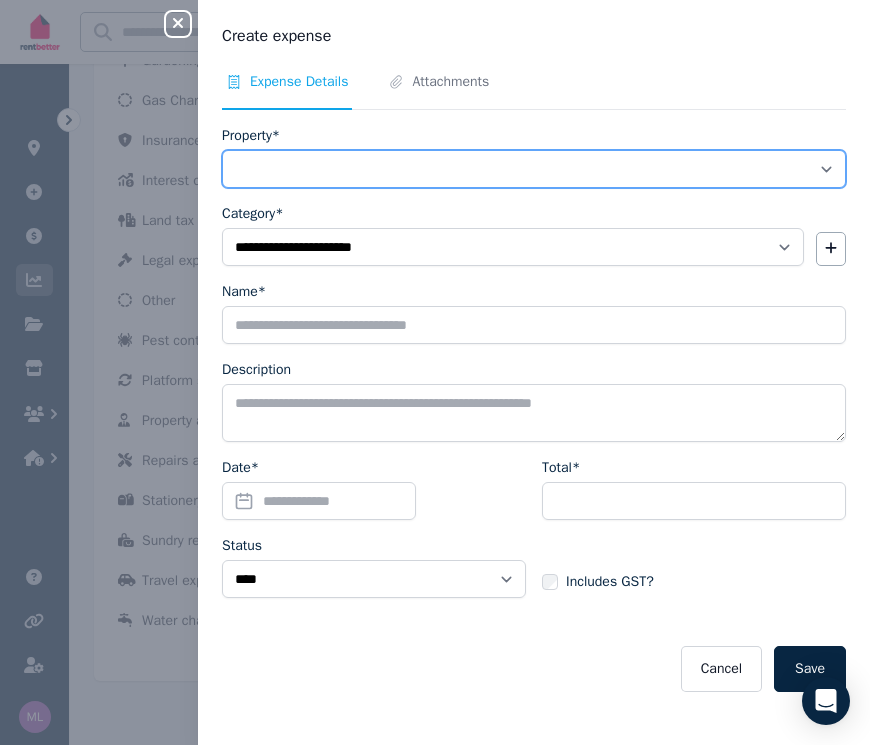 select on "**********" 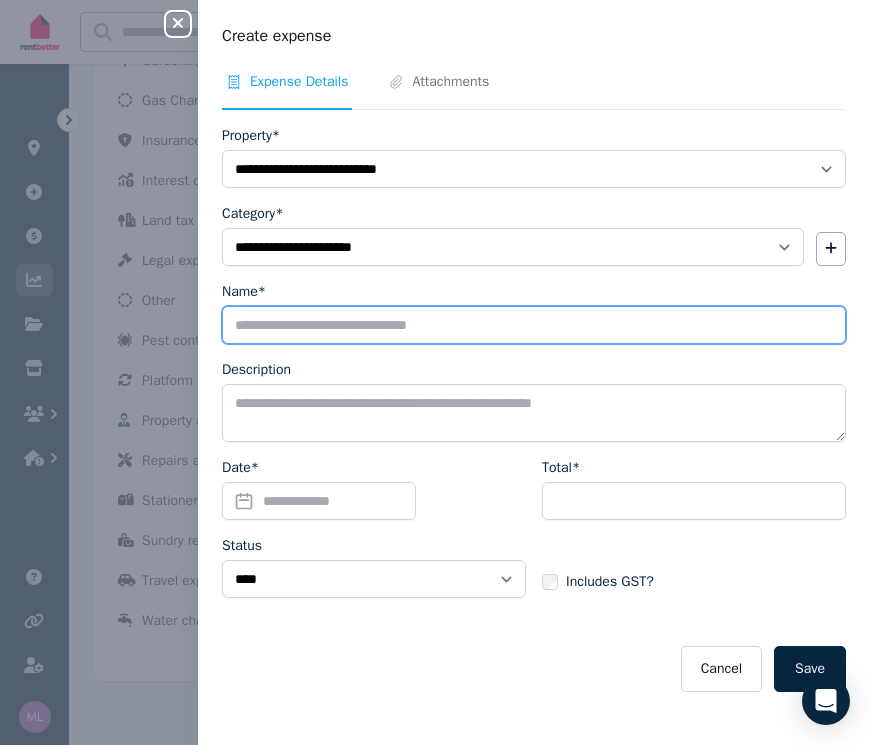 click on "Name*" at bounding box center (534, 325) 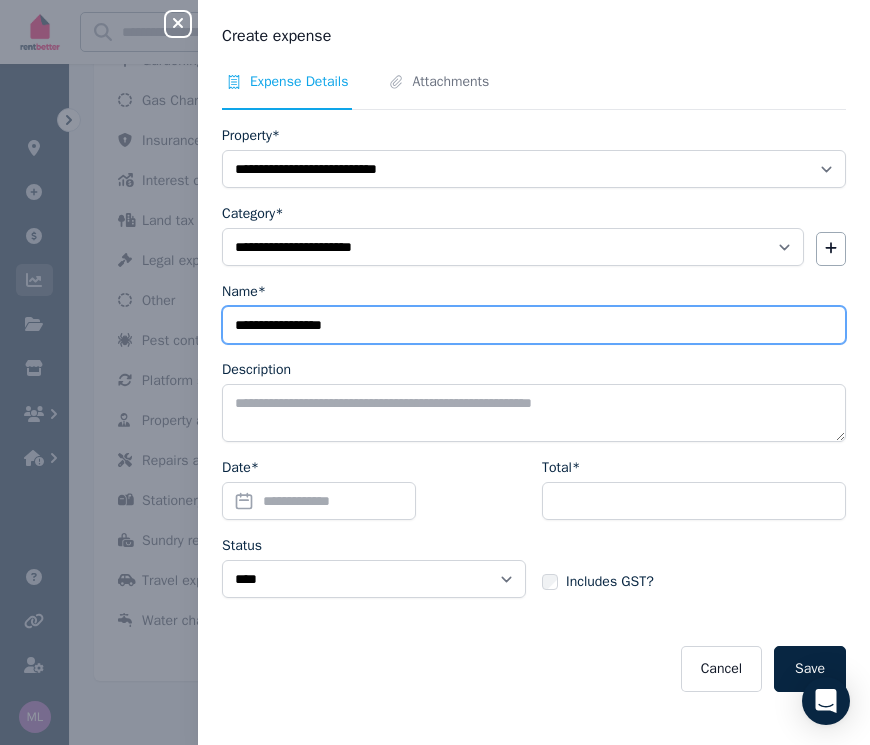 type on "**********" 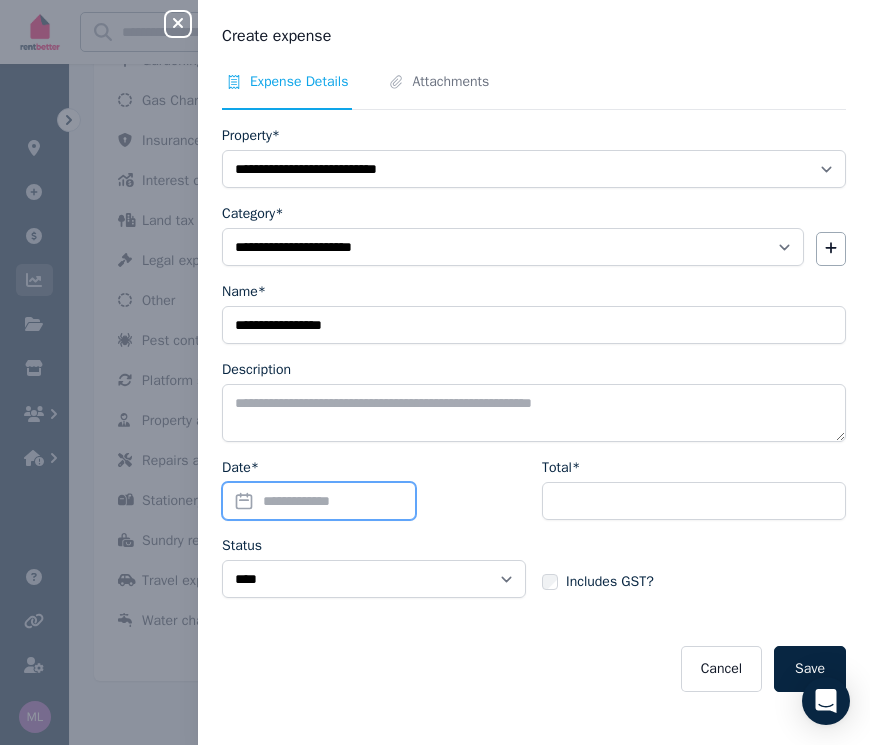 click on "Date*" at bounding box center [319, 501] 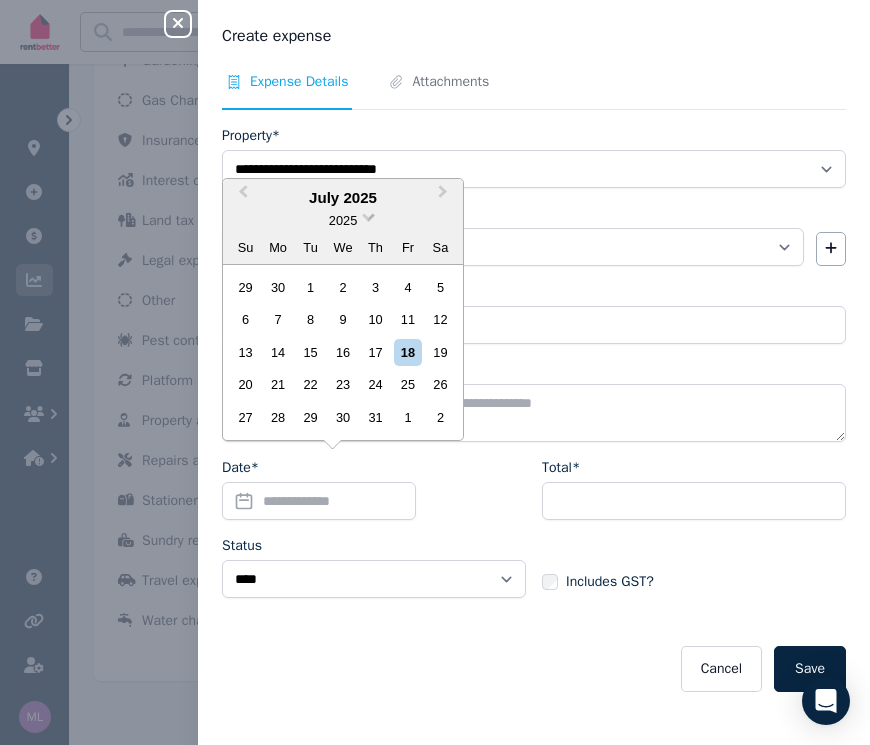 click at bounding box center [368, 215] 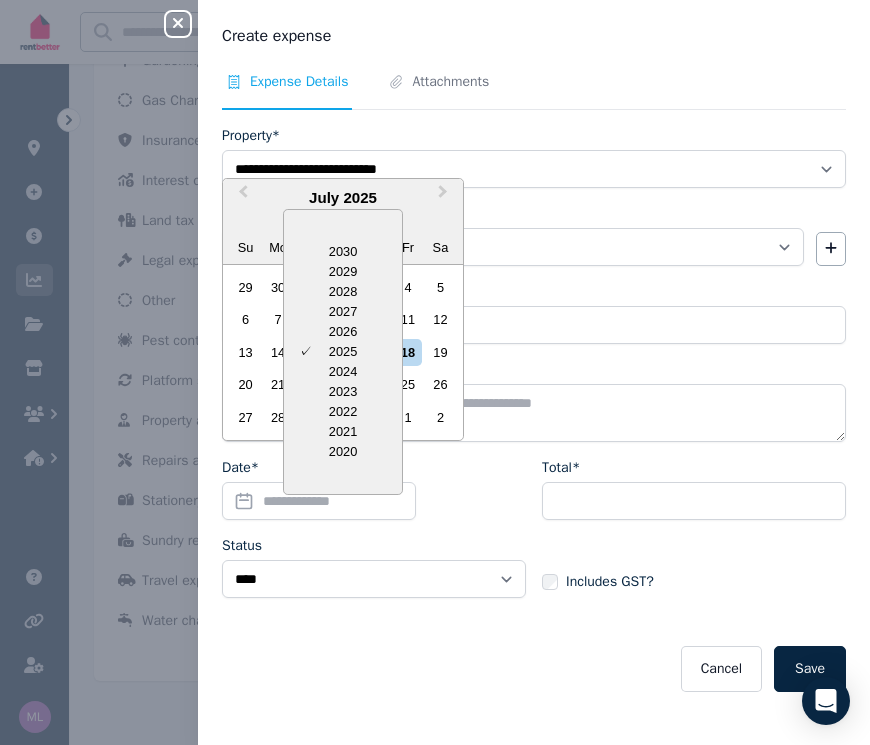drag, startPoint x: 335, startPoint y: 382, endPoint x: 393, endPoint y: 296, distance: 103.73042 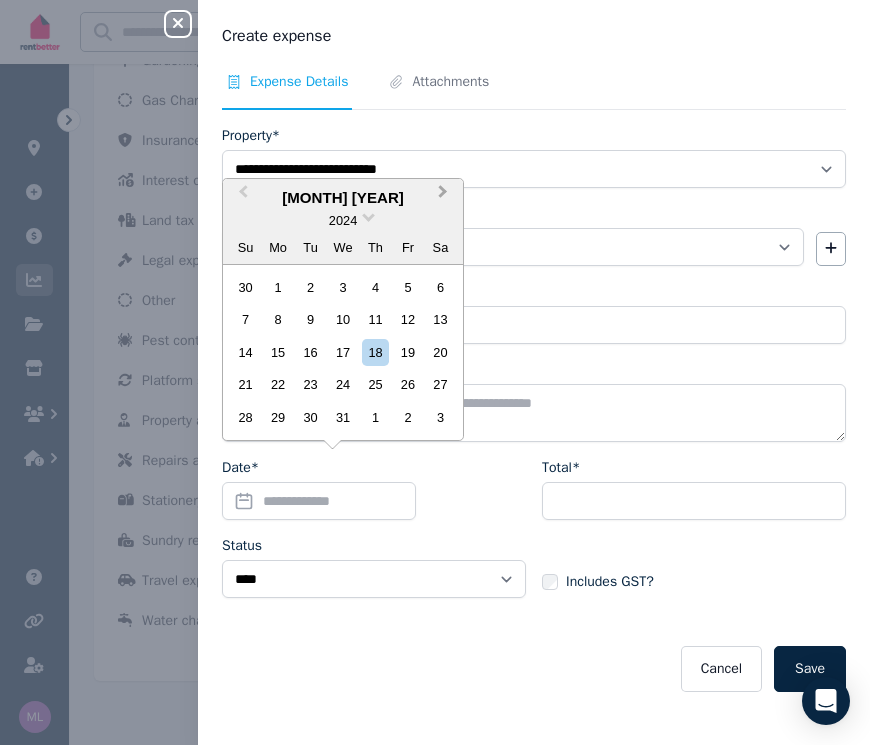 click on "Next Month" at bounding box center [443, 196] 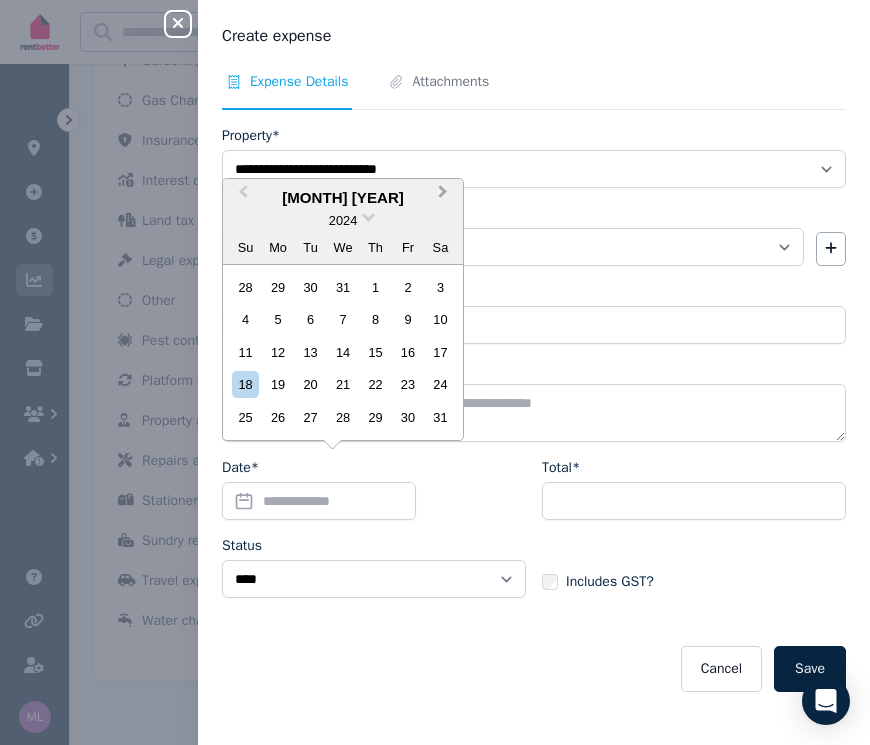 click on "Next Month" at bounding box center (443, 196) 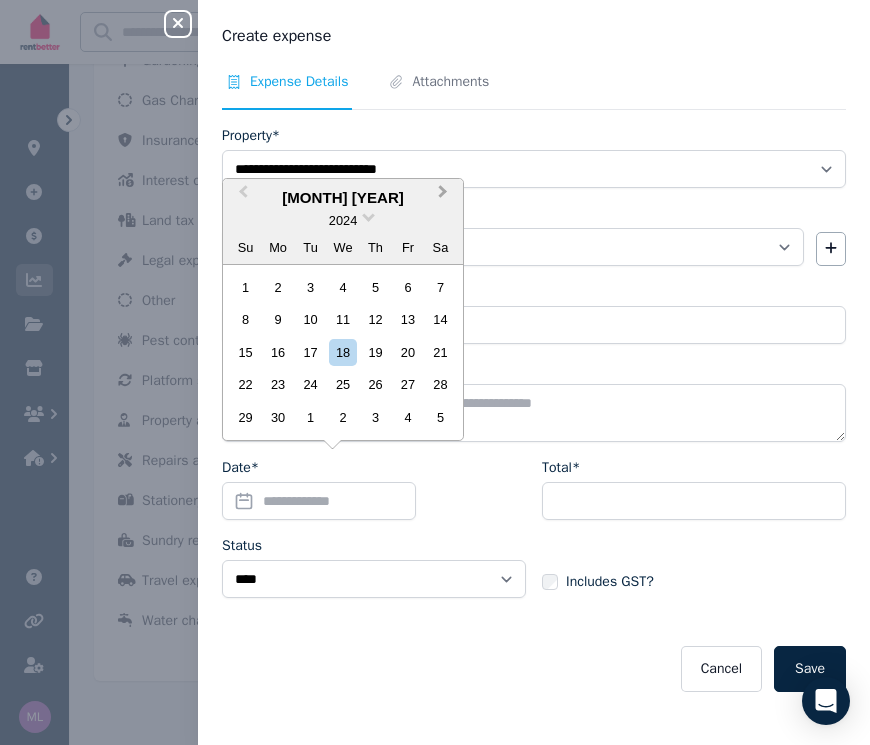 click on "Next Month" at bounding box center [443, 196] 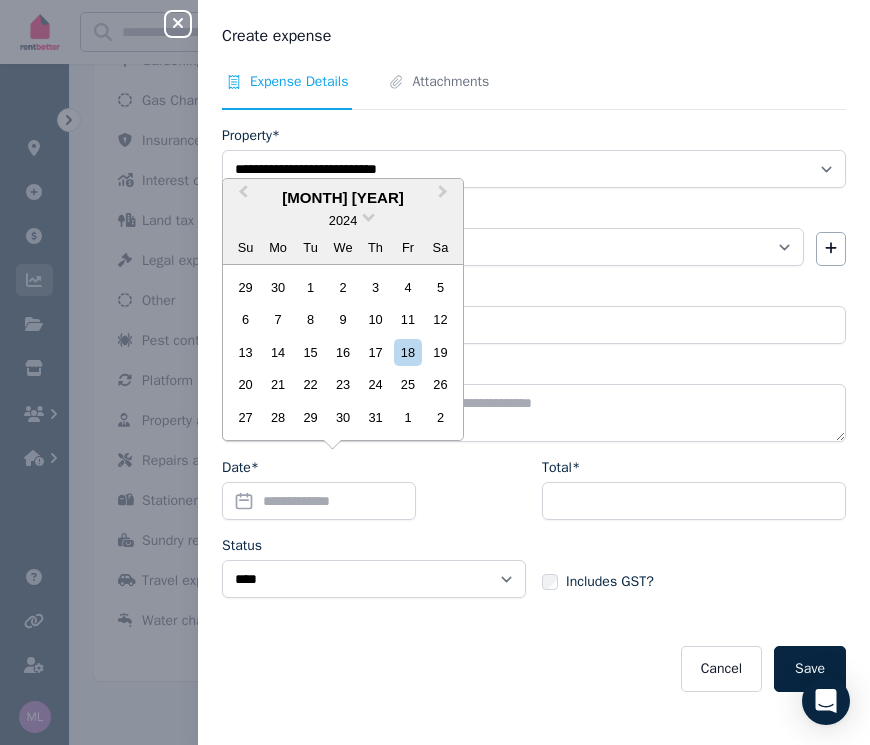 drag, startPoint x: 278, startPoint y: 378, endPoint x: 353, endPoint y: 375, distance: 75.059975 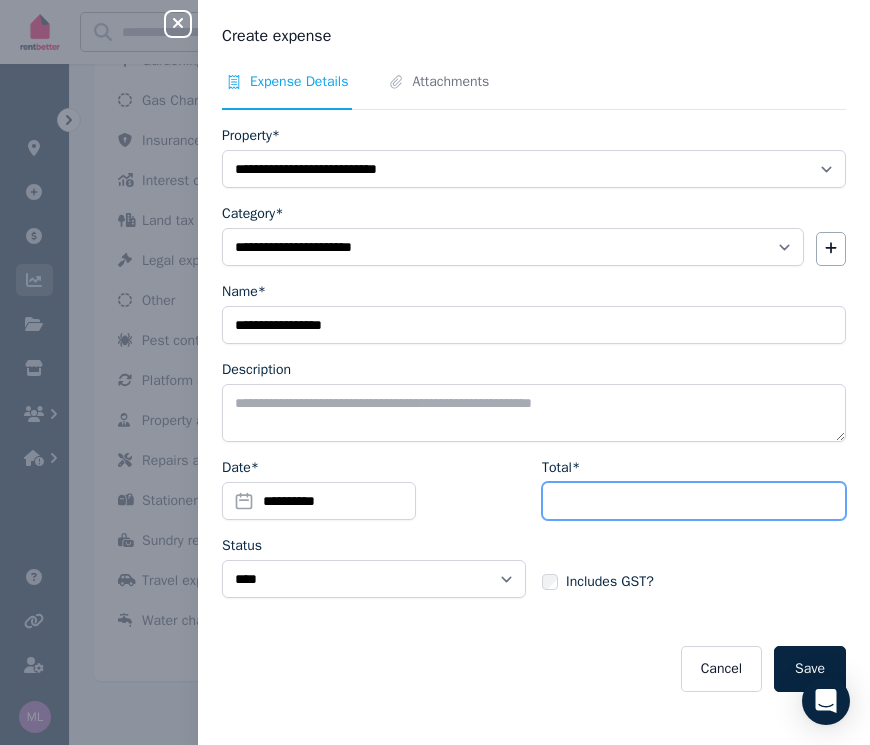 click on "Total*" at bounding box center (694, 501) 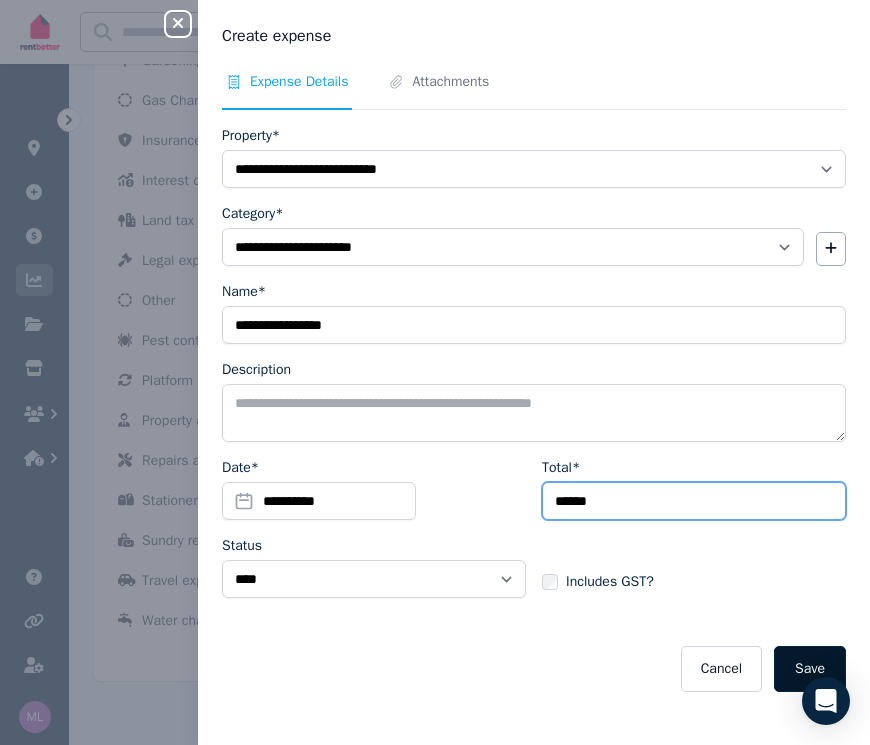 type on "******" 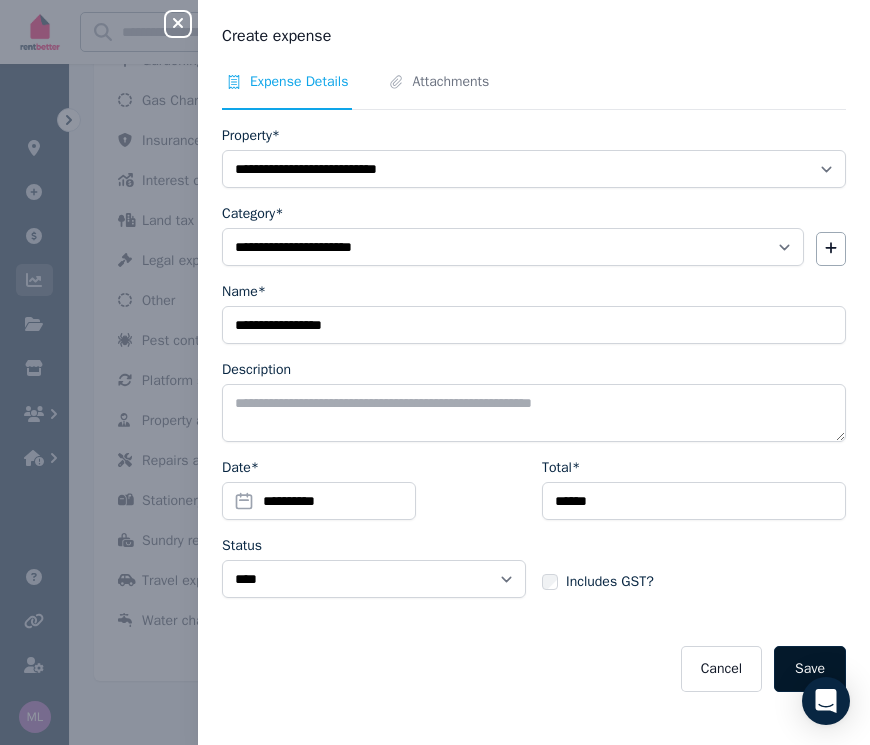 click on "Save" at bounding box center (810, 669) 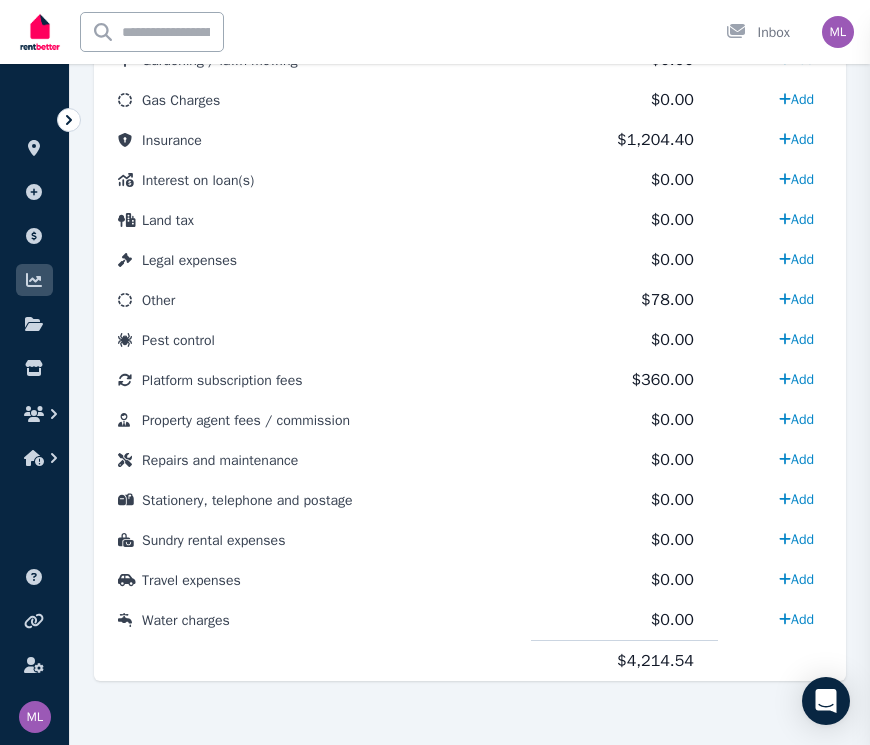 select 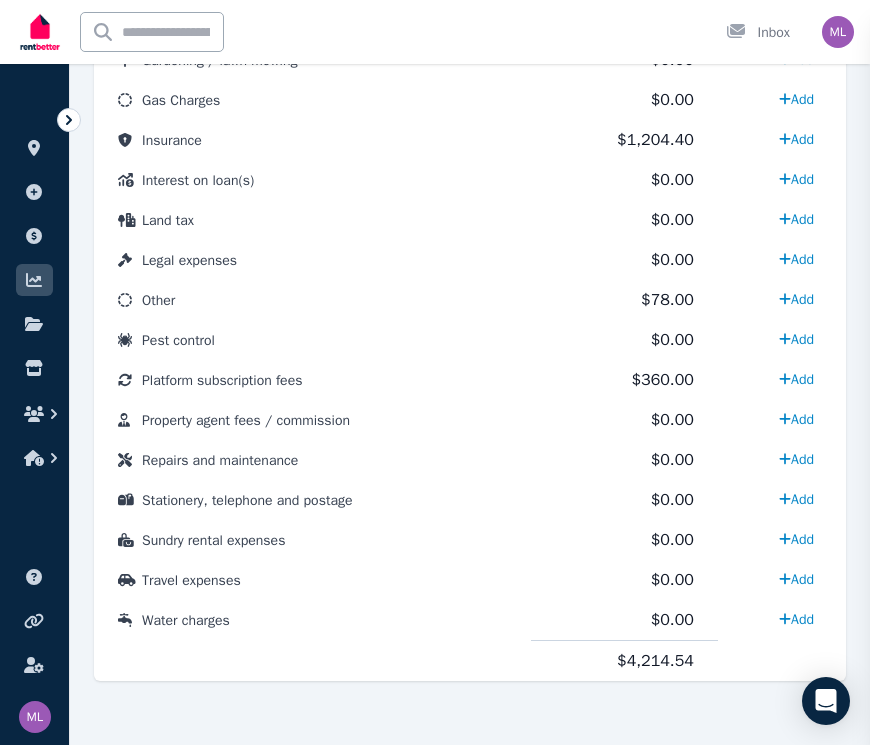 select 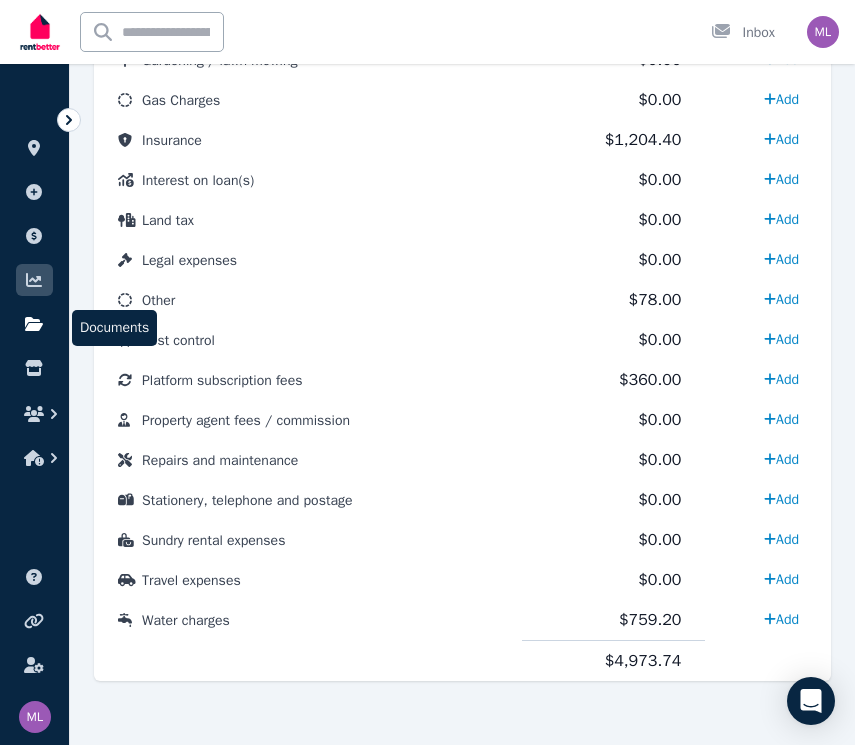 click 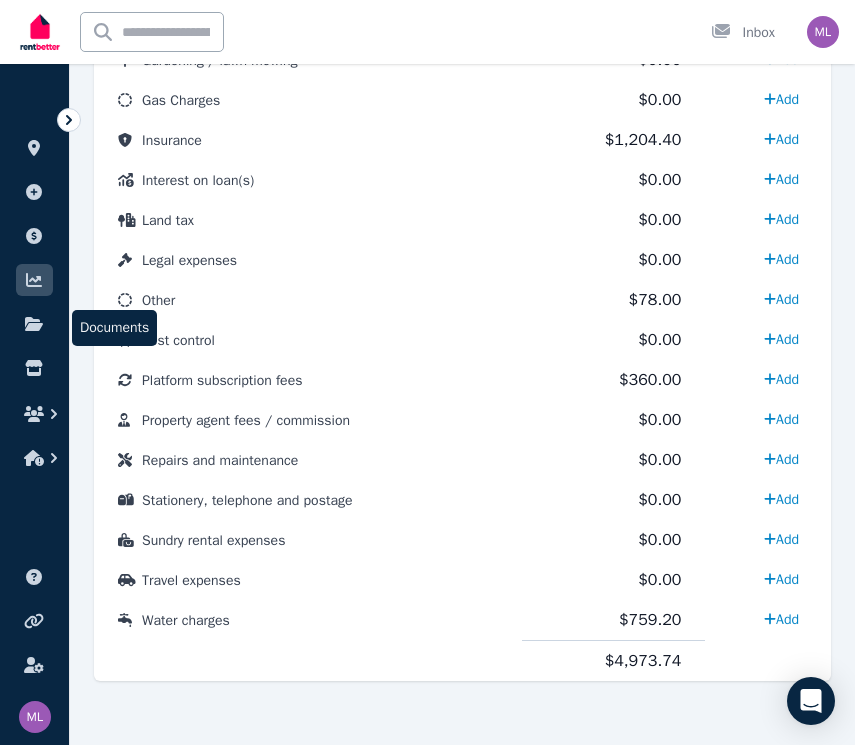 scroll, scrollTop: 0, scrollLeft: 0, axis: both 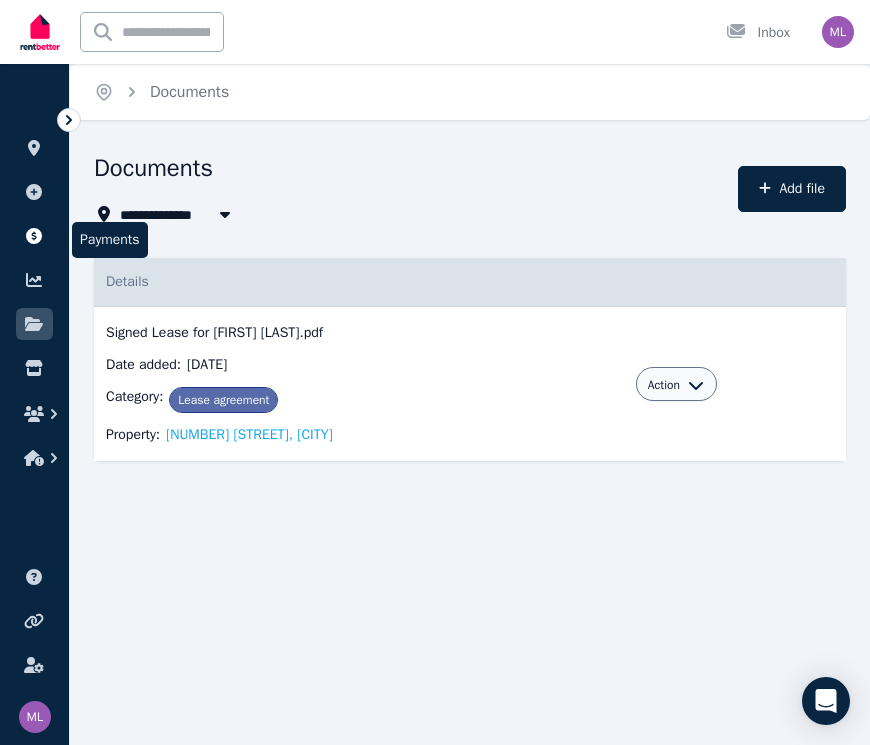 click 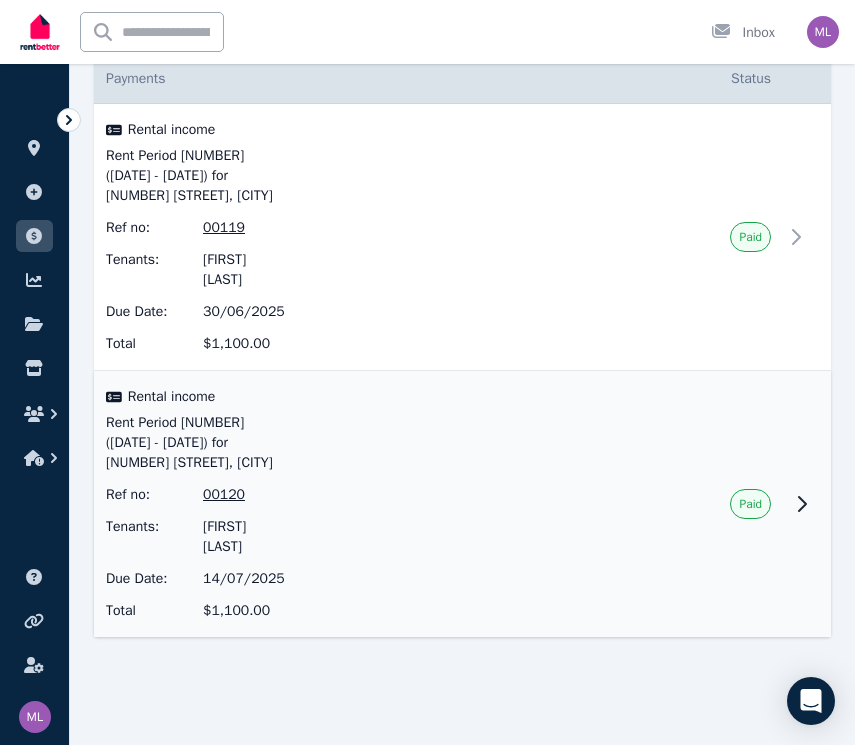 scroll, scrollTop: 0, scrollLeft: 0, axis: both 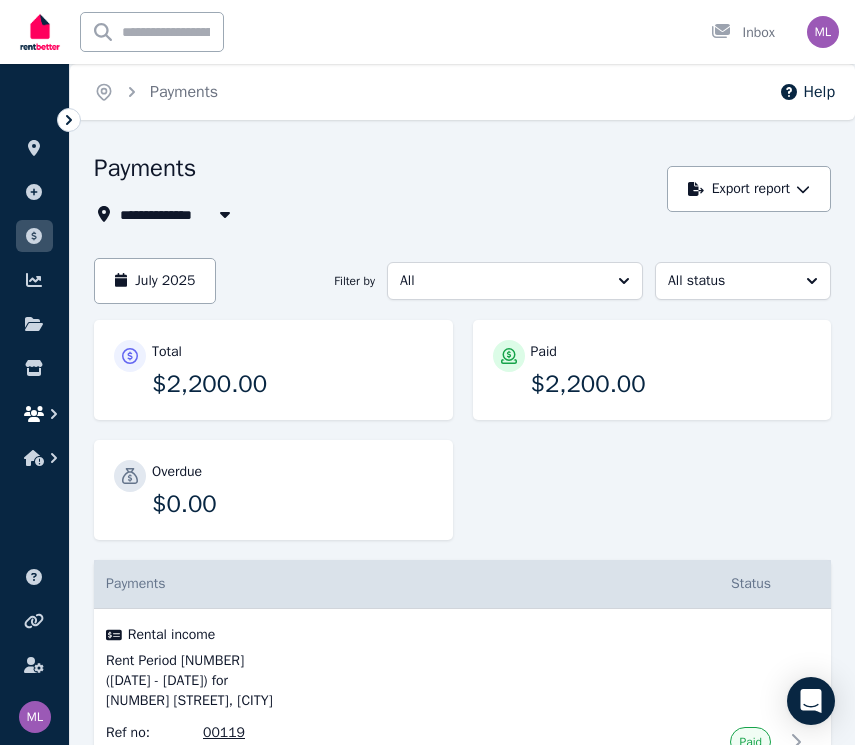 click 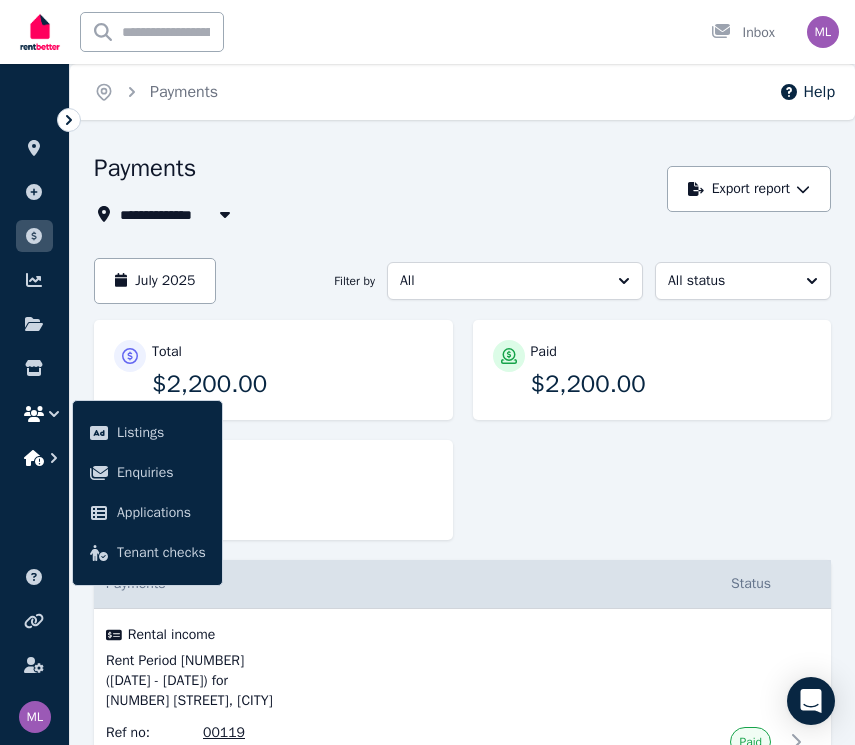 click 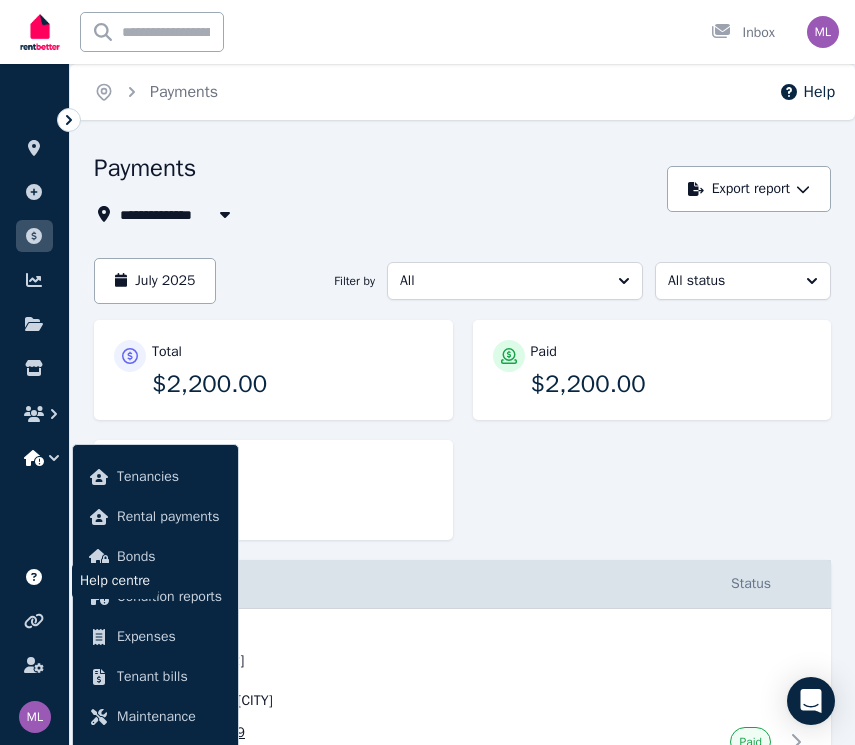 click 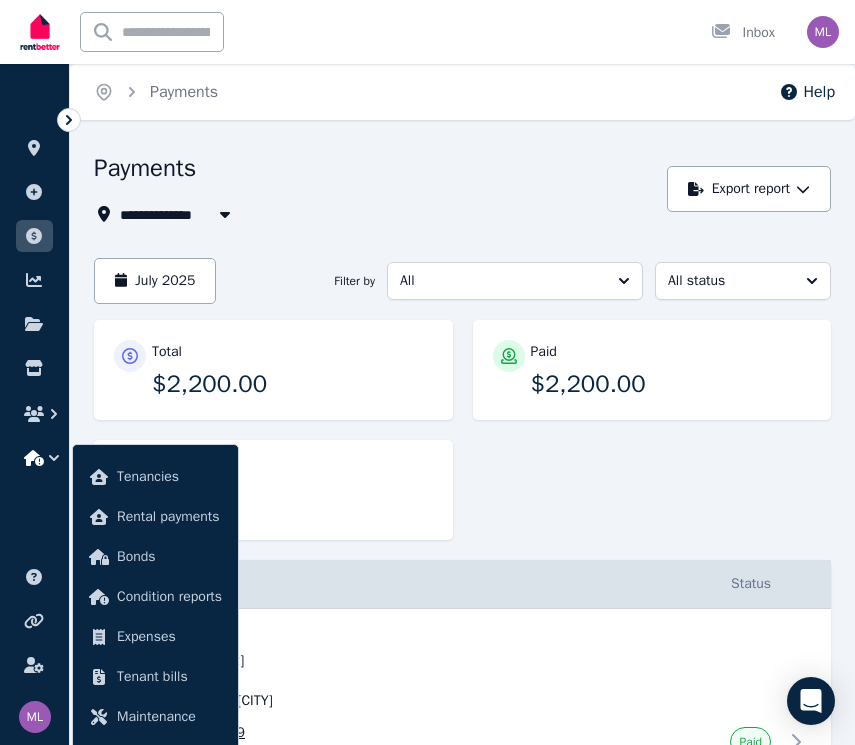 drag, startPoint x: 34, startPoint y: 278, endPoint x: 190, endPoint y: 304, distance: 158.15182 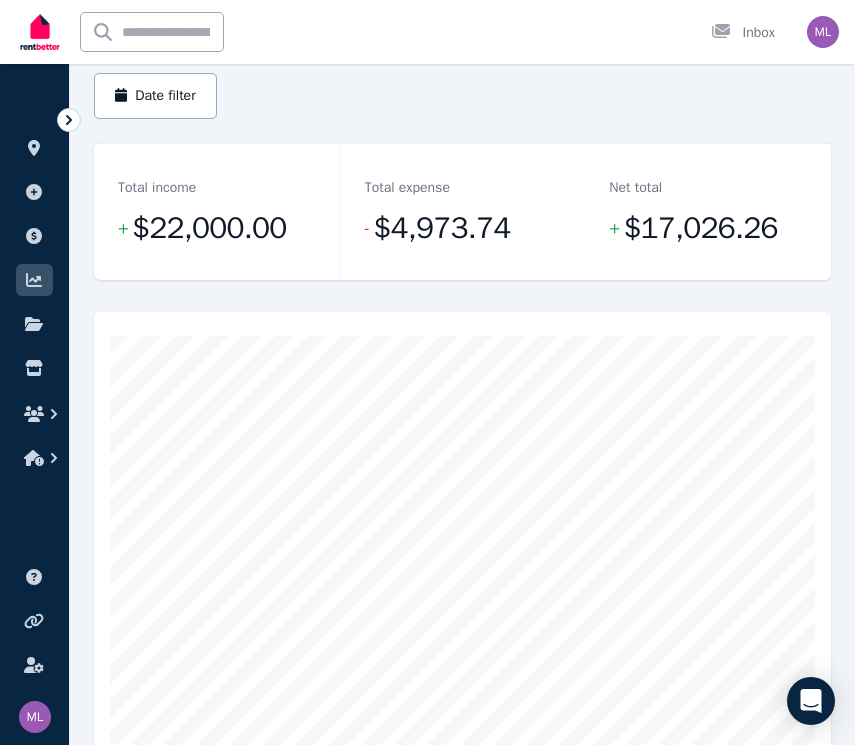 scroll, scrollTop: 0, scrollLeft: 0, axis: both 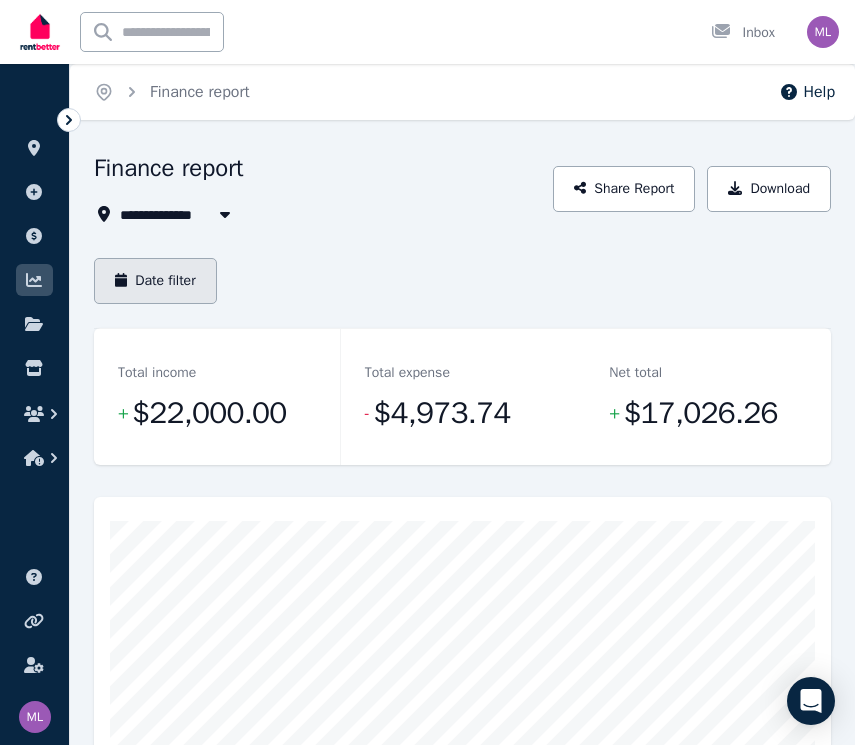 click on "Date filter" at bounding box center (155, 281) 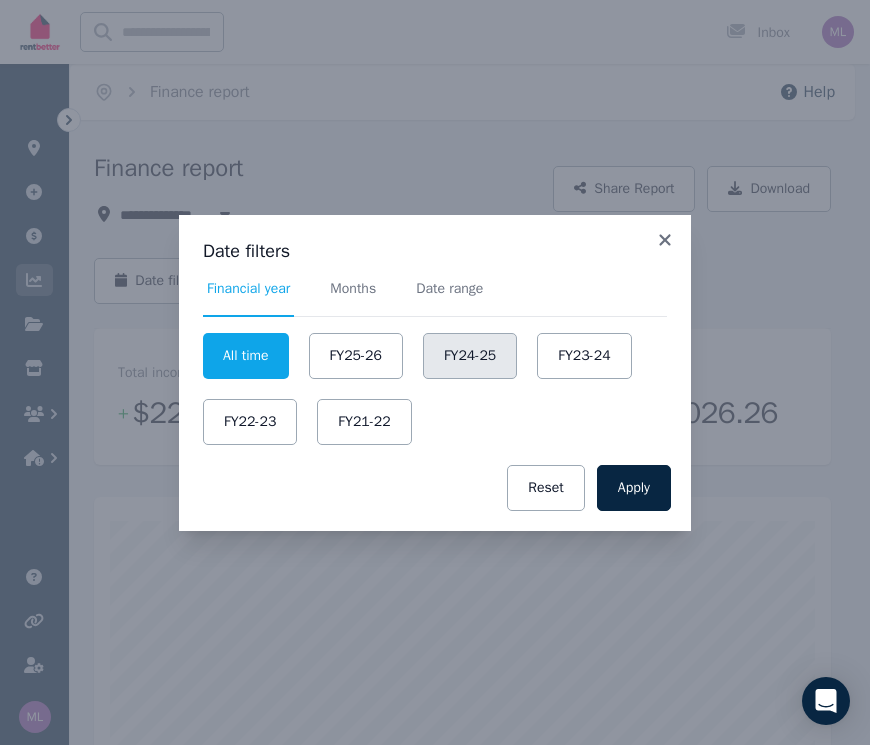 click on "FY24-25" at bounding box center (470, 356) 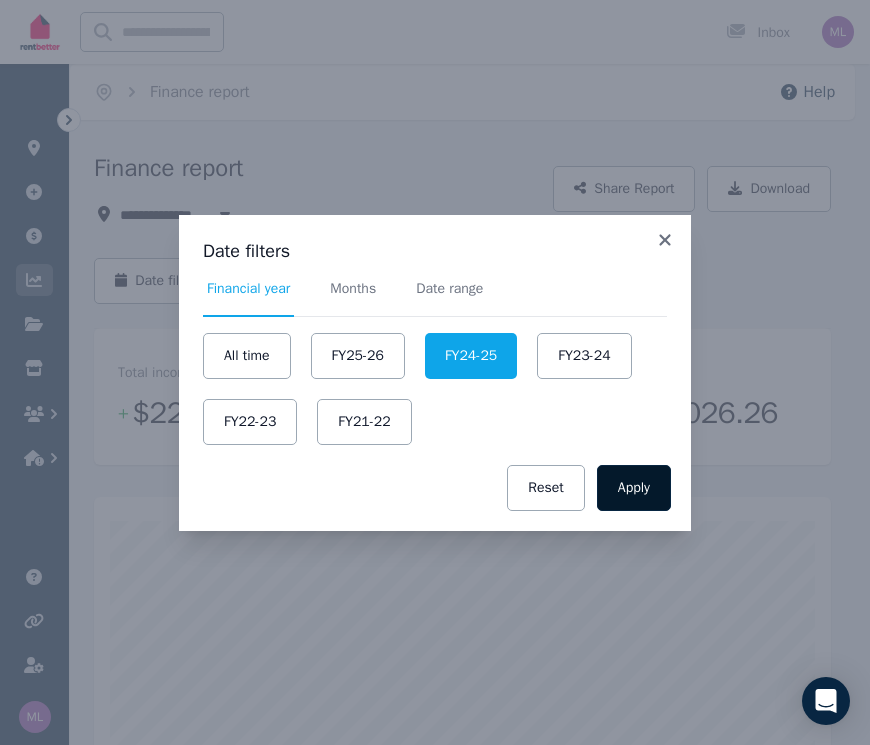 click on "Apply" at bounding box center (634, 488) 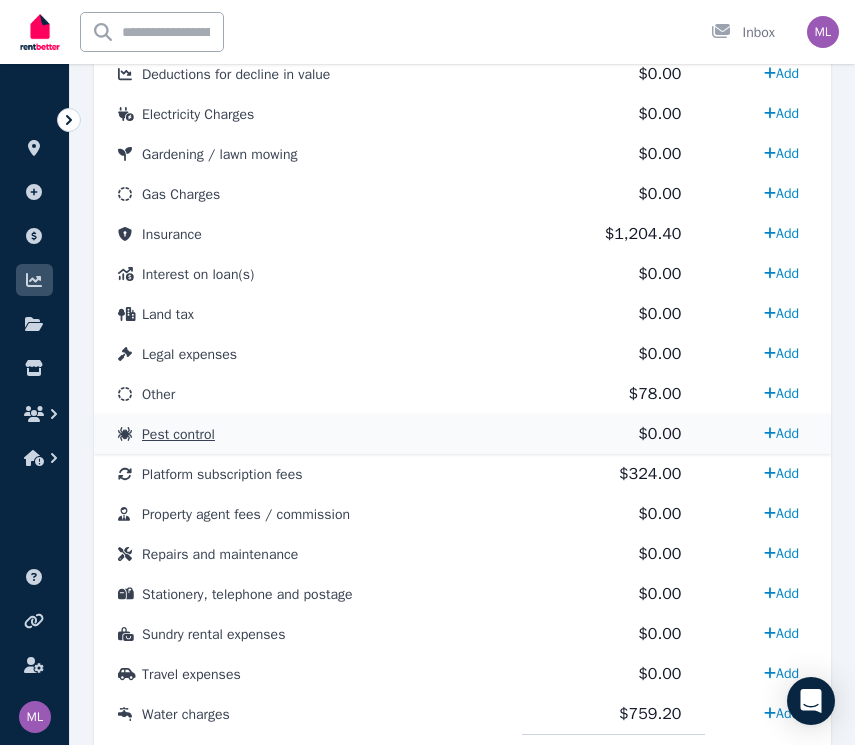 scroll, scrollTop: 1507, scrollLeft: 0, axis: vertical 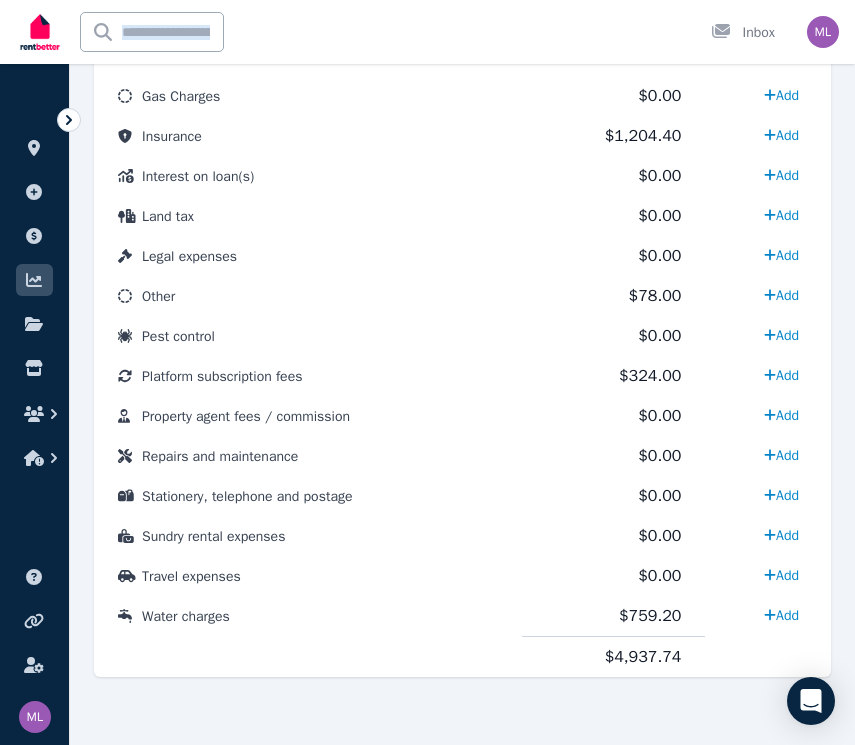 drag, startPoint x: 471, startPoint y: 18, endPoint x: 305, endPoint y: 11, distance: 166.14752 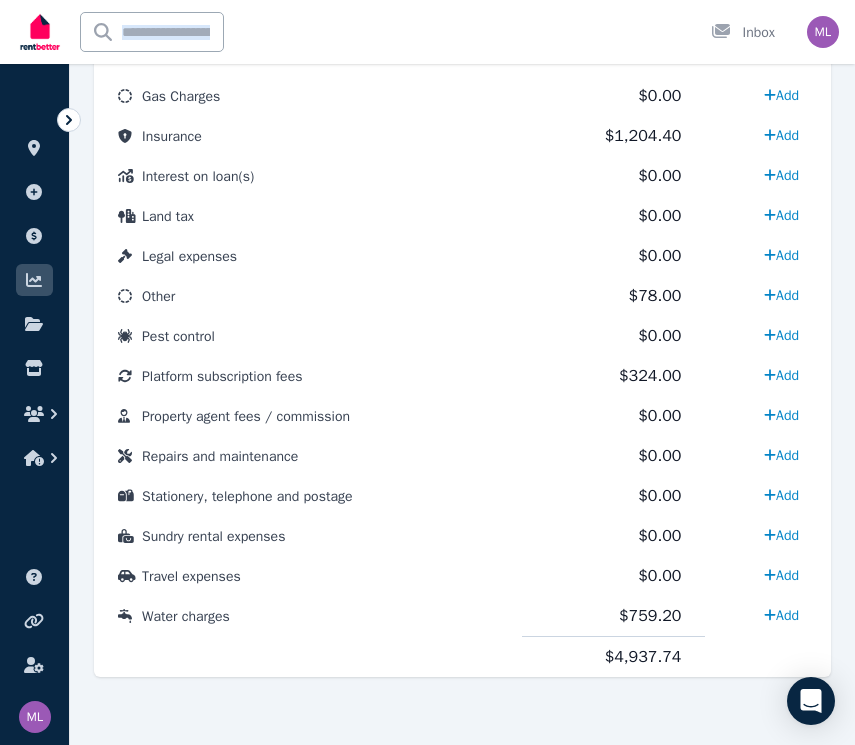 click on "k Inbox" at bounding box center [397, 32] 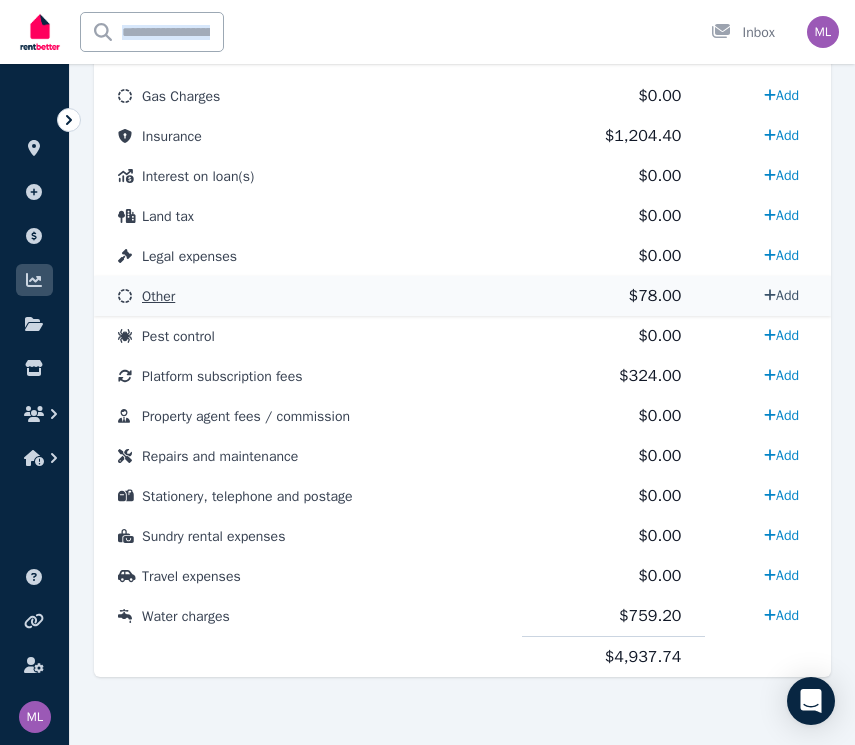 click on "Add" at bounding box center [781, 295] 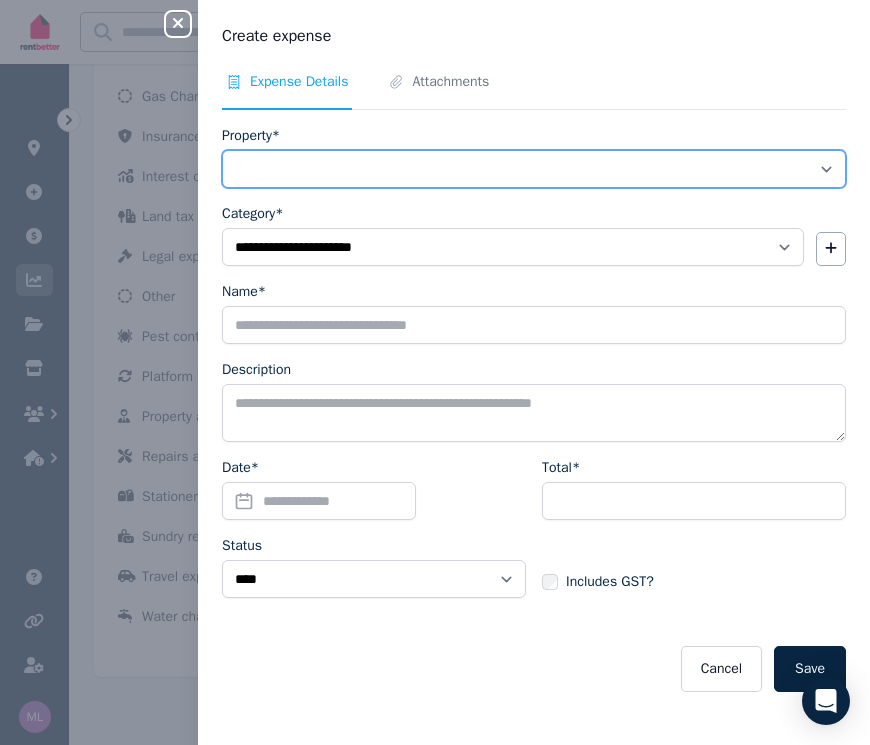 select on "**********" 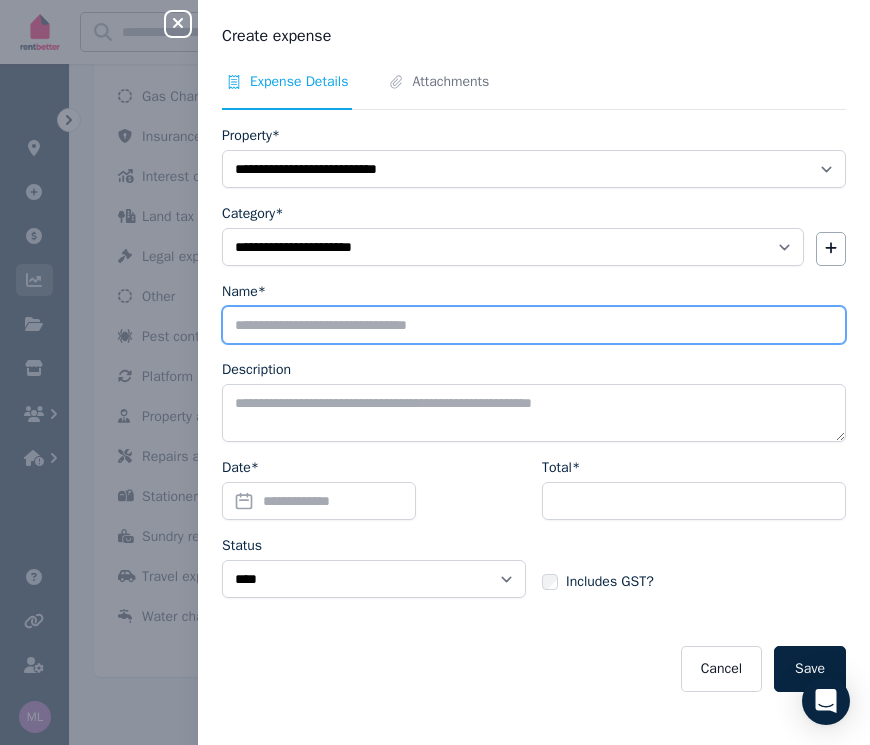 click on "Name*" at bounding box center [534, 325] 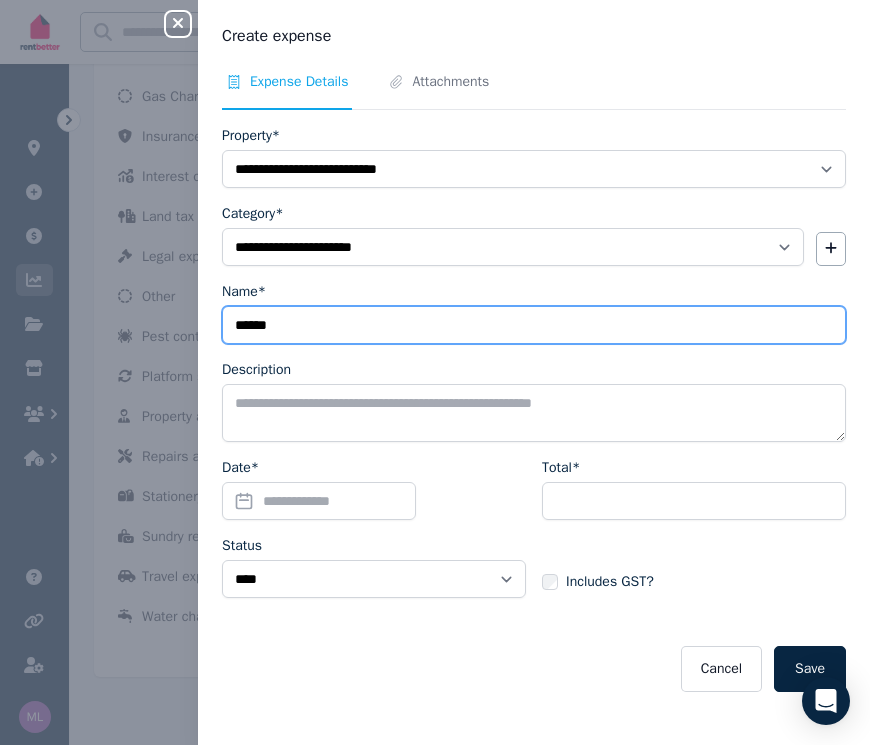 type on "******" 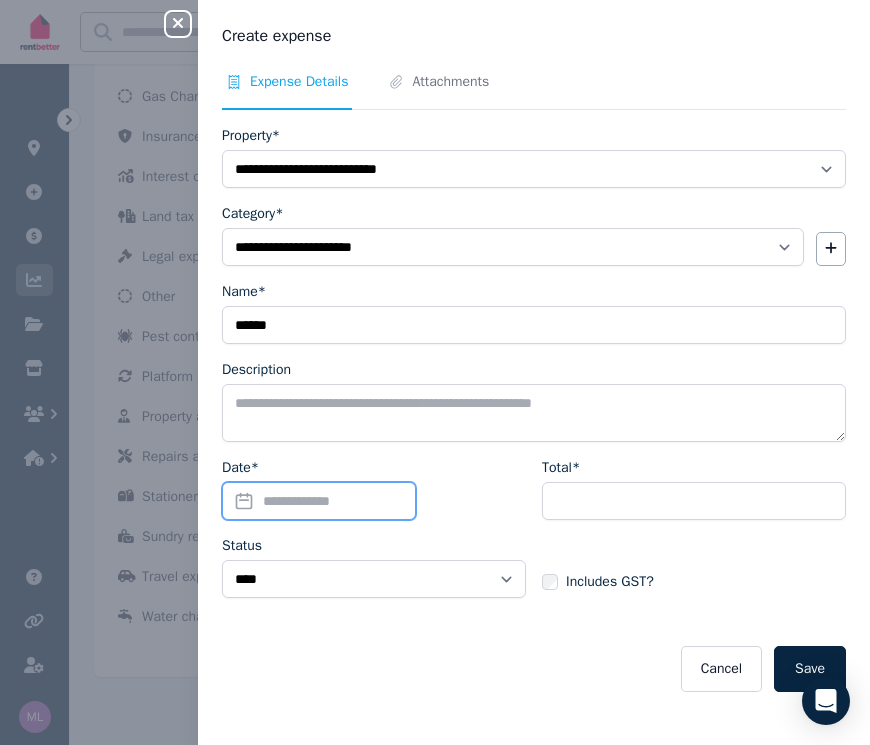 click on "Date*" at bounding box center [319, 501] 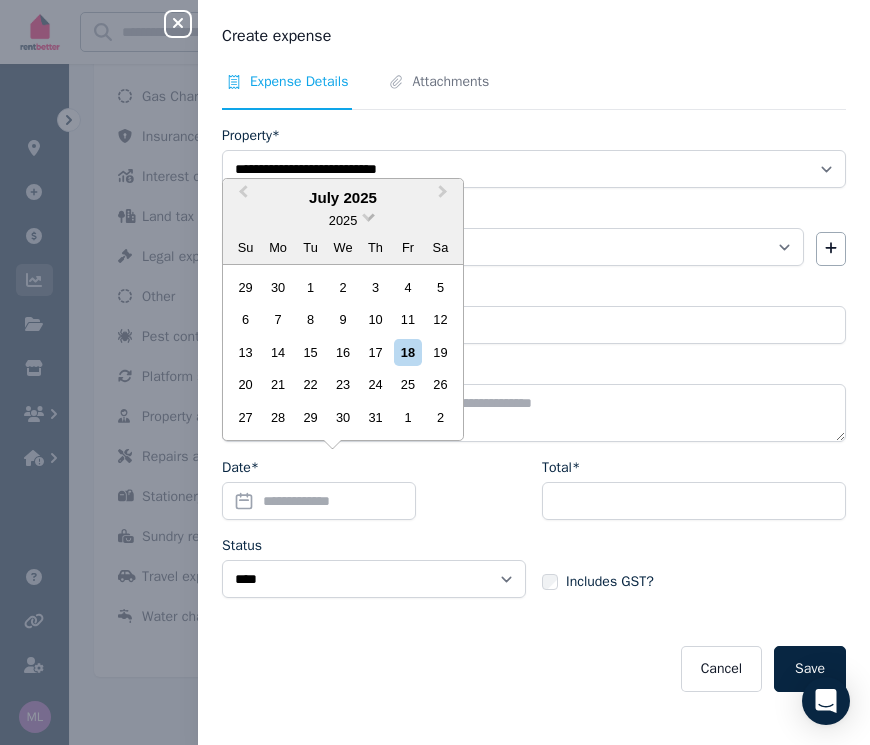 click at bounding box center [368, 215] 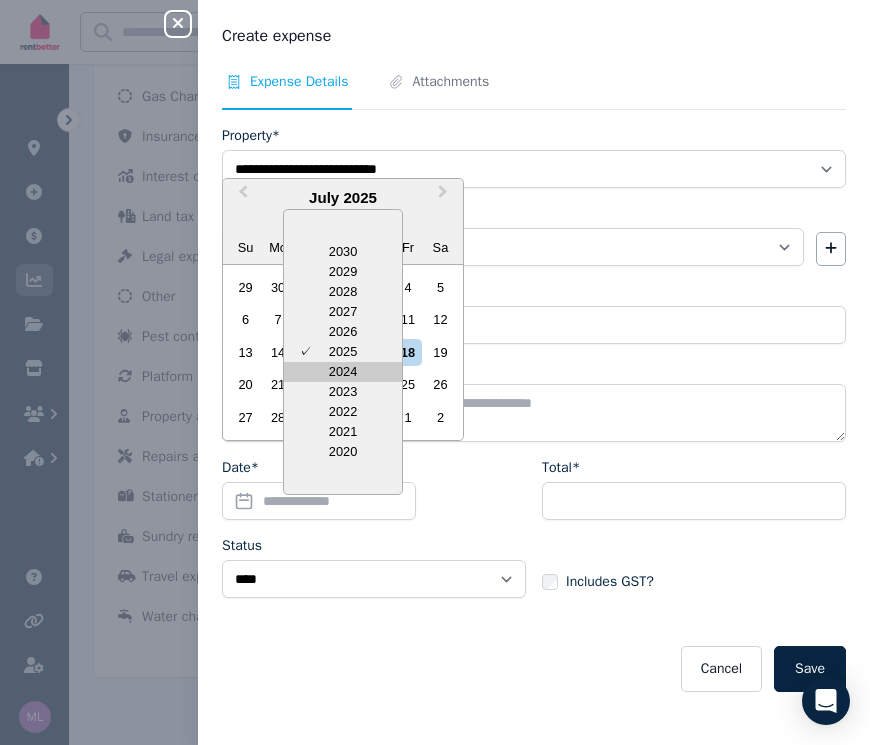 click on "2024" at bounding box center (343, 372) 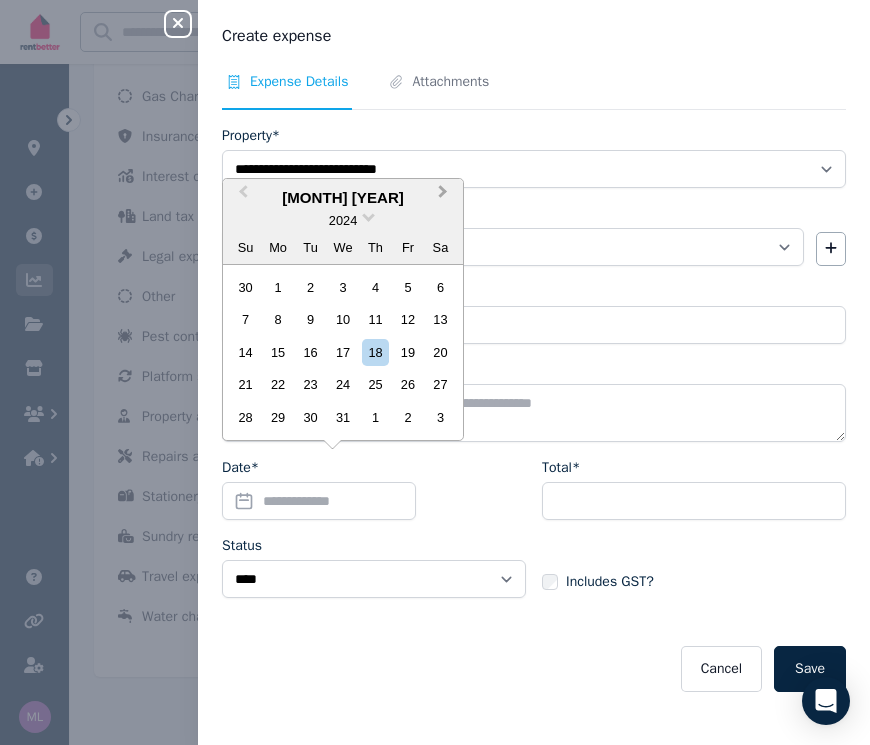 click on "Next Month" at bounding box center [443, 196] 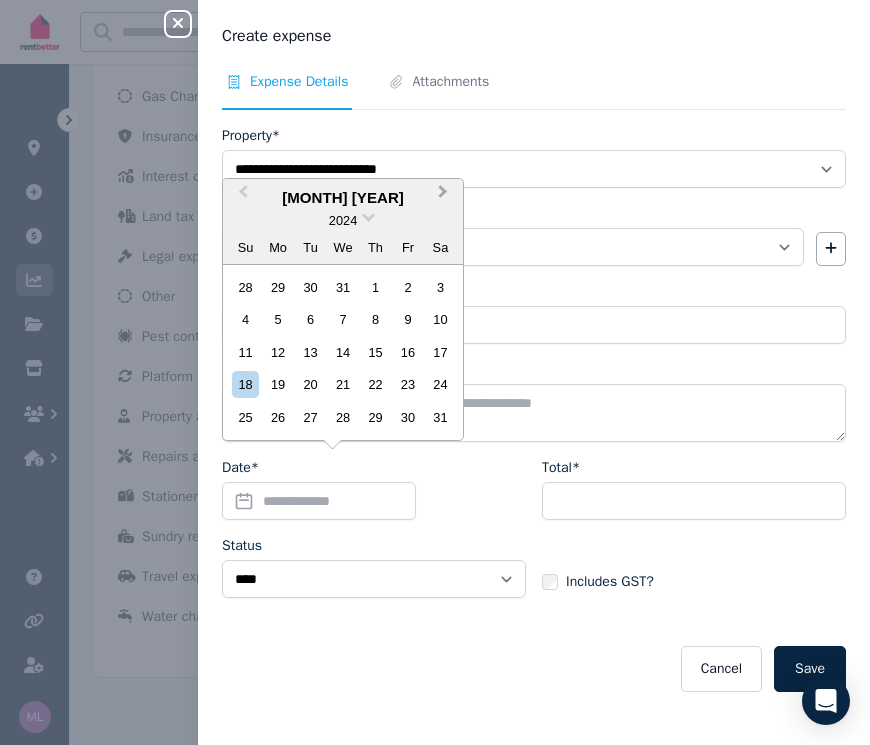 click on "Next Month" at bounding box center (443, 196) 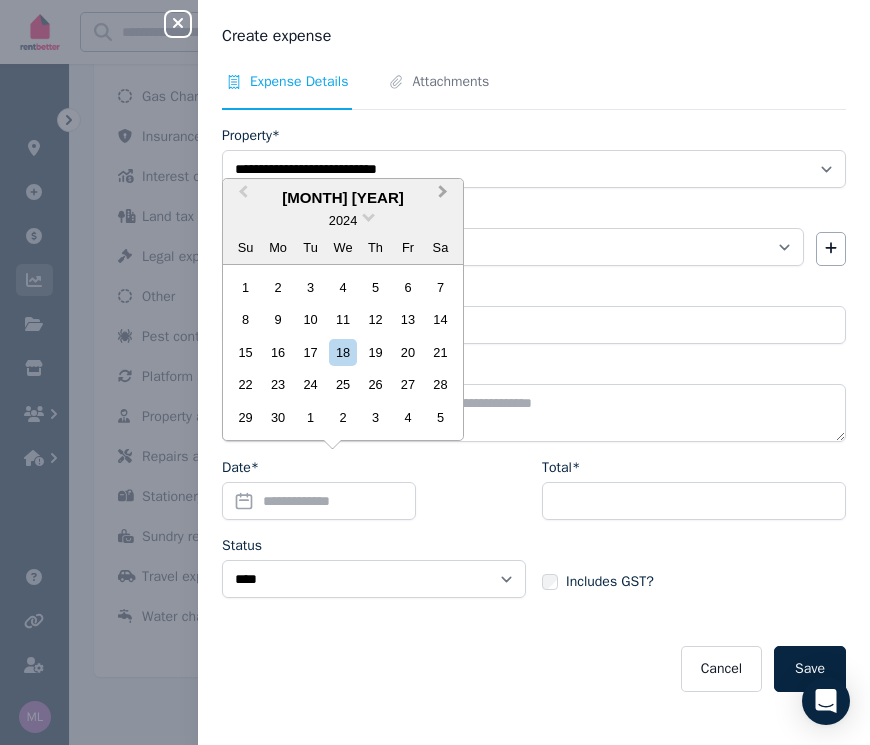 click on "Next Month" at bounding box center (443, 196) 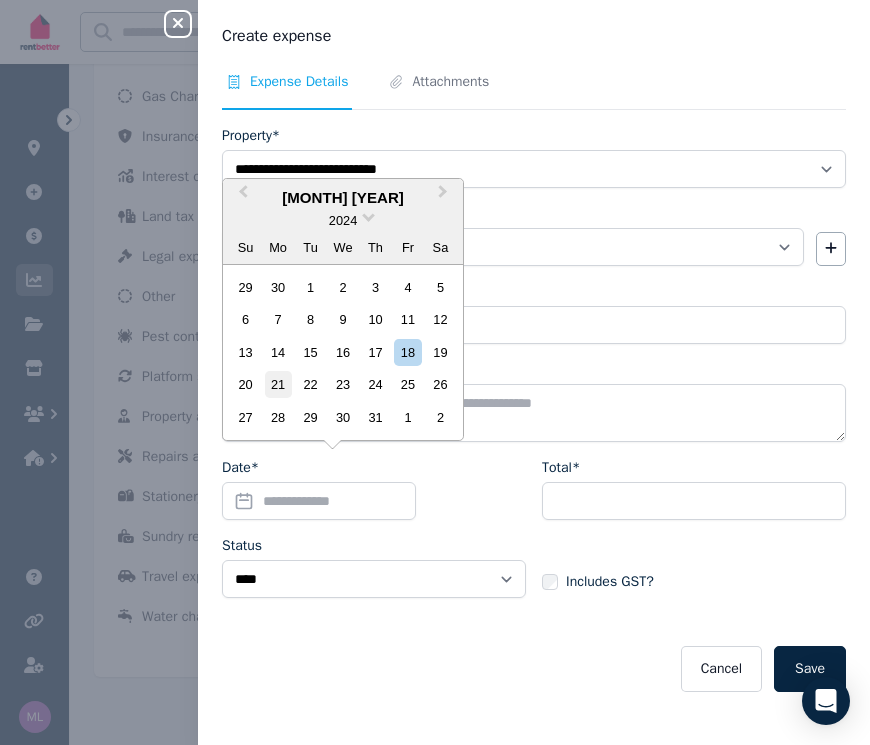 click on "21" at bounding box center (278, 384) 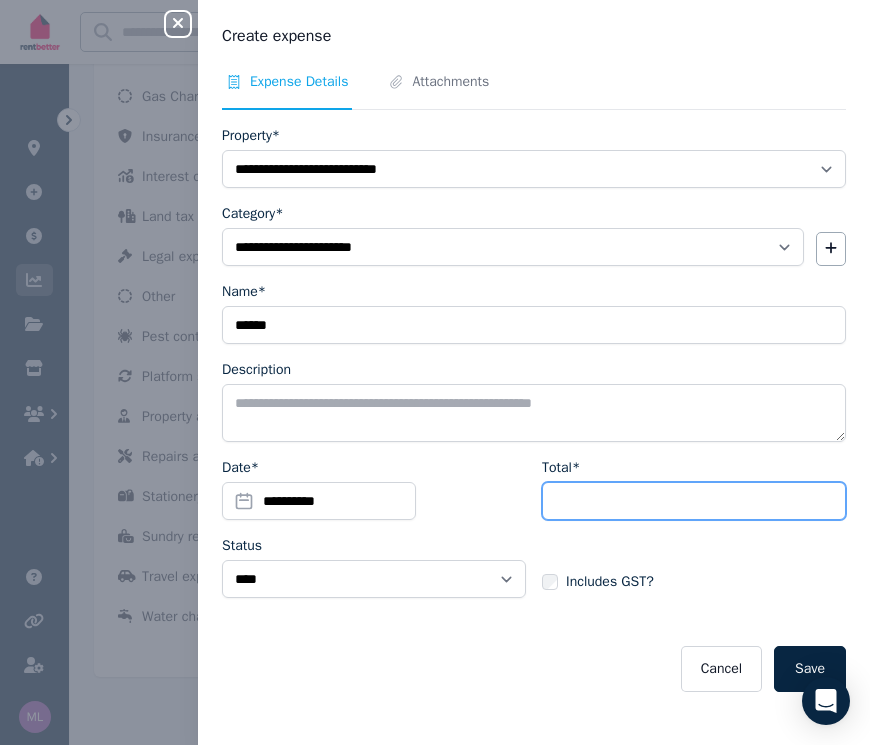 click on "Total*" at bounding box center [694, 501] 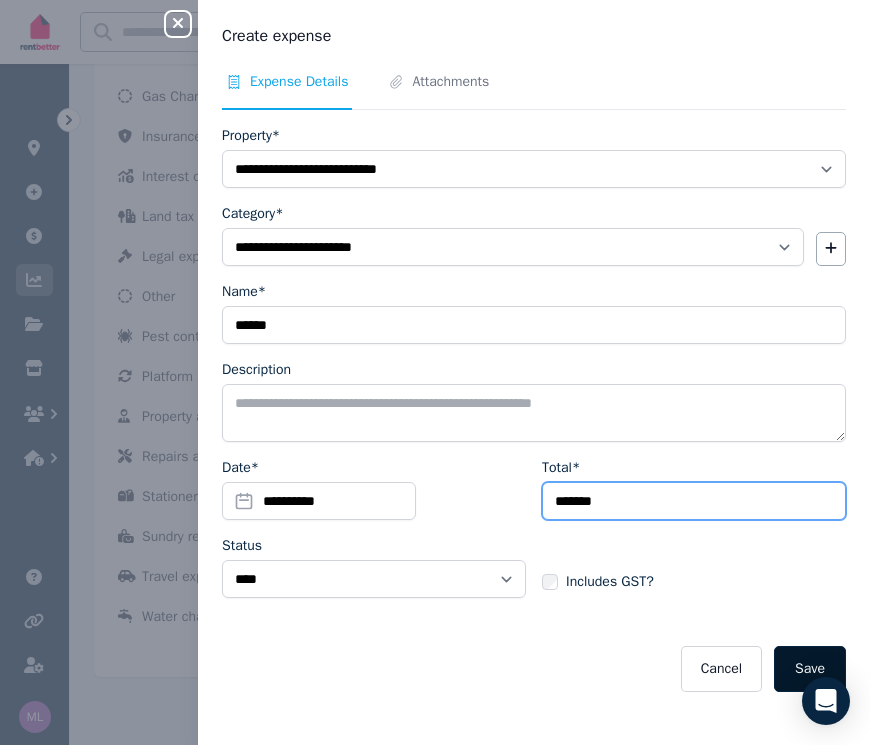 type on "*******" 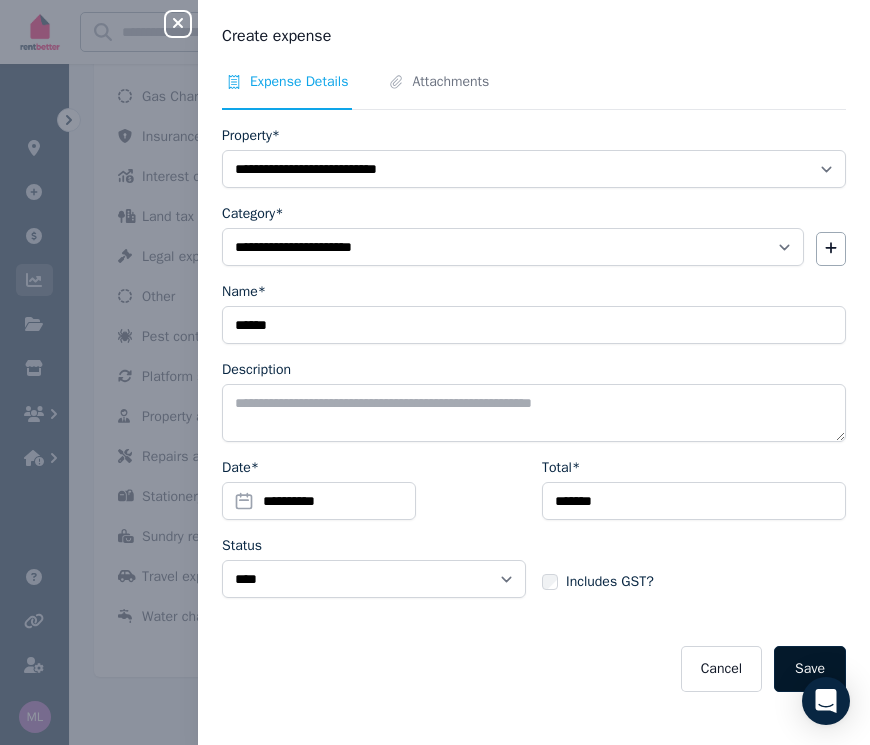 click on "Save" at bounding box center [810, 669] 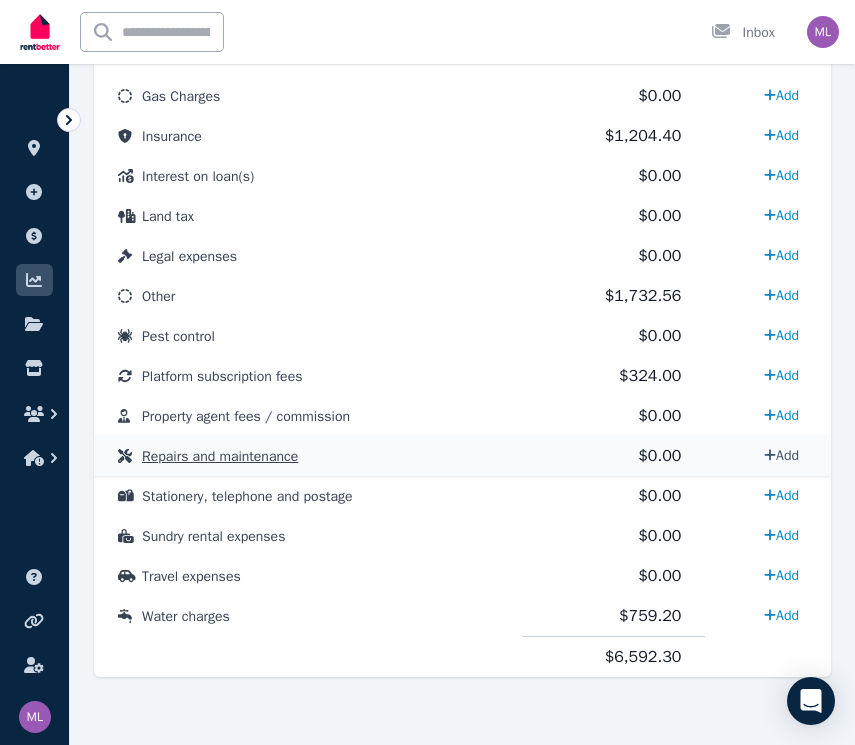 click 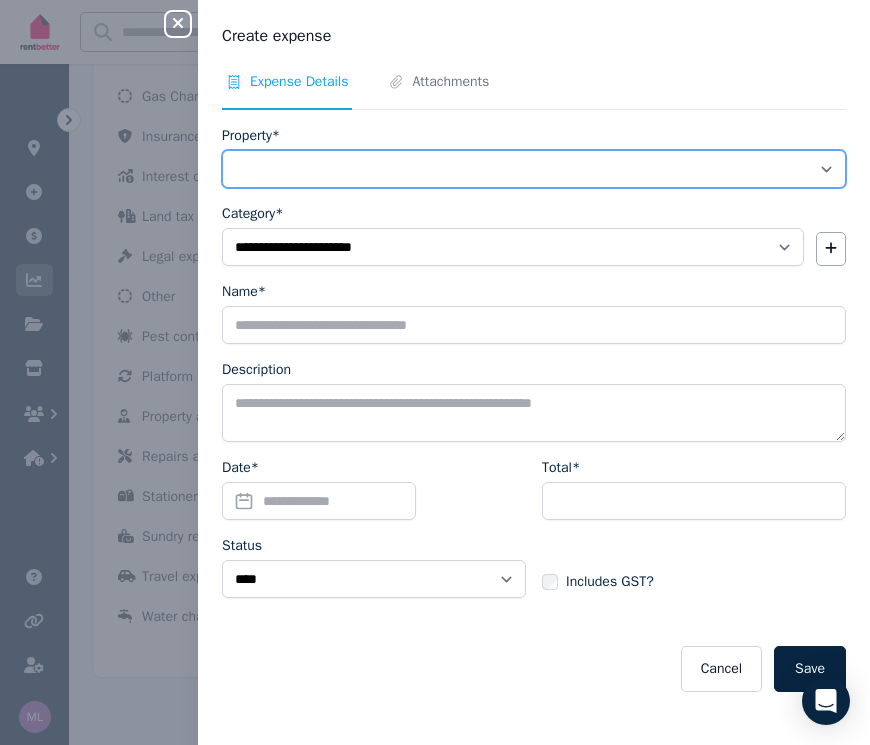 select on "**********" 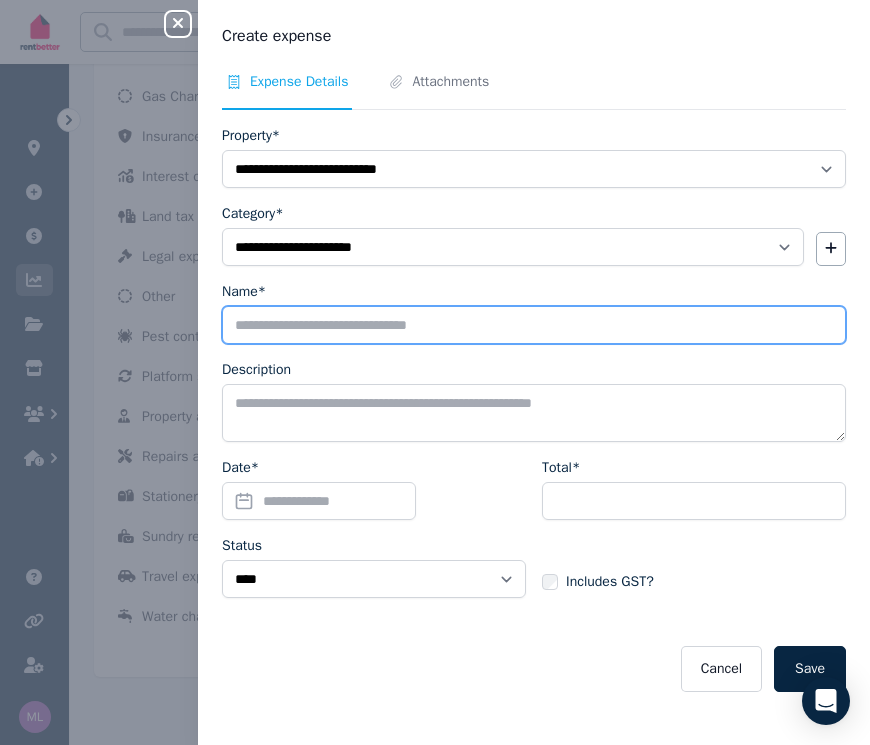 click on "Name*" at bounding box center (534, 325) 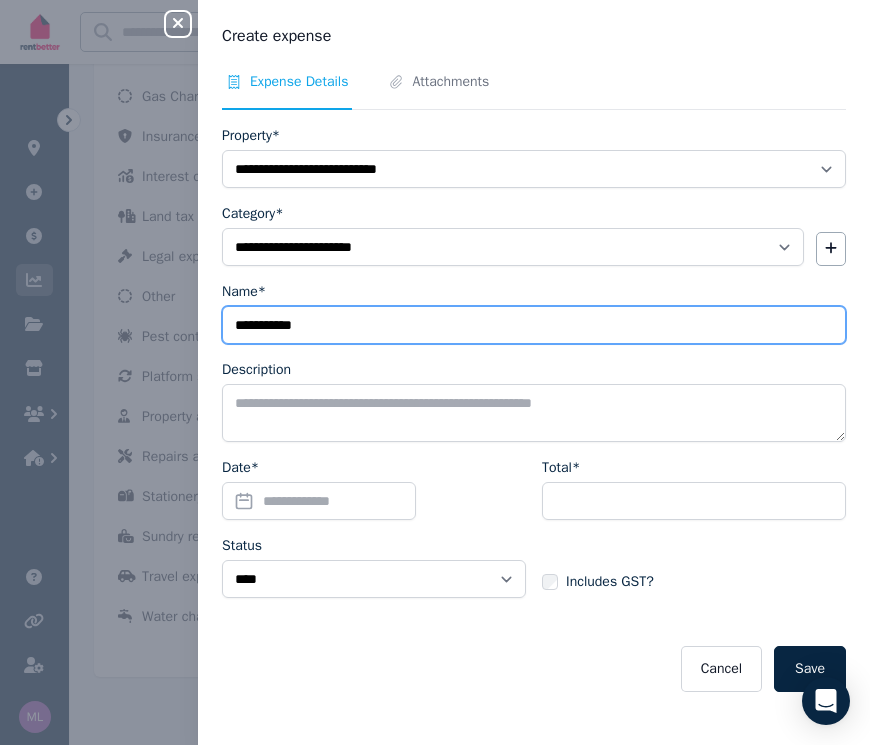 type on "**********" 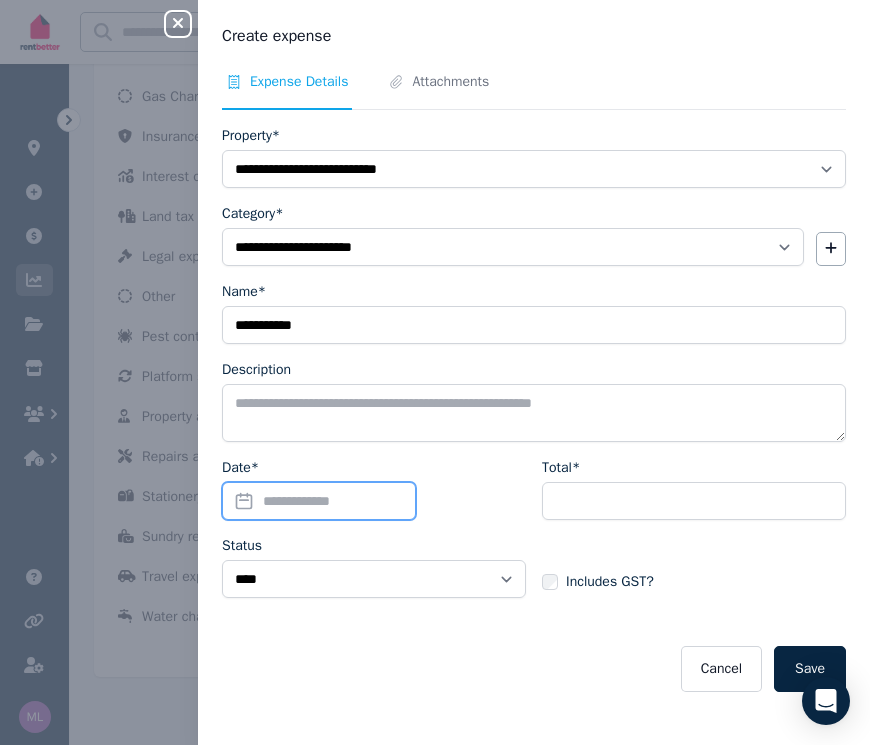 drag, startPoint x: 250, startPoint y: 501, endPoint x: 293, endPoint y: 467, distance: 54.81788 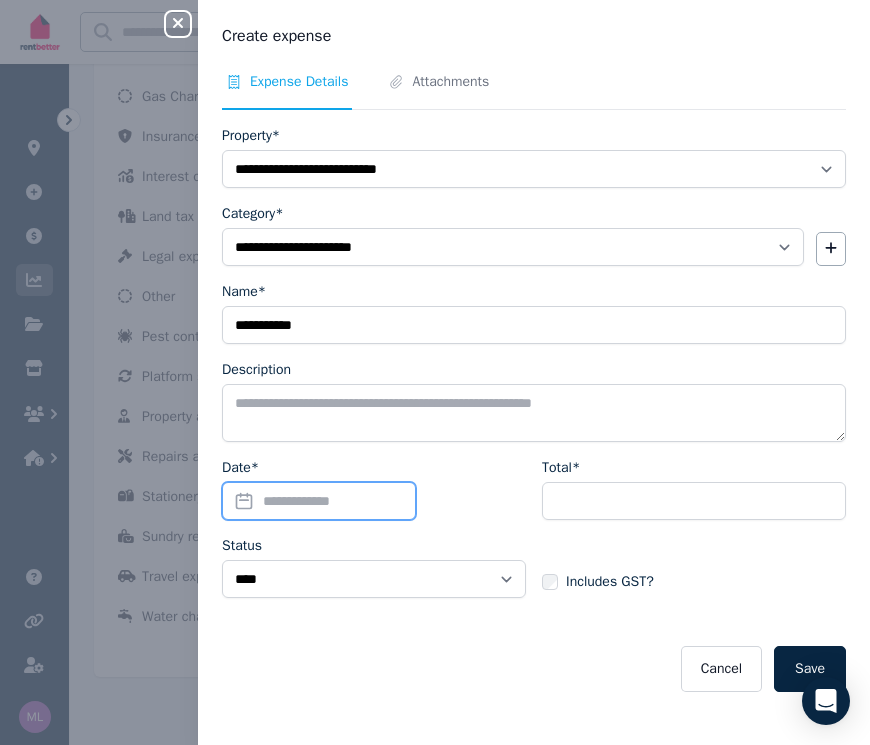 click on "Date*" at bounding box center (319, 501) 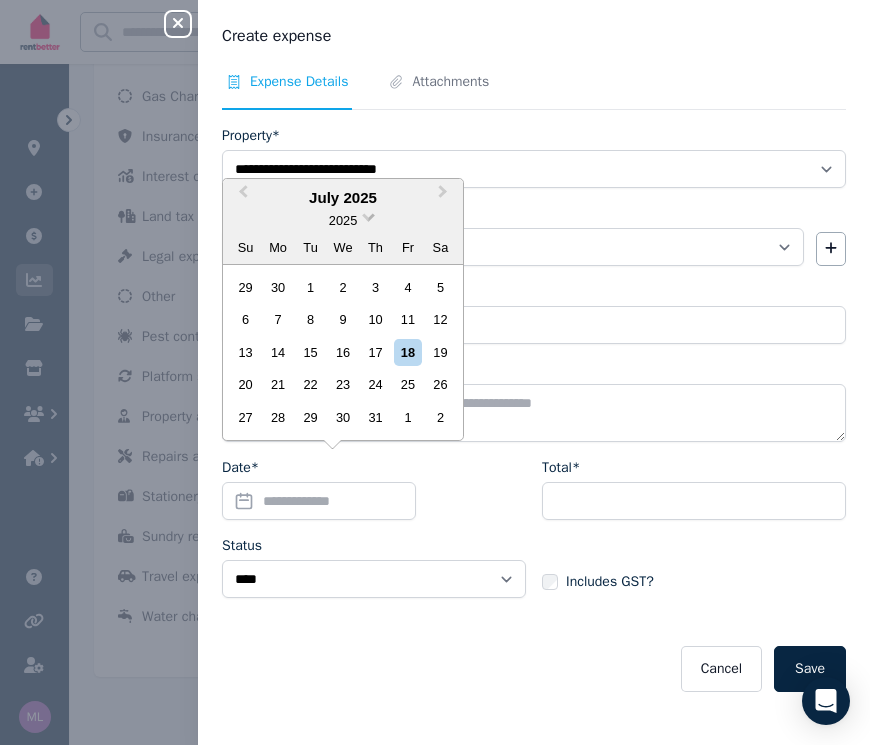 click on "2025" at bounding box center (343, 220) 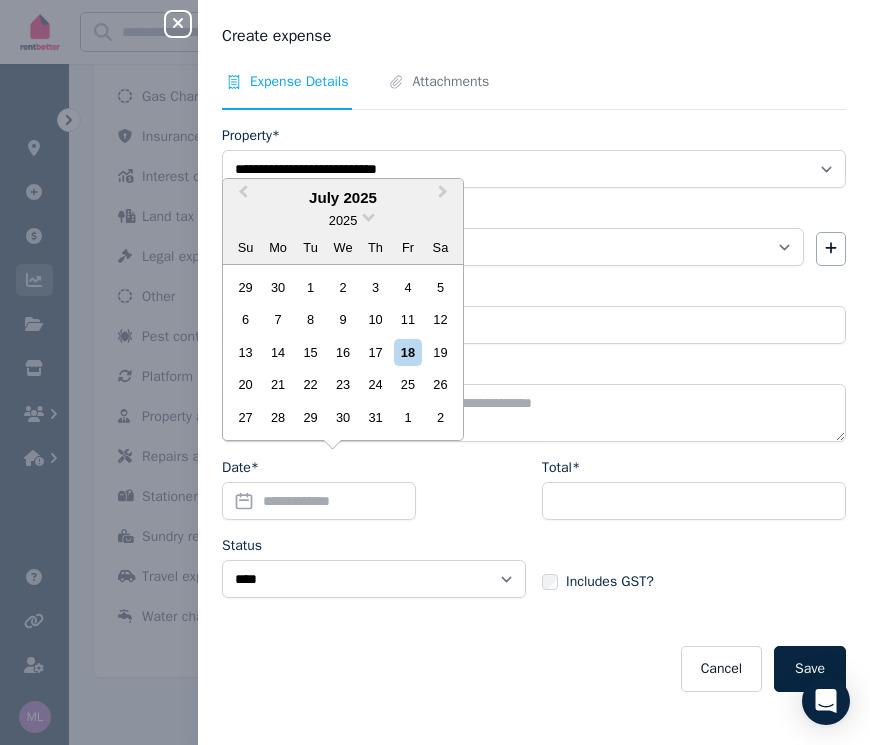 click on "2025" at bounding box center [343, 220] 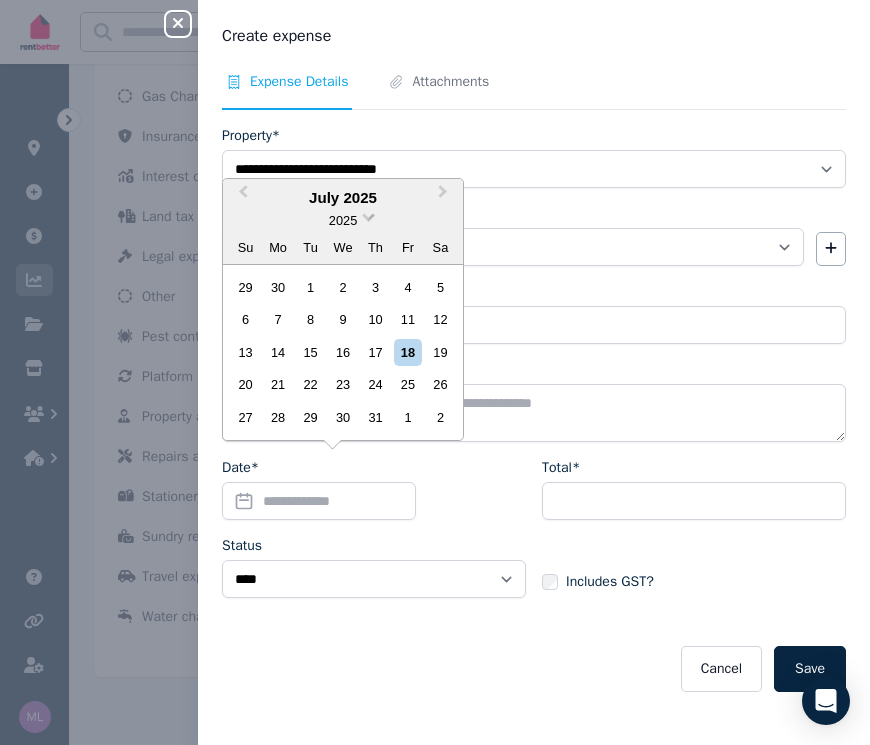 click at bounding box center (368, 215) 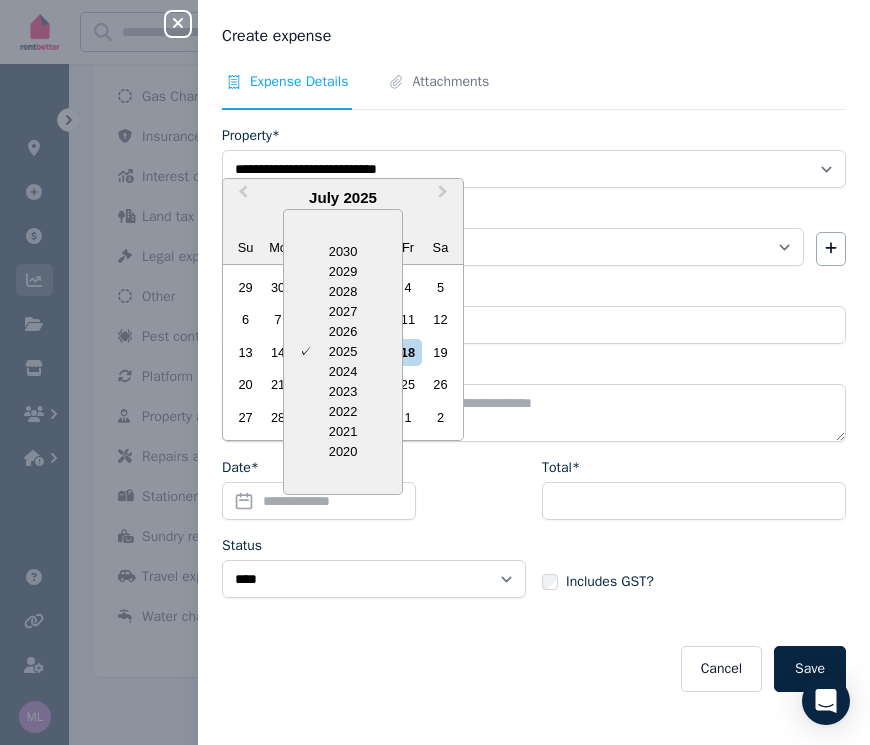 drag, startPoint x: 338, startPoint y: 378, endPoint x: 360, endPoint y: 295, distance: 85.86617 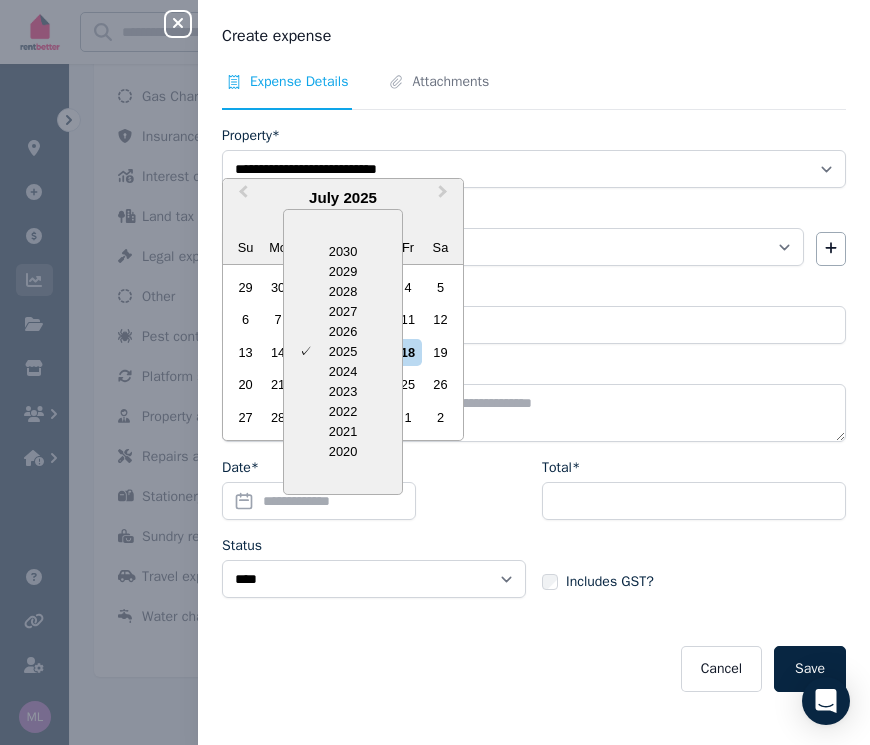 click on "2024" at bounding box center [343, 372] 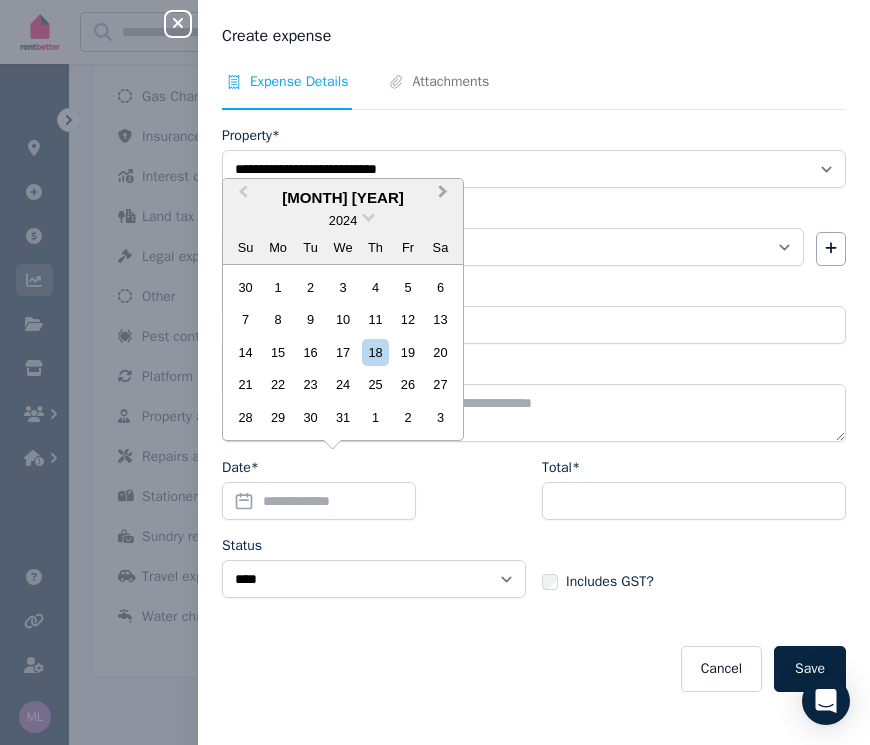 click on "Next Month" at bounding box center [443, 196] 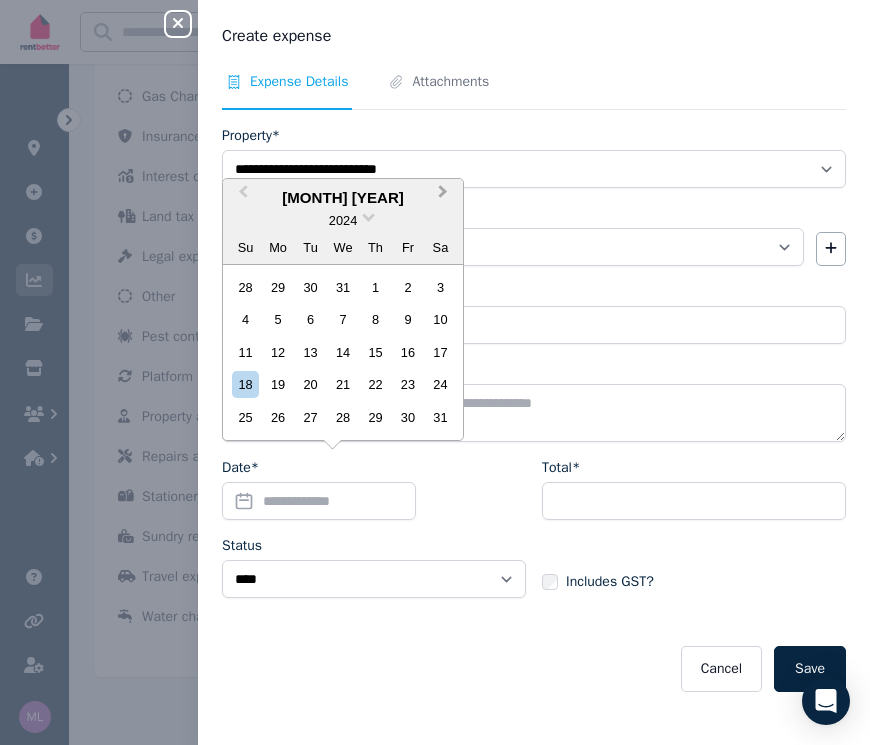 click on "Next Month" at bounding box center (443, 196) 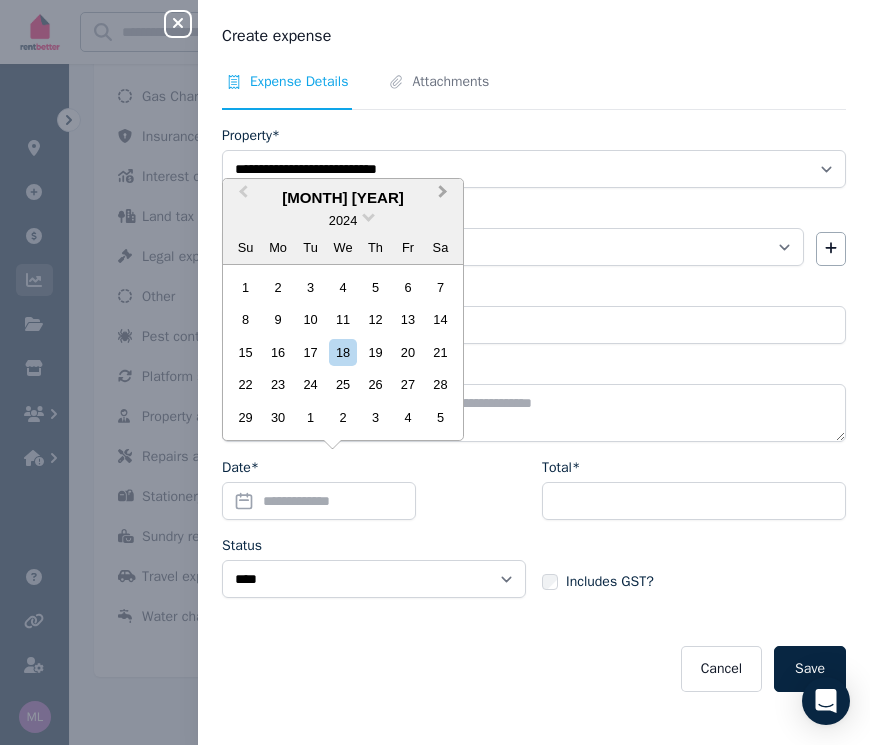 click on "Next Month" at bounding box center (443, 196) 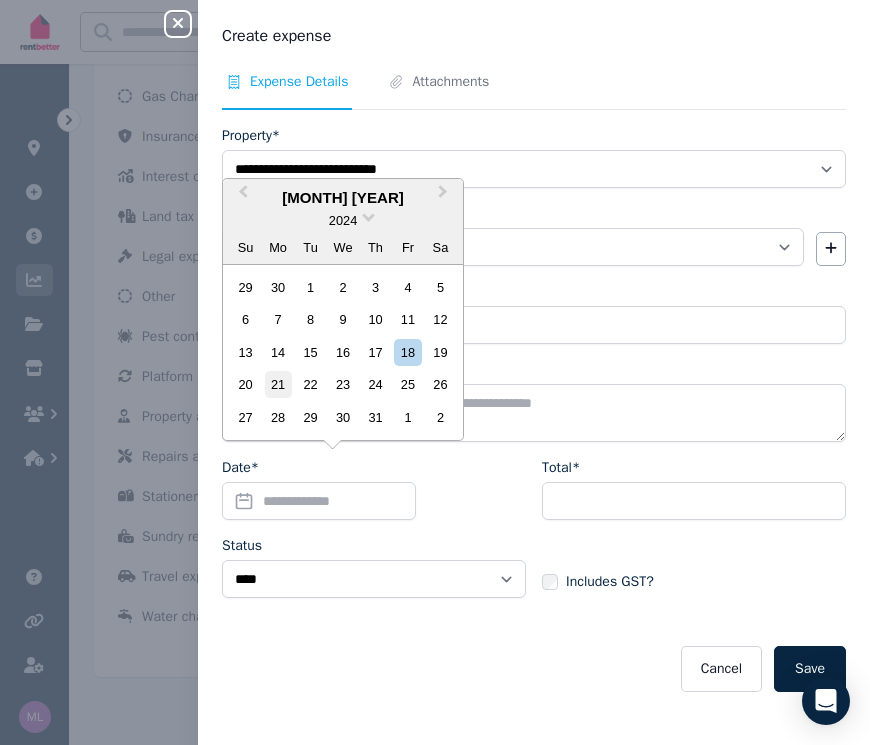 click on "21" at bounding box center [278, 384] 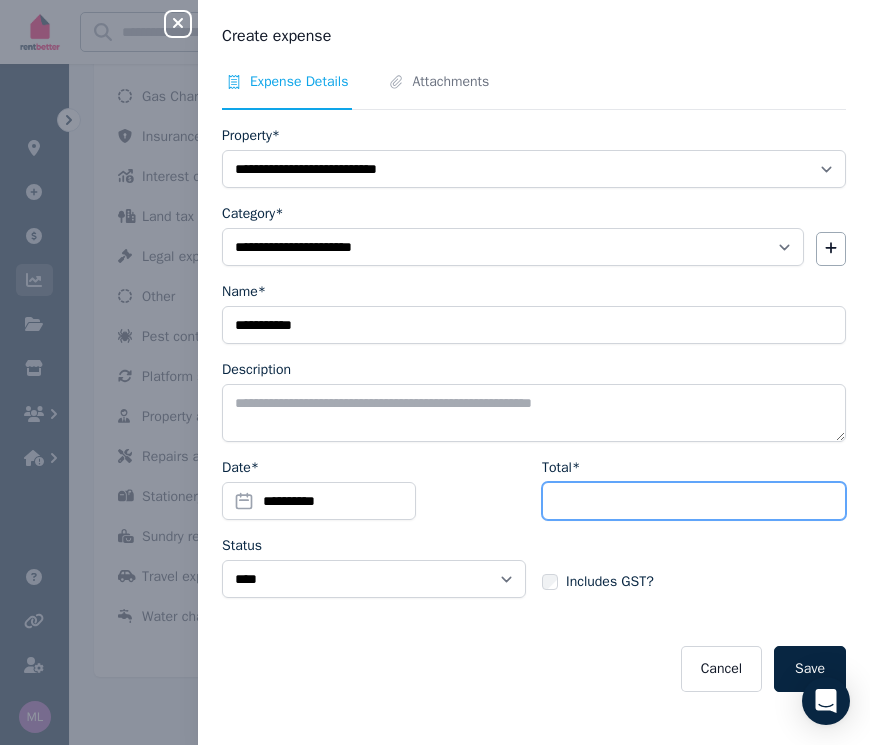 click on "Total*" at bounding box center (694, 501) 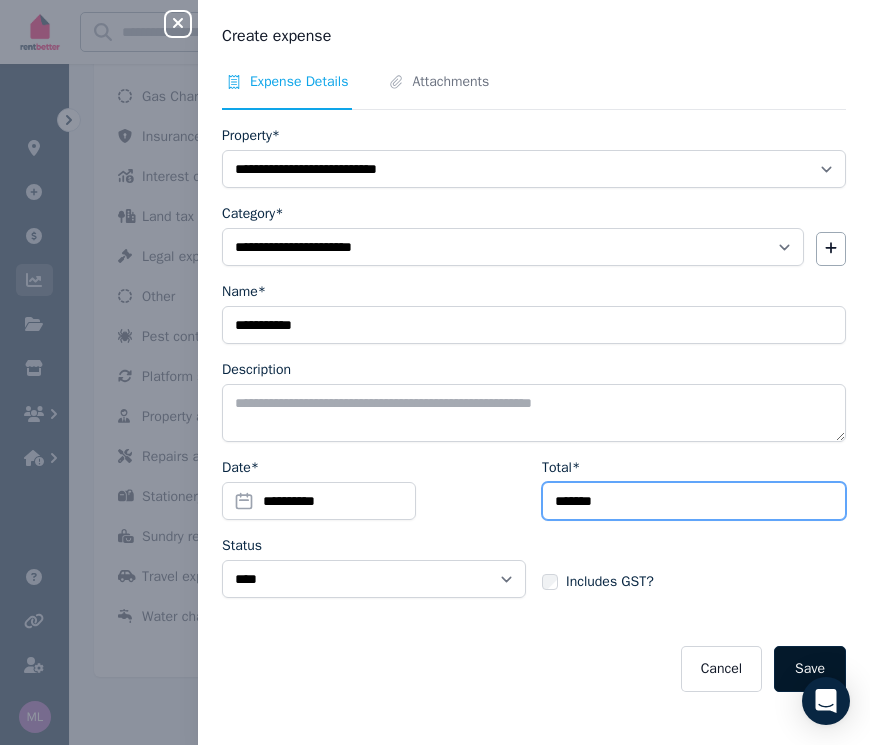 type on "*******" 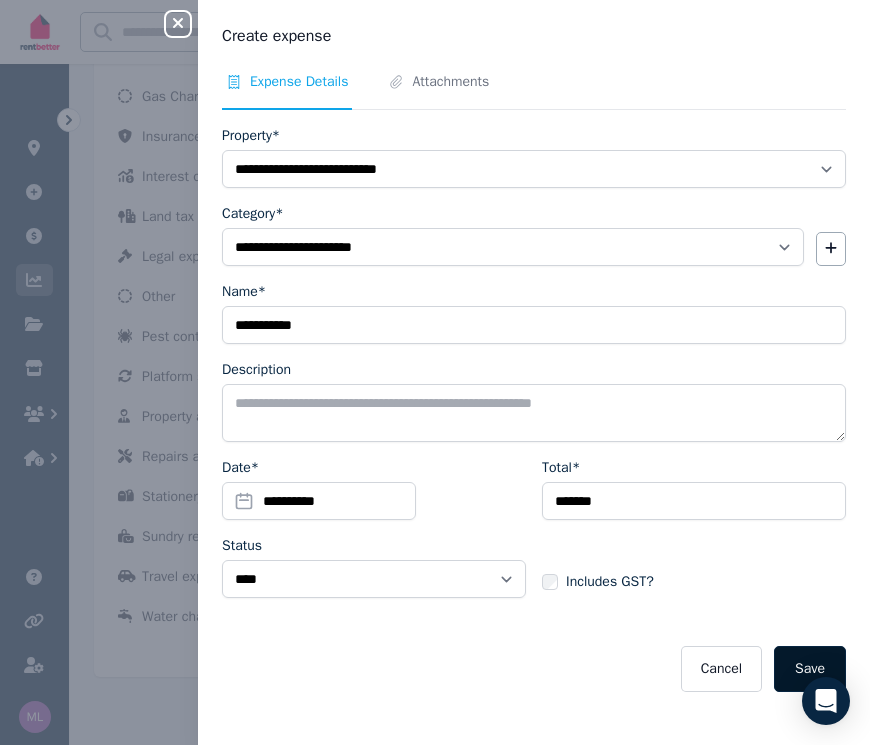 click on "Save" at bounding box center [810, 669] 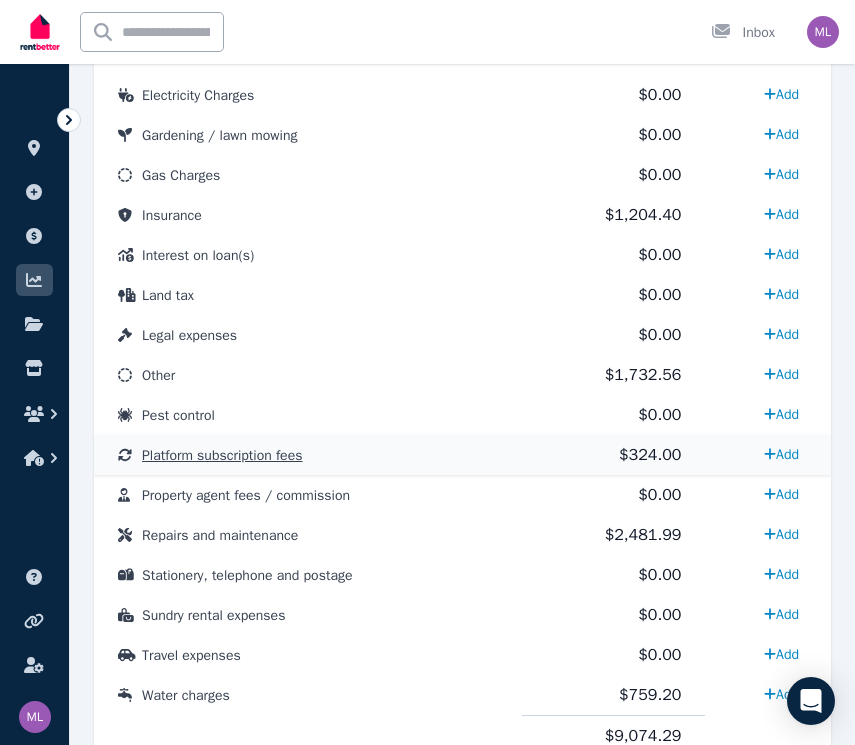 scroll, scrollTop: 1507, scrollLeft: 0, axis: vertical 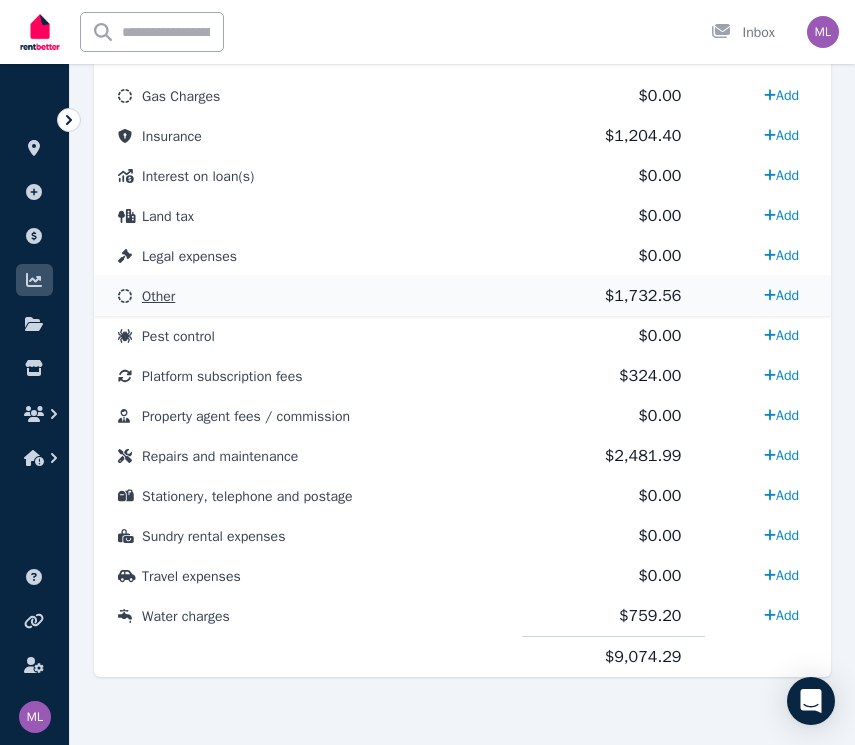 click on "$1,732.56" at bounding box center (643, 296) 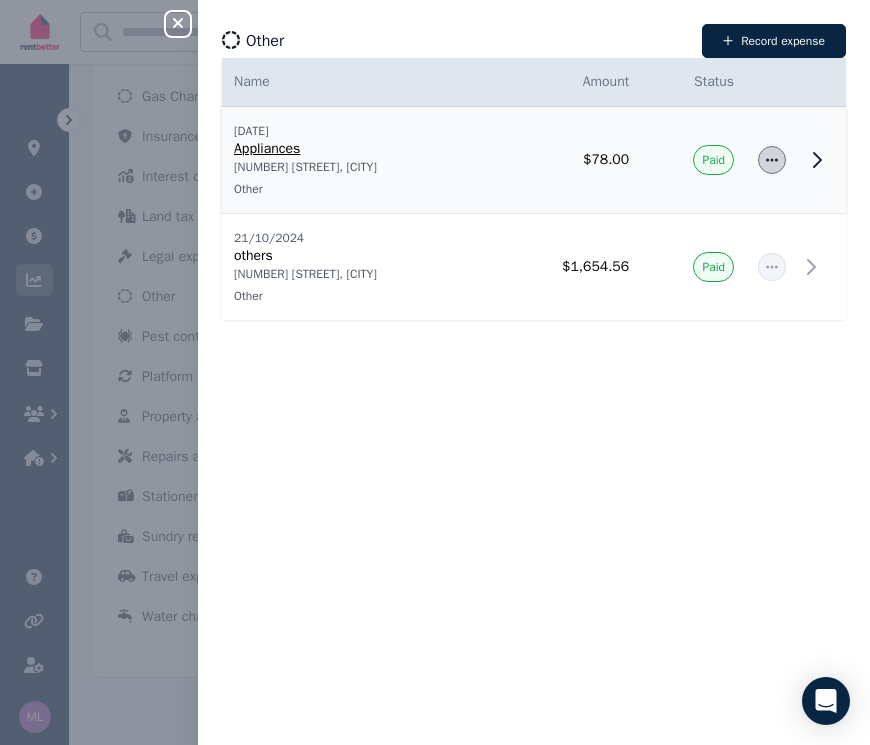 click 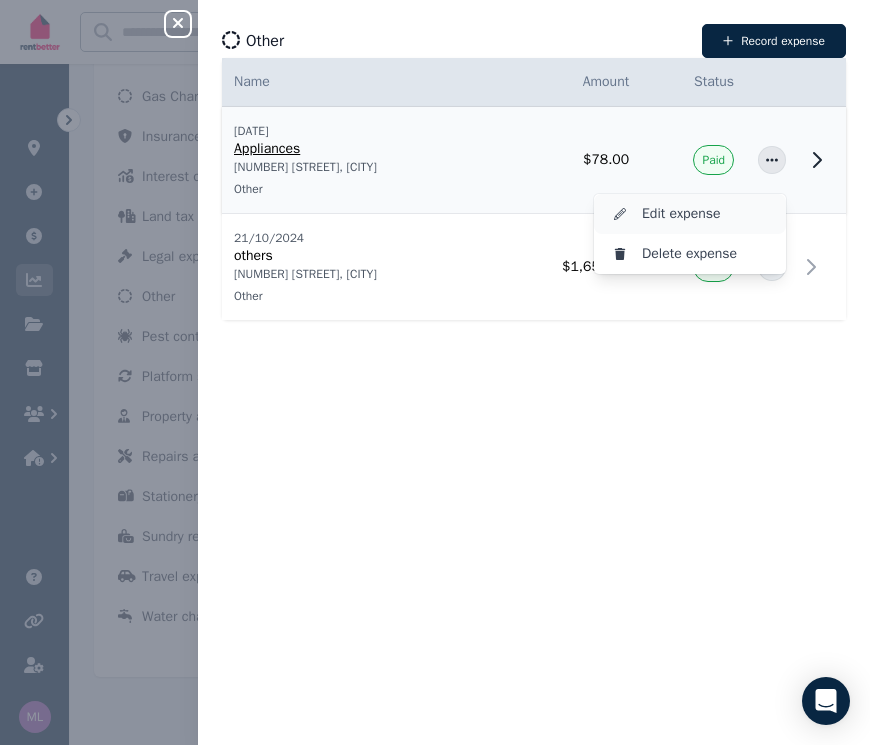 click on "Edit expense" at bounding box center [706, 214] 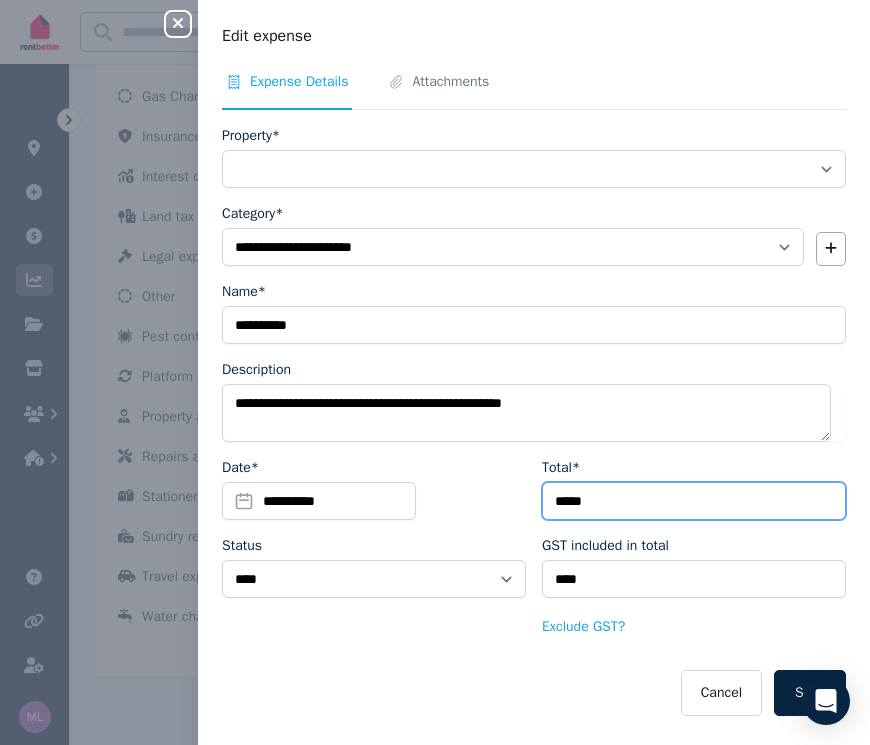 drag, startPoint x: 600, startPoint y: 504, endPoint x: 532, endPoint y: 495, distance: 68.593 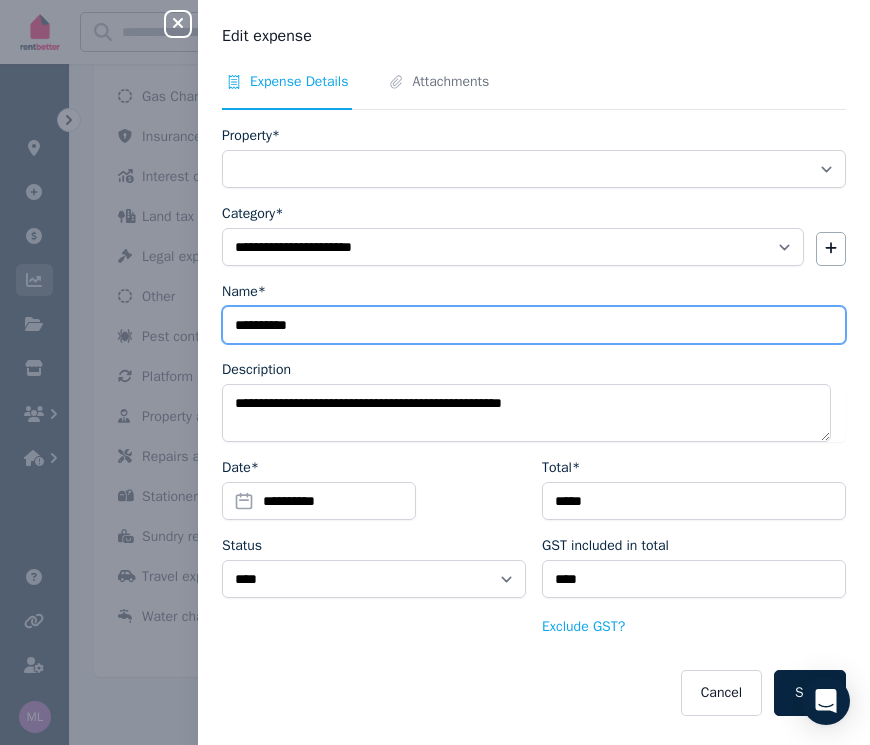 click on "**********" at bounding box center (534, 325) 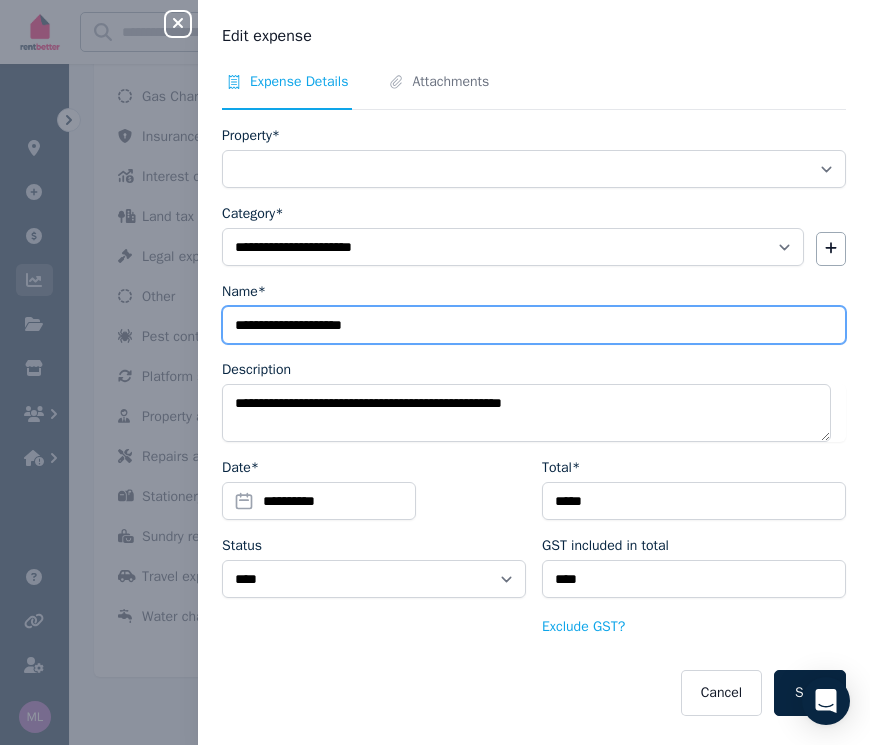 type on "**********" 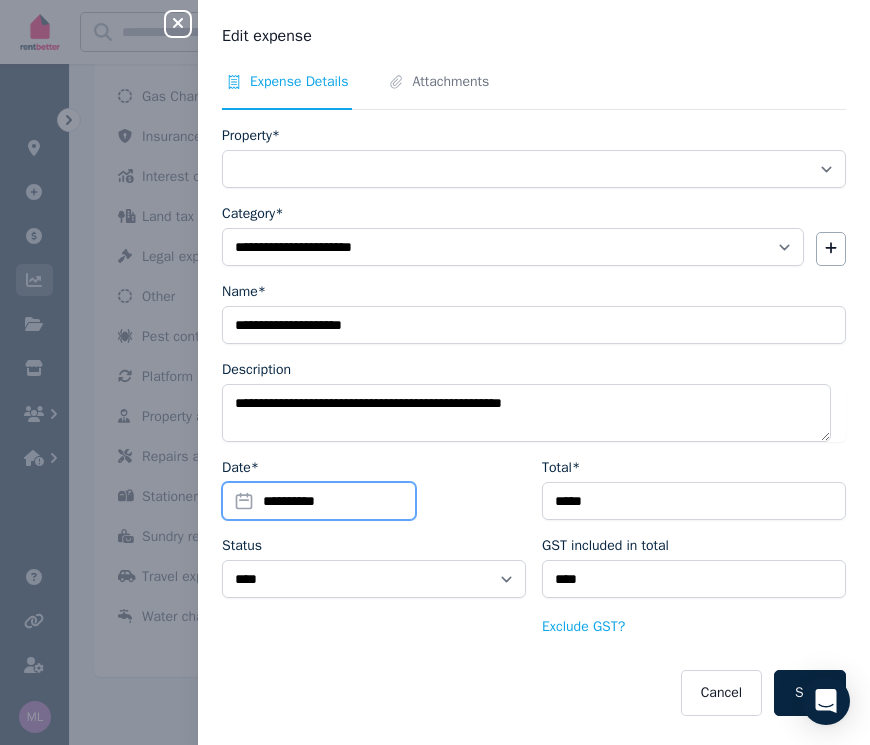 click on "**********" at bounding box center [319, 501] 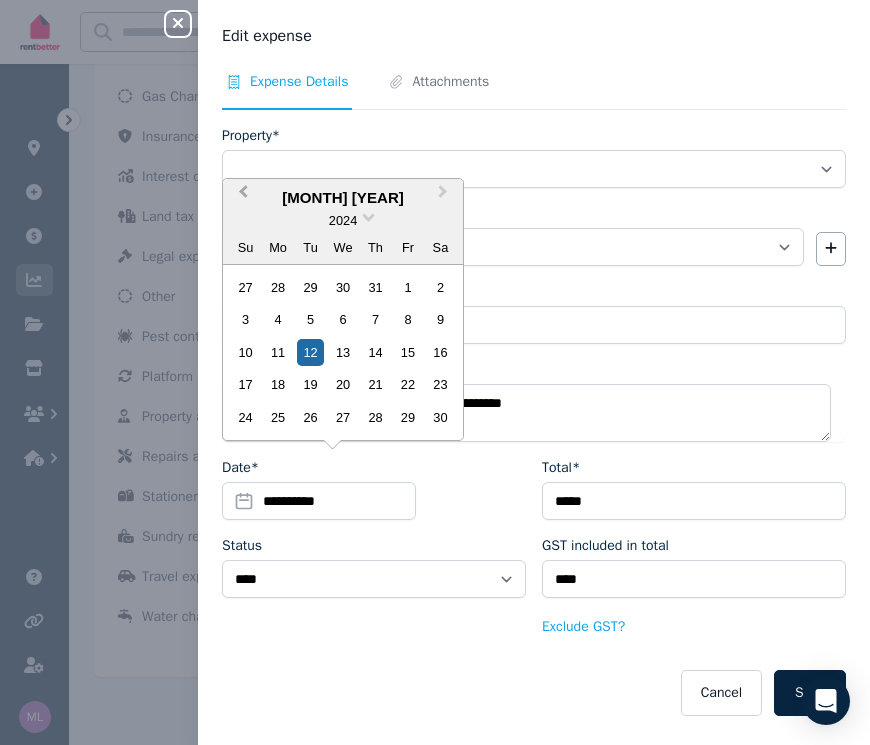 click on "Previous Month" at bounding box center (243, 196) 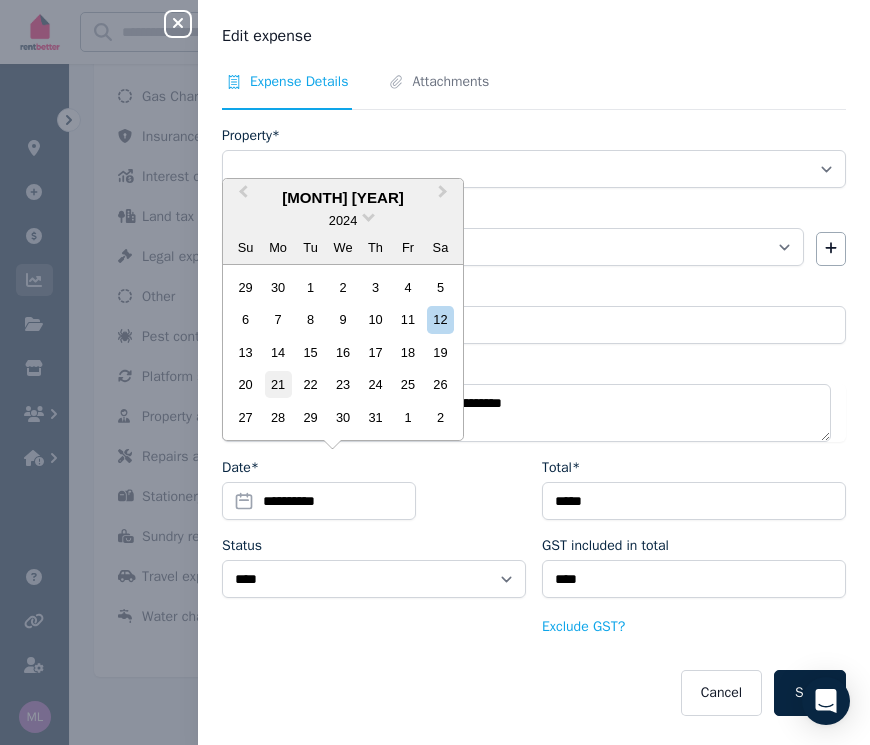 click on "21" at bounding box center [278, 384] 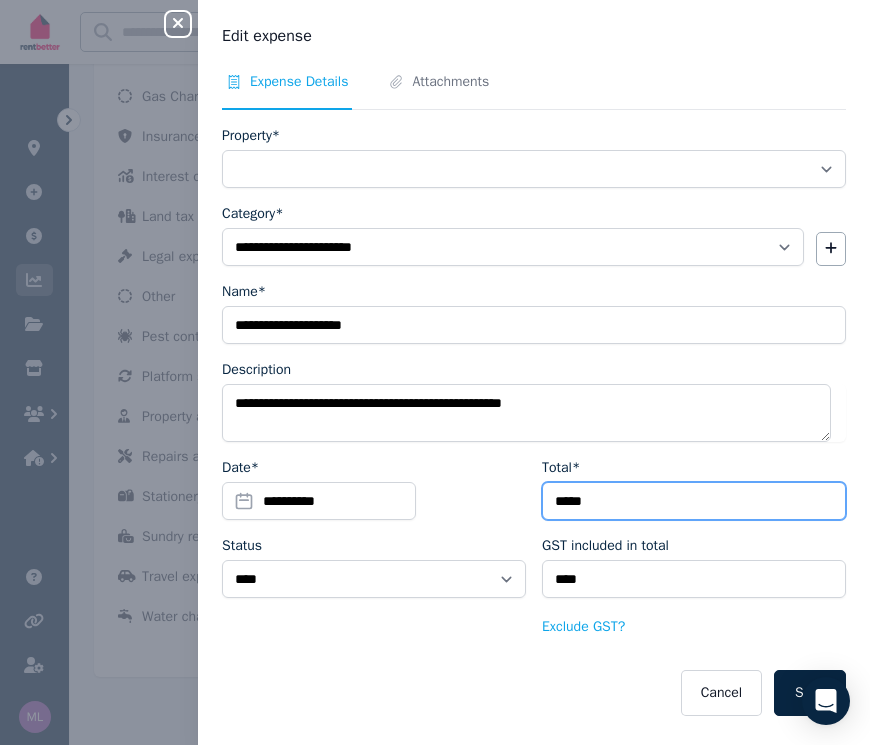 drag, startPoint x: 594, startPoint y: 507, endPoint x: 540, endPoint y: 489, distance: 56.920998 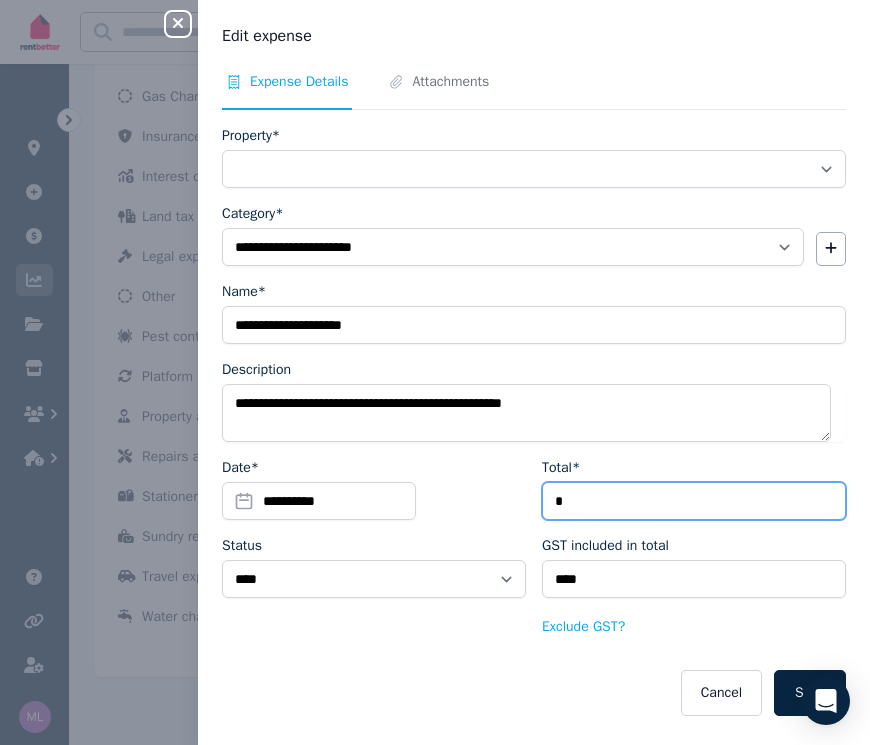 type on "*" 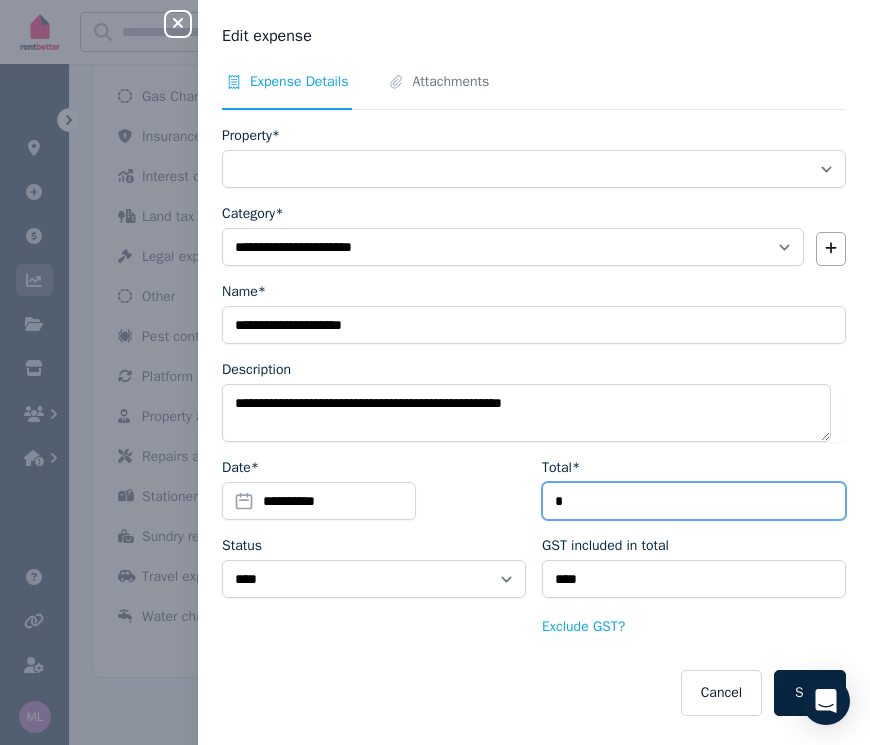 type on "****" 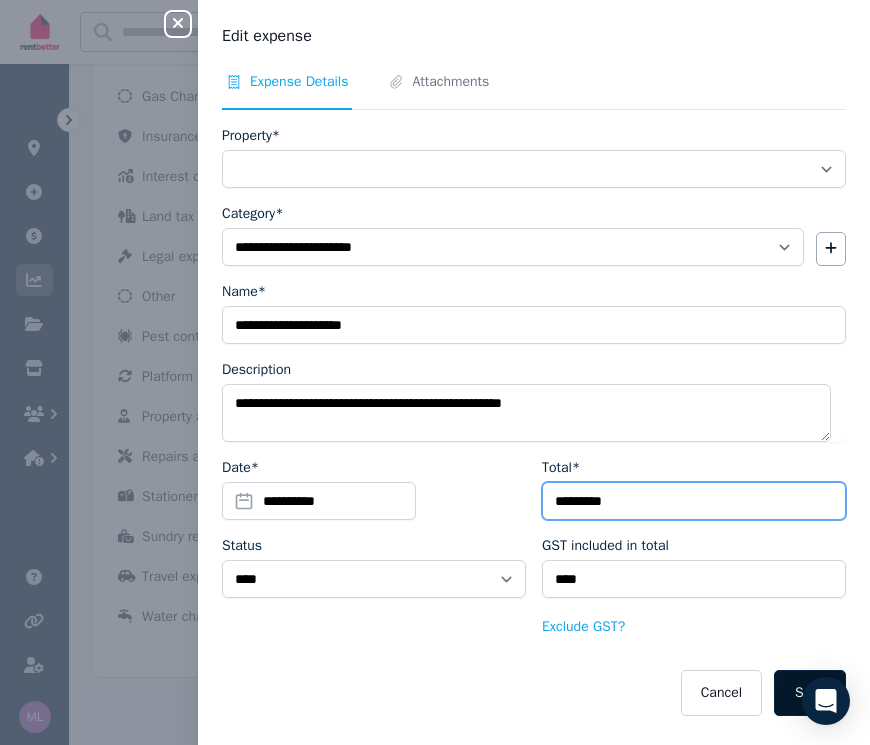 type on "*********" 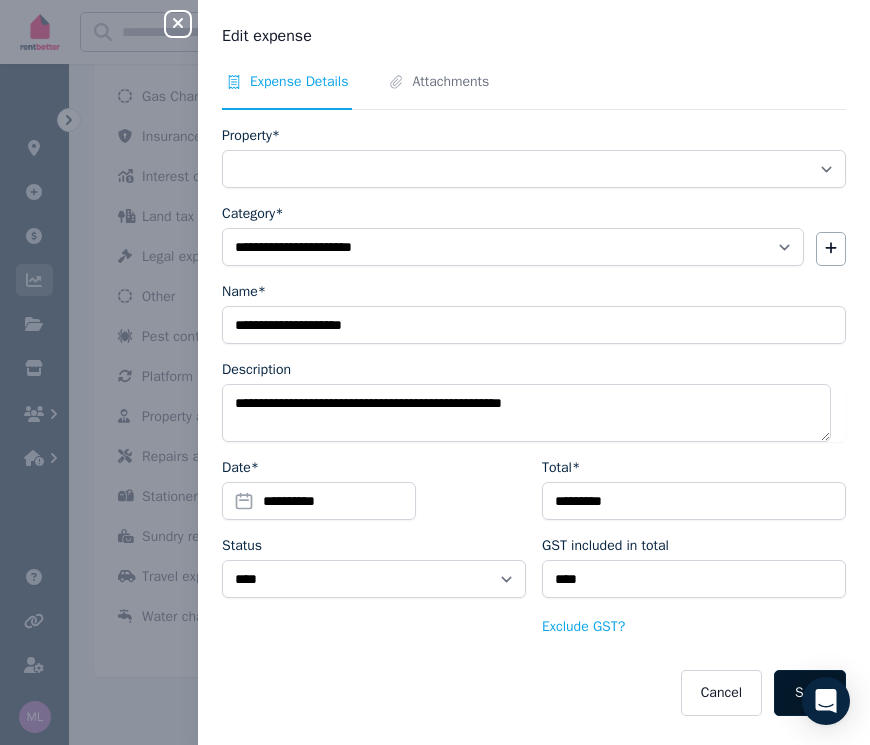 click on "Save" at bounding box center [810, 693] 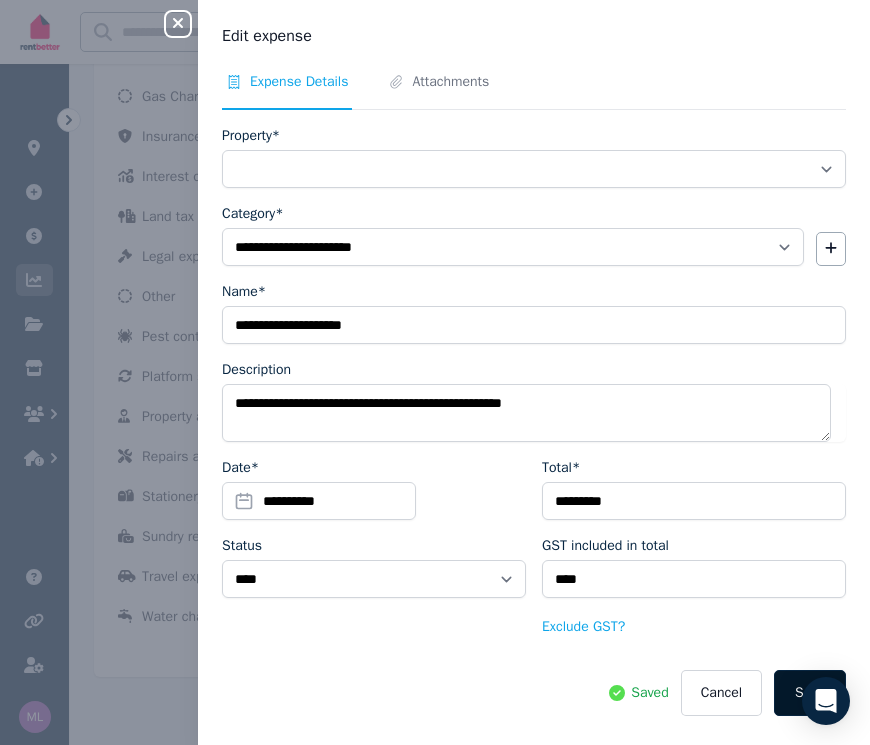 click on "Save" at bounding box center (810, 693) 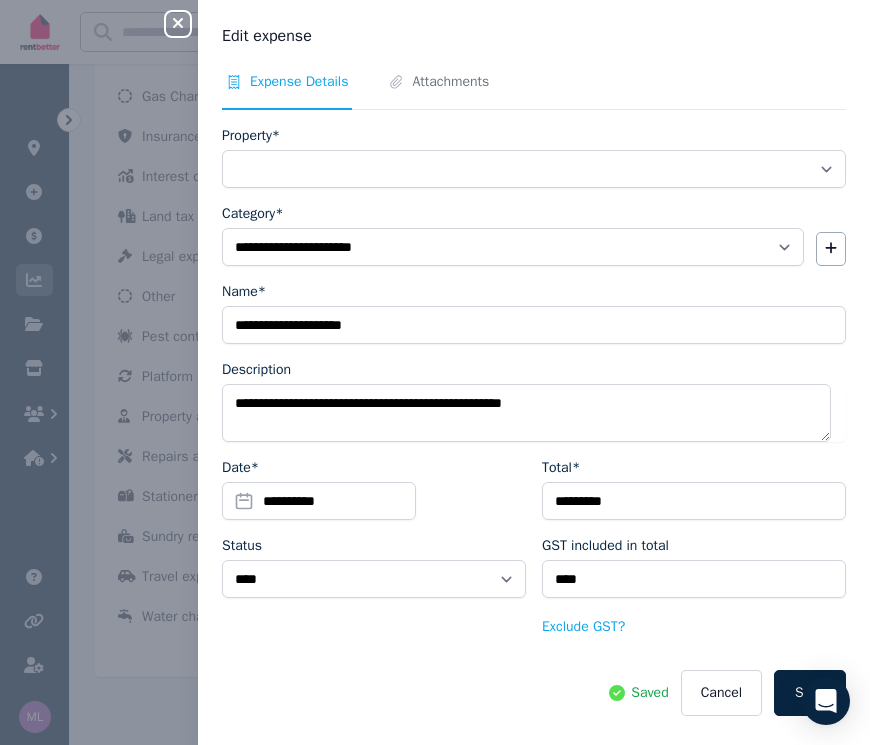 click on "Close panel" at bounding box center [178, 24] 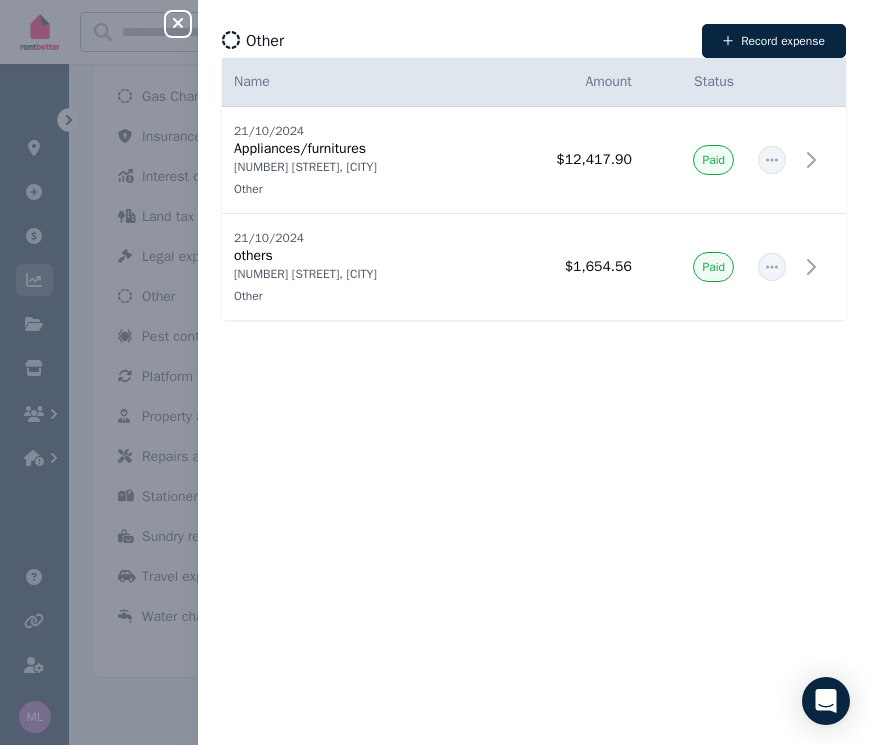 click on "Close panel" at bounding box center [178, 24] 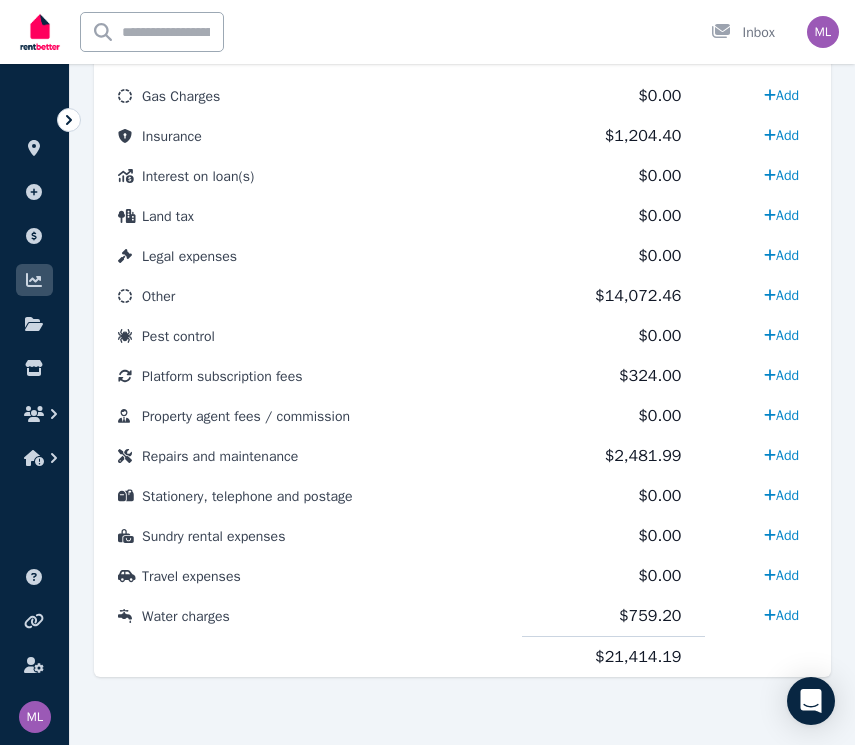 scroll, scrollTop: 828, scrollLeft: 0, axis: vertical 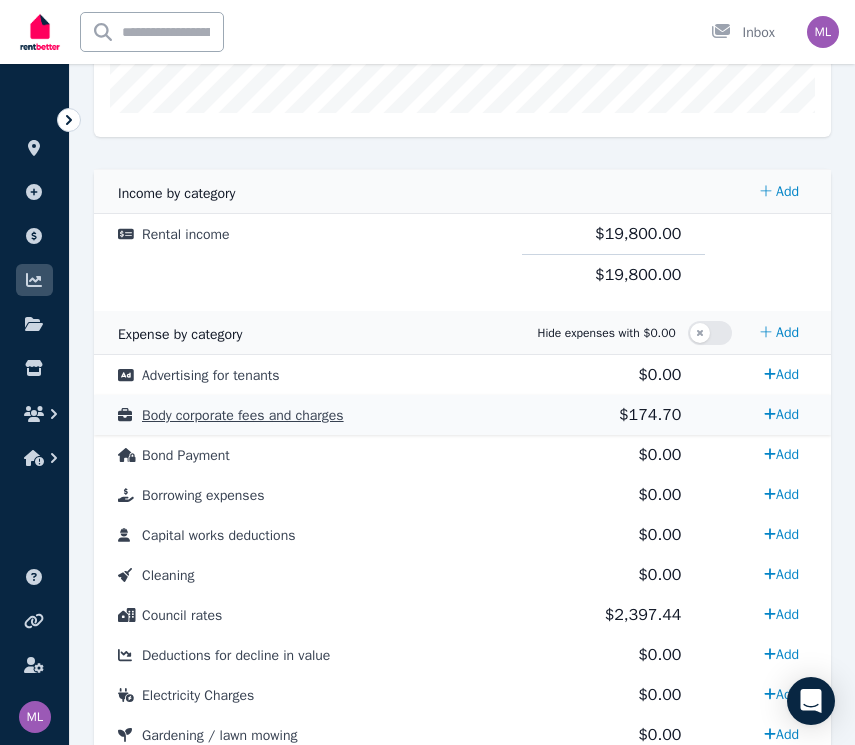 click on "Body corporate fees and charges" at bounding box center (243, 415) 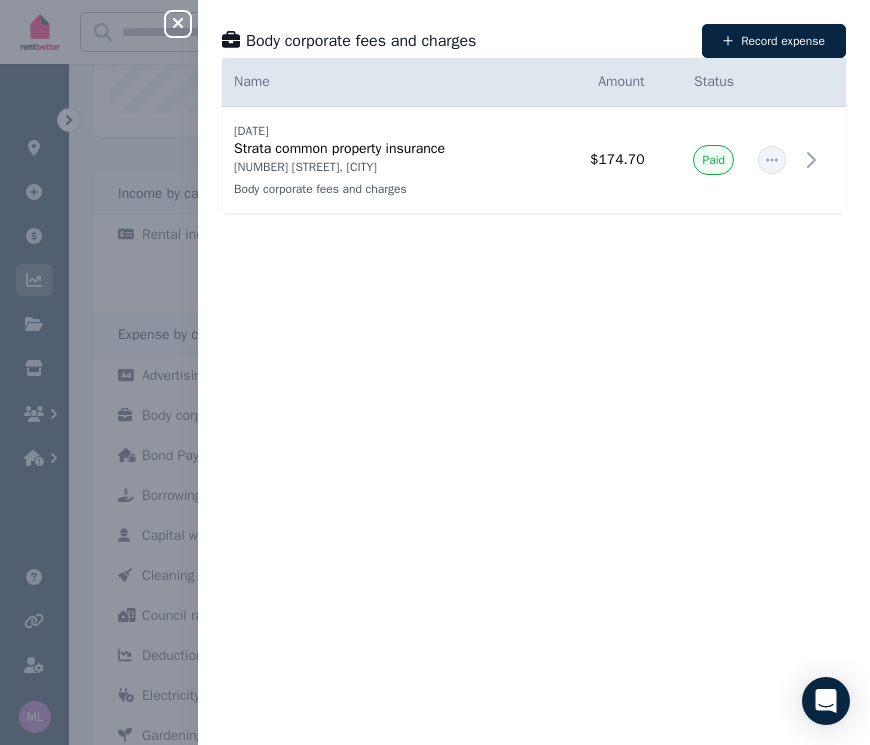 click 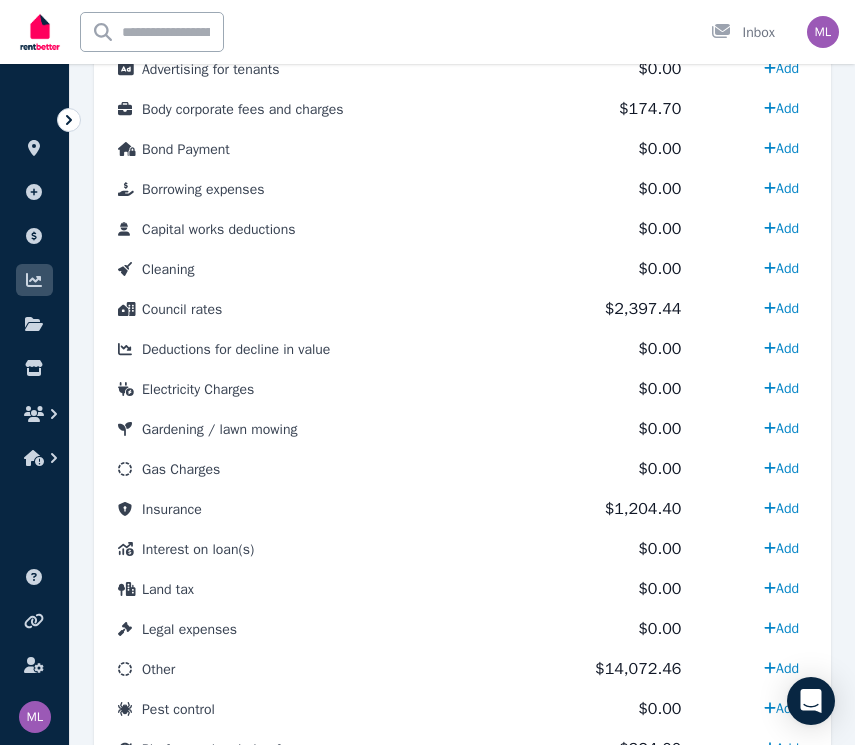 scroll, scrollTop: 1145, scrollLeft: 0, axis: vertical 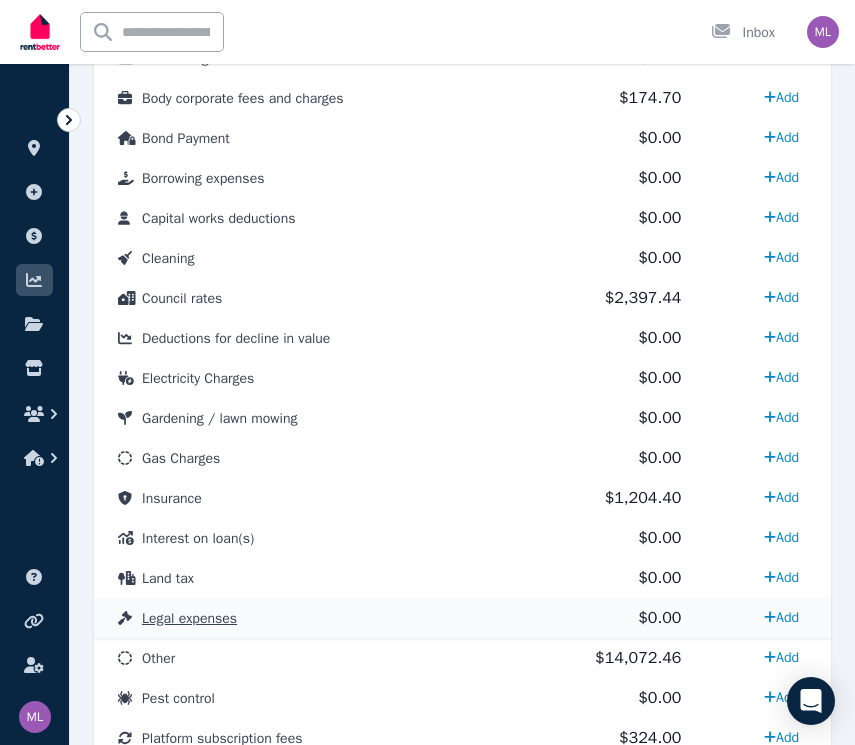 drag, startPoint x: 155, startPoint y: 650, endPoint x: 219, endPoint y: 616, distance: 72.47068 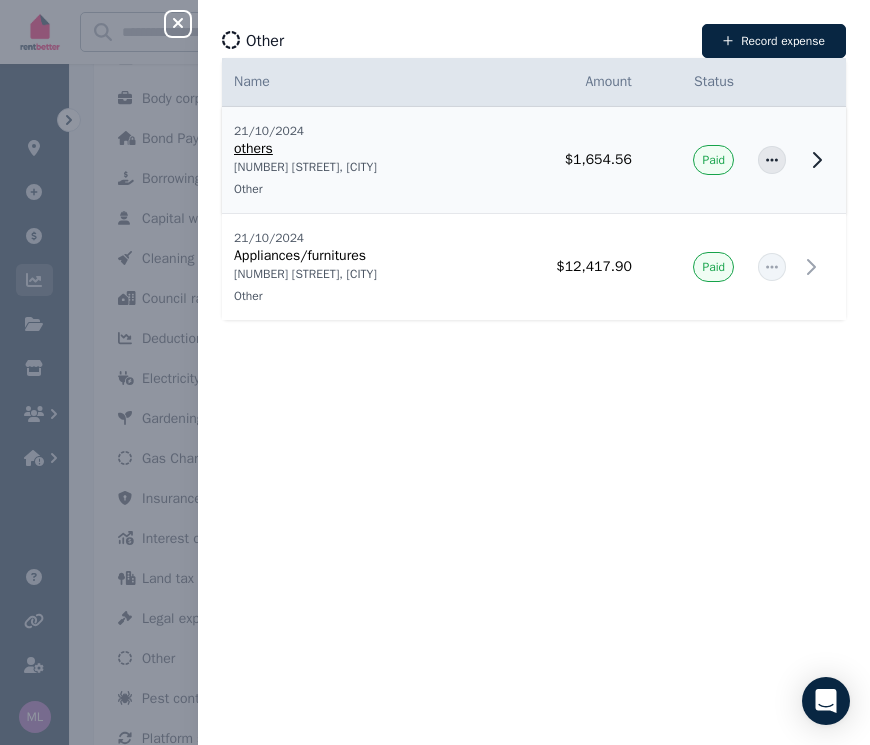 click on "$1,654.56" at bounding box center (565, 160) 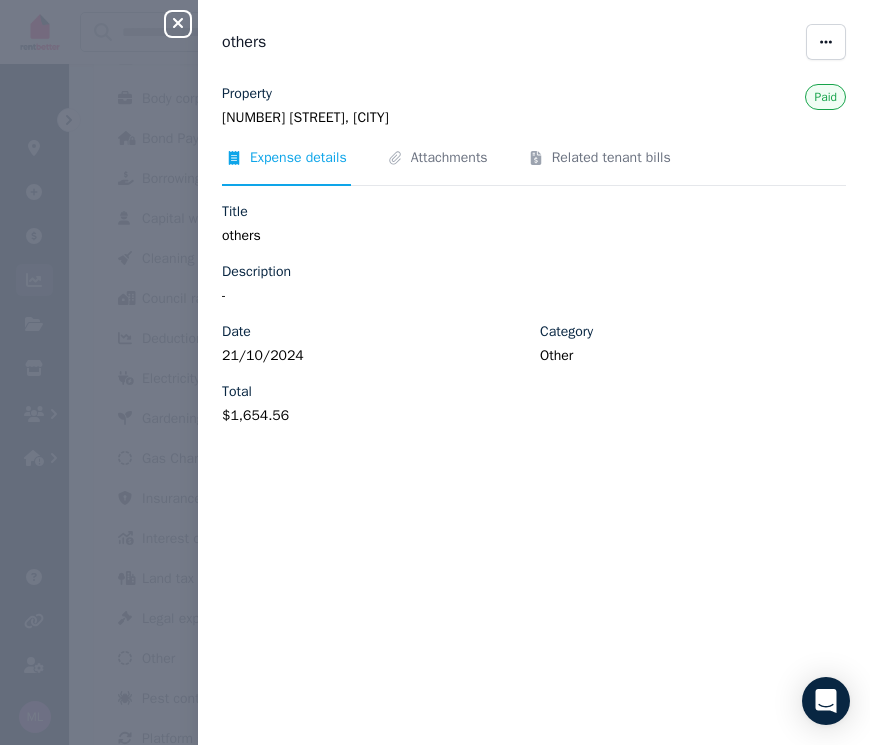 click 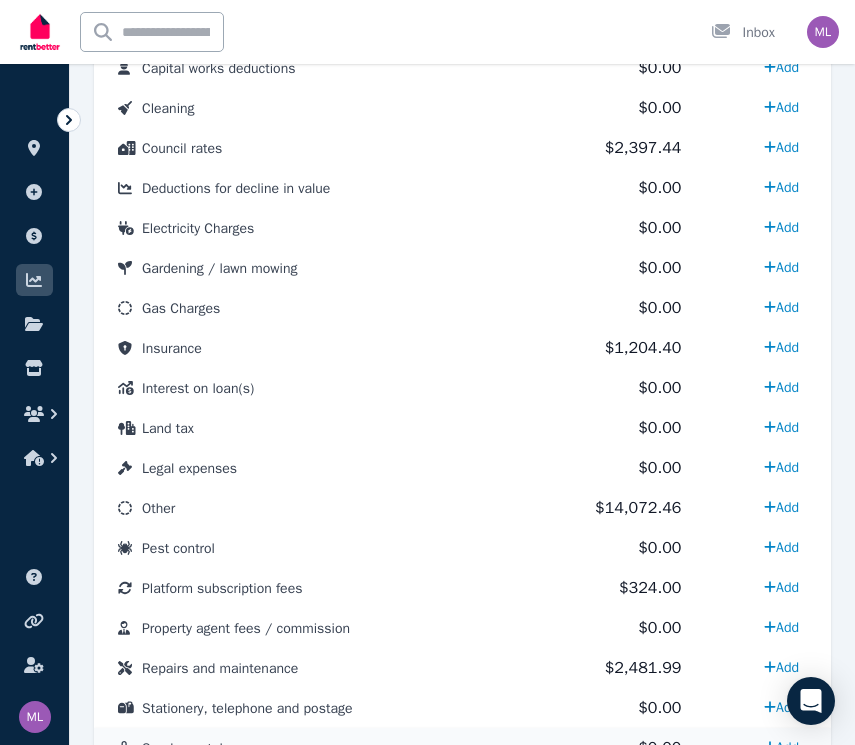 scroll, scrollTop: 1417, scrollLeft: 0, axis: vertical 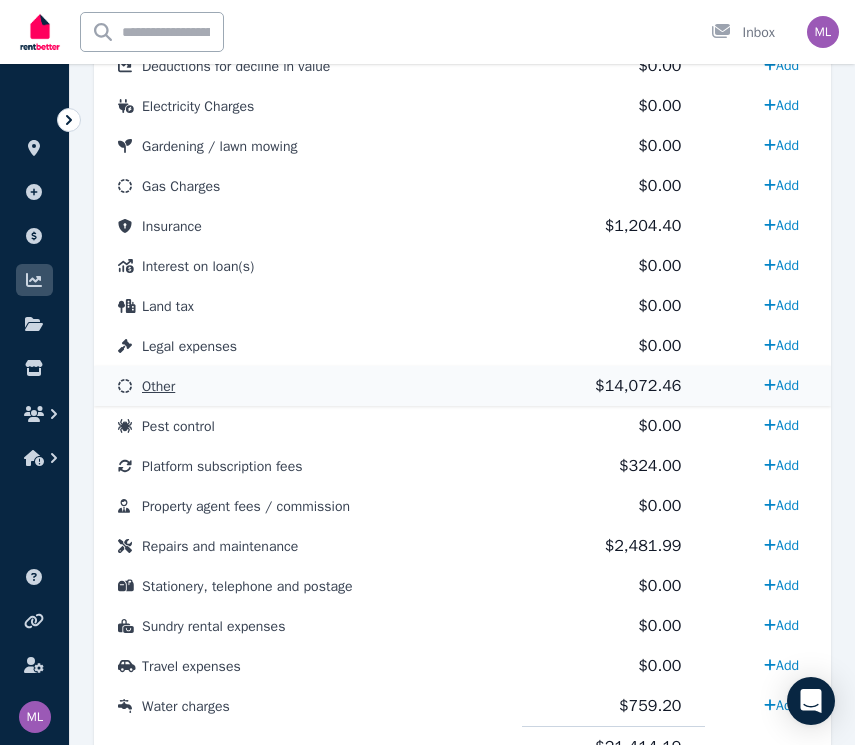 click on "$14,072.46" at bounding box center [638, 386] 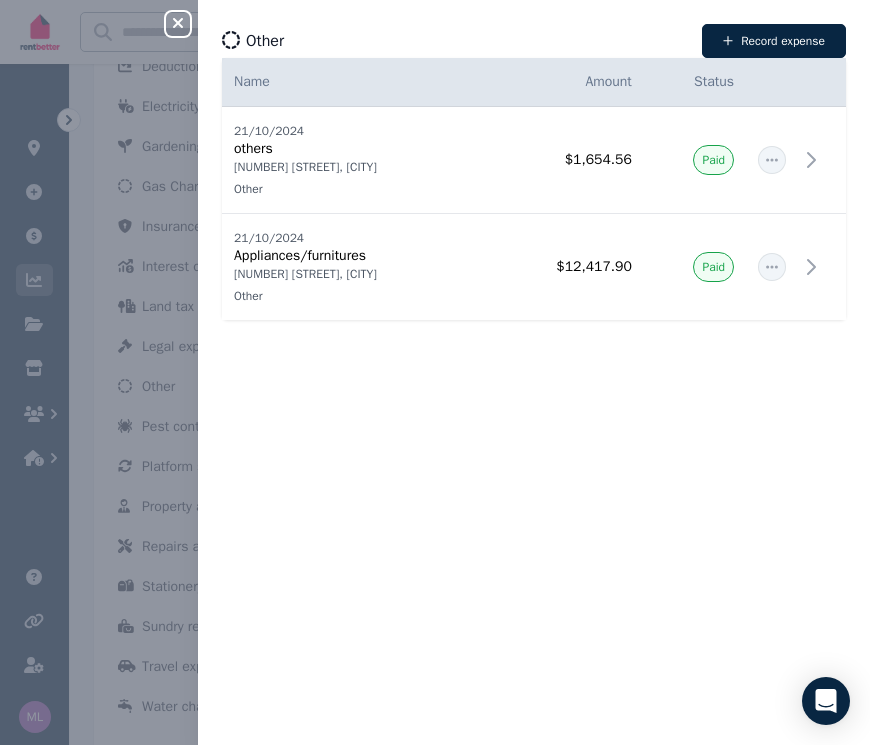 click 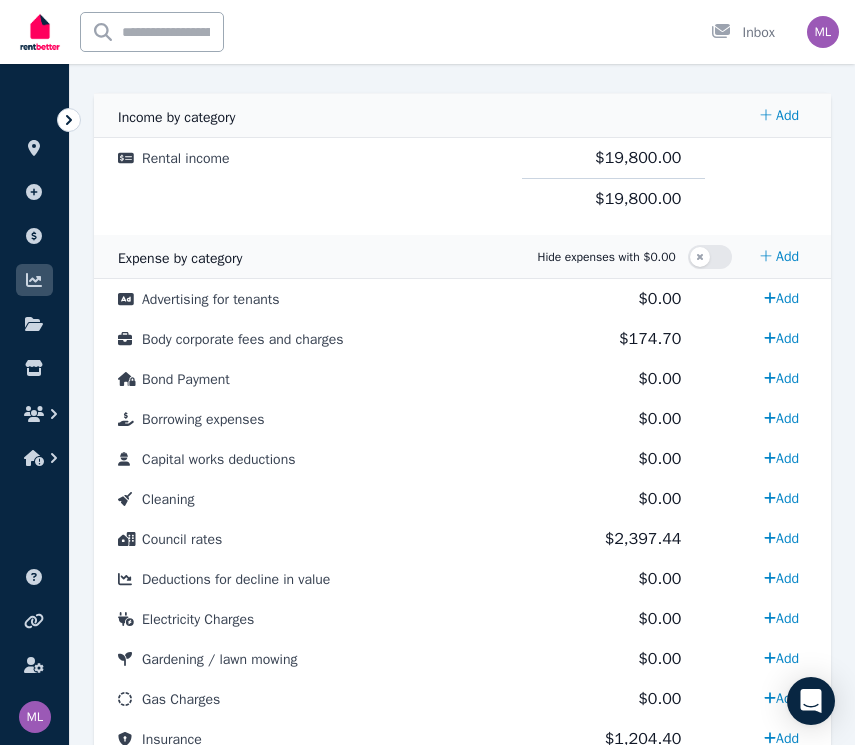 scroll, scrollTop: 1075, scrollLeft: 0, axis: vertical 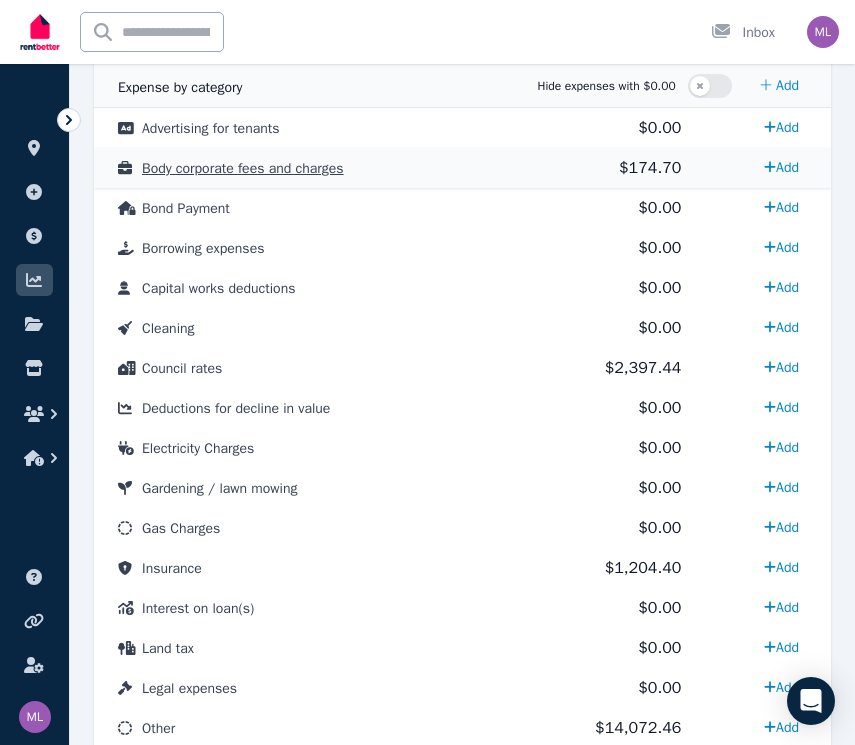 click on "Body corporate fees and charges" at bounding box center [243, 168] 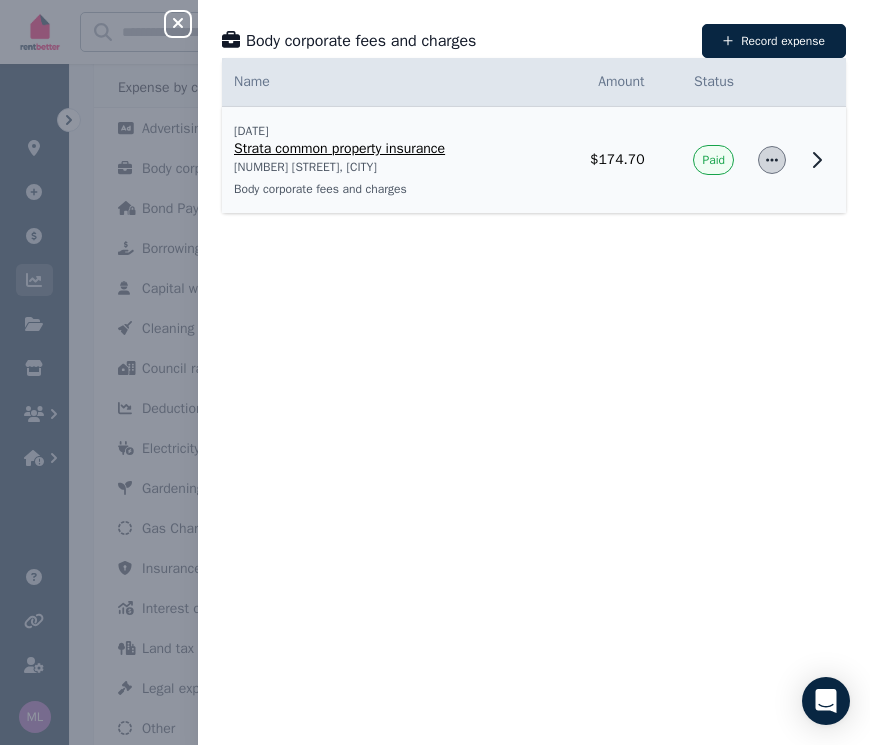 click 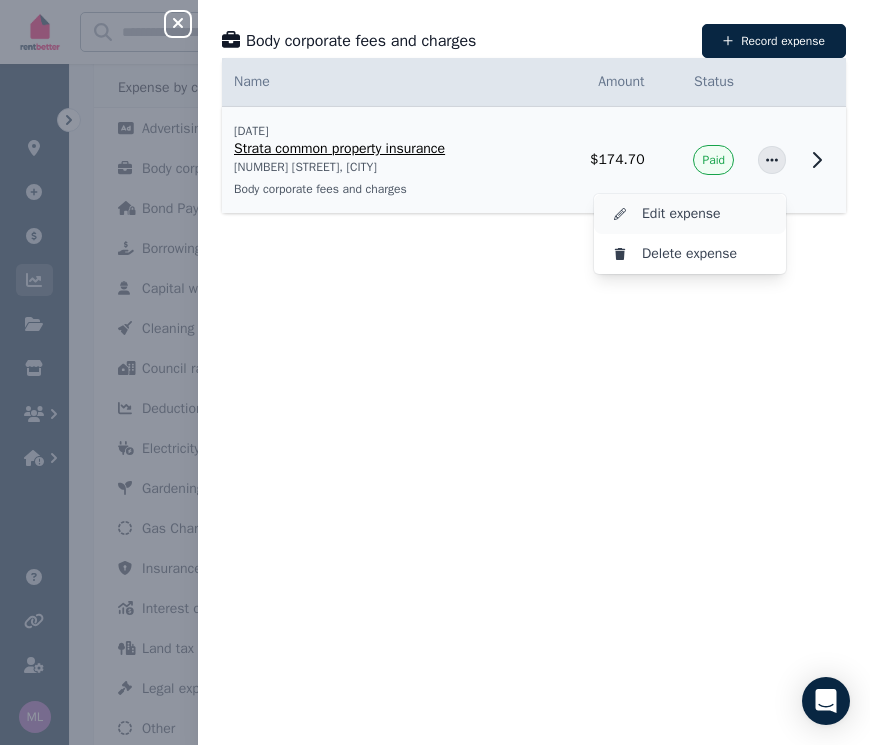 click on "Edit expense" at bounding box center [706, 214] 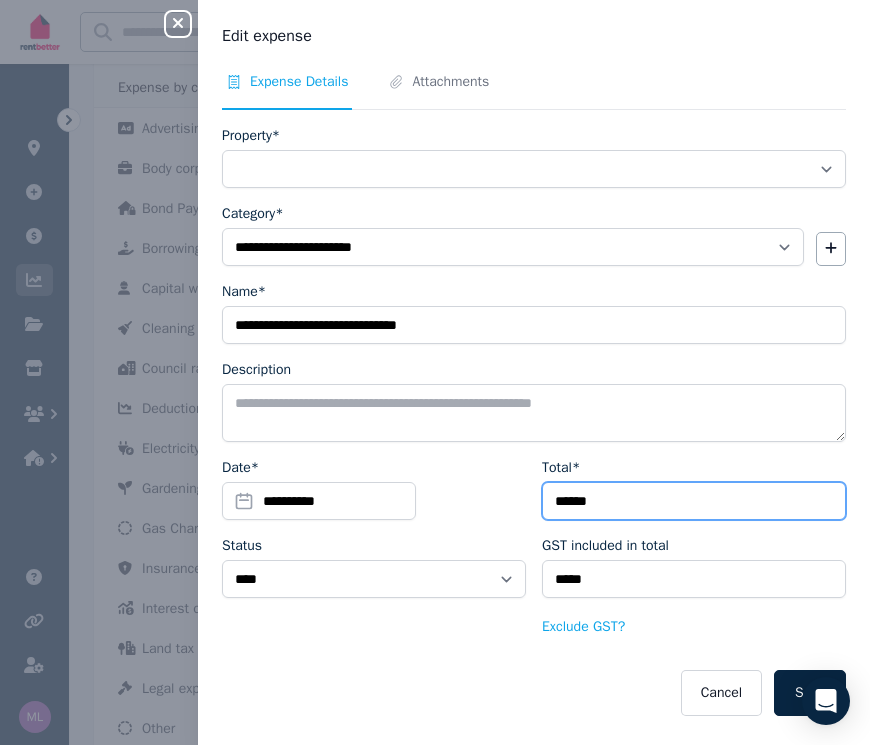 click on "******" at bounding box center (694, 501) 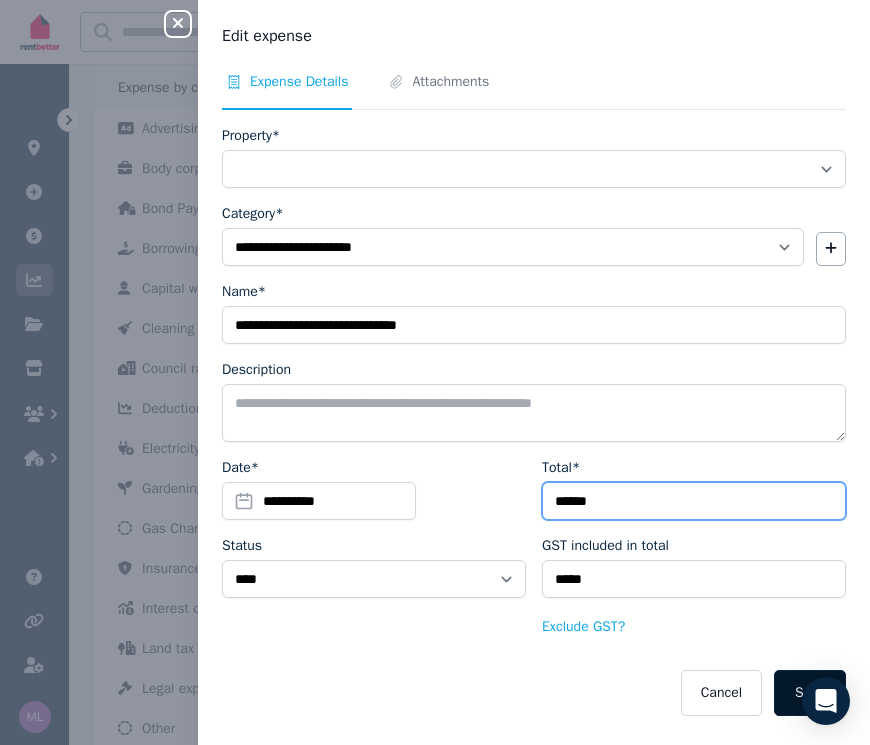 type on "******" 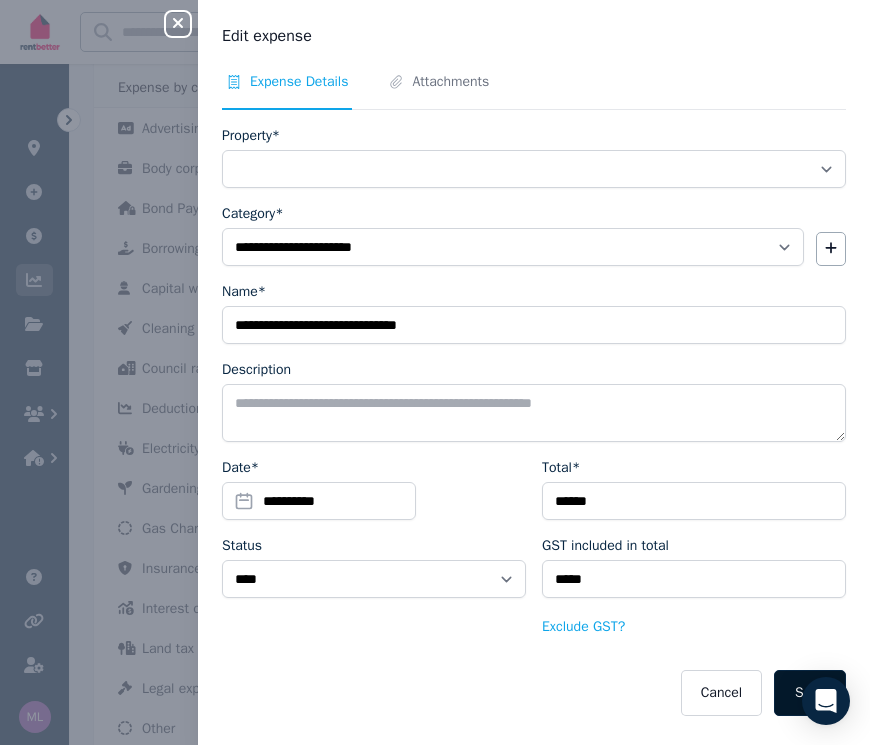 click on "Save" at bounding box center [810, 693] 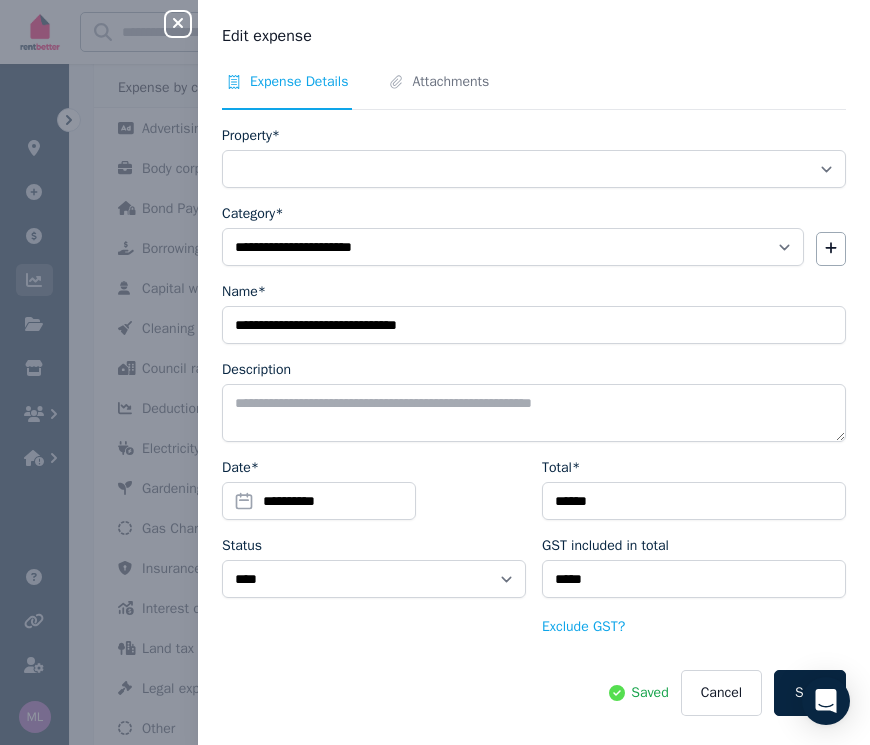 click 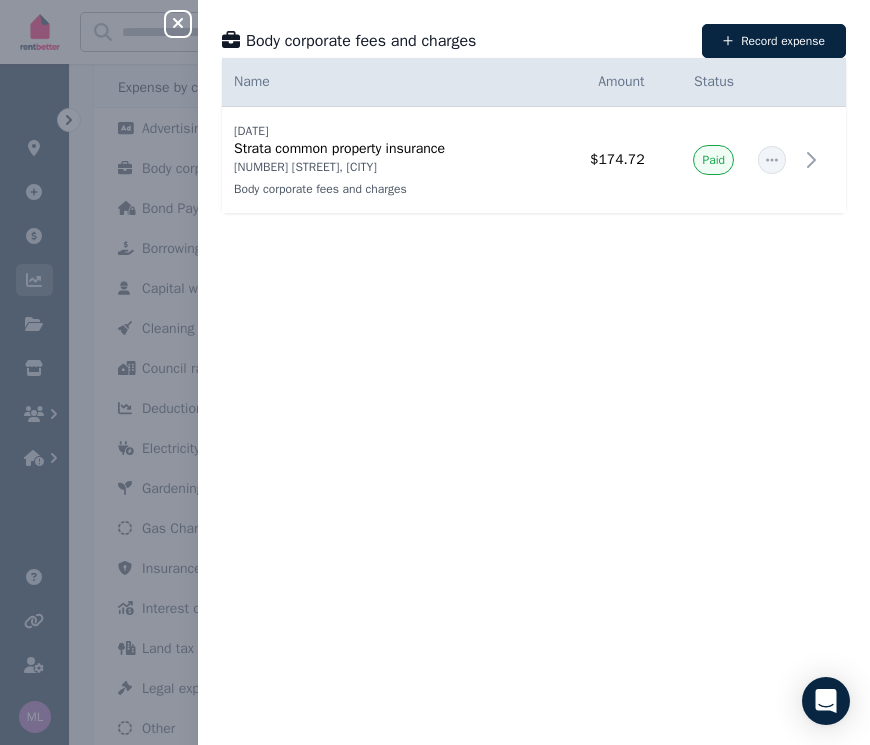 click 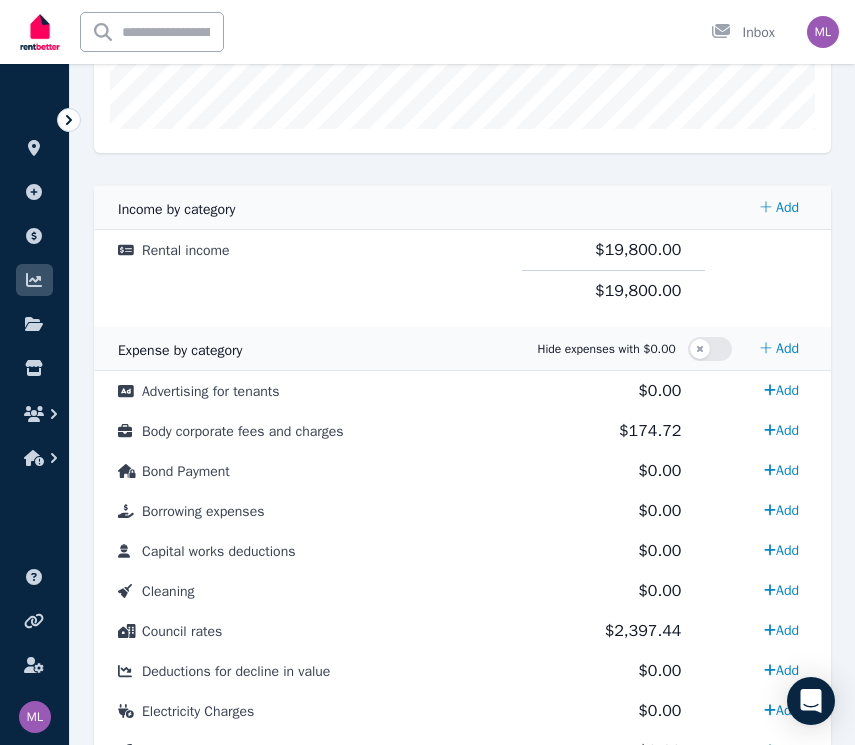 scroll, scrollTop: 0, scrollLeft: 0, axis: both 